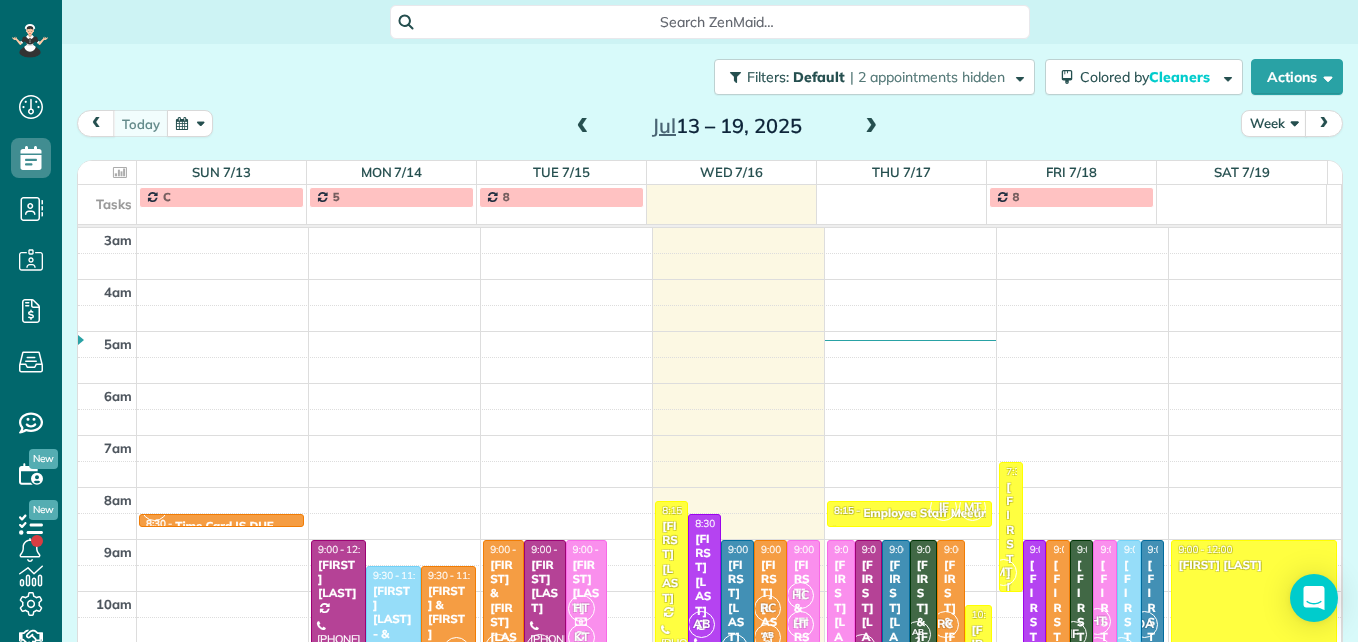 scroll, scrollTop: 0, scrollLeft: 0, axis: both 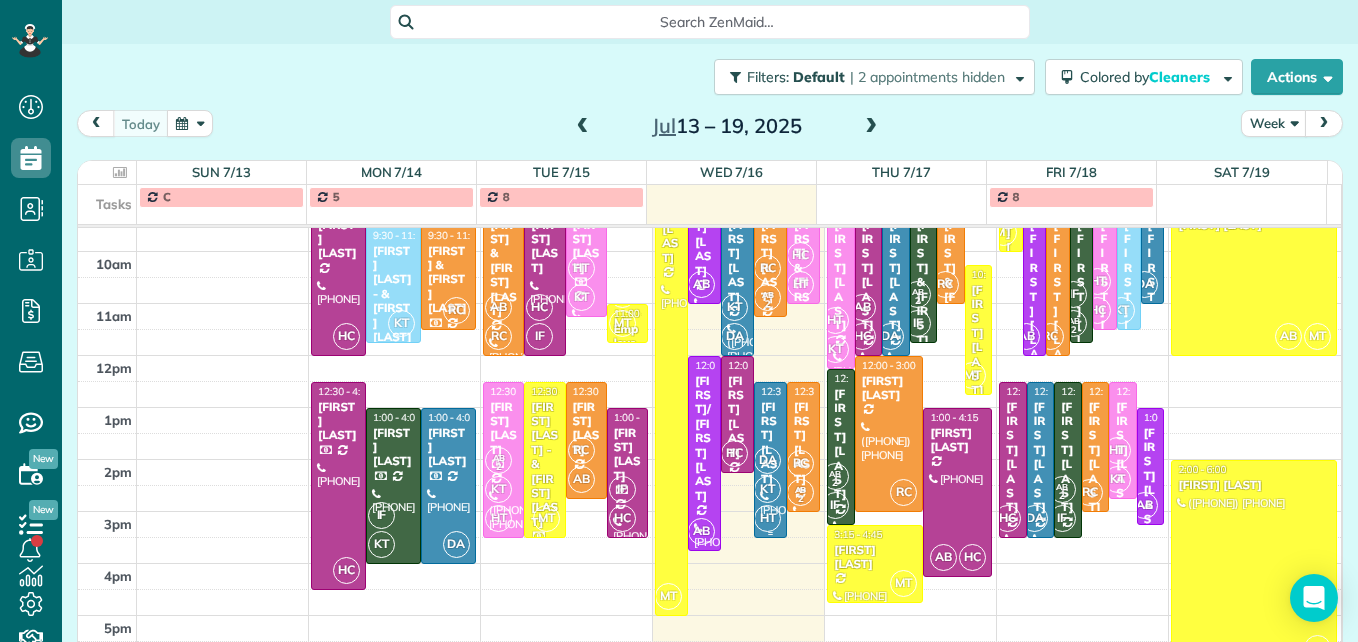 click on "DA" at bounding box center [767, 460] 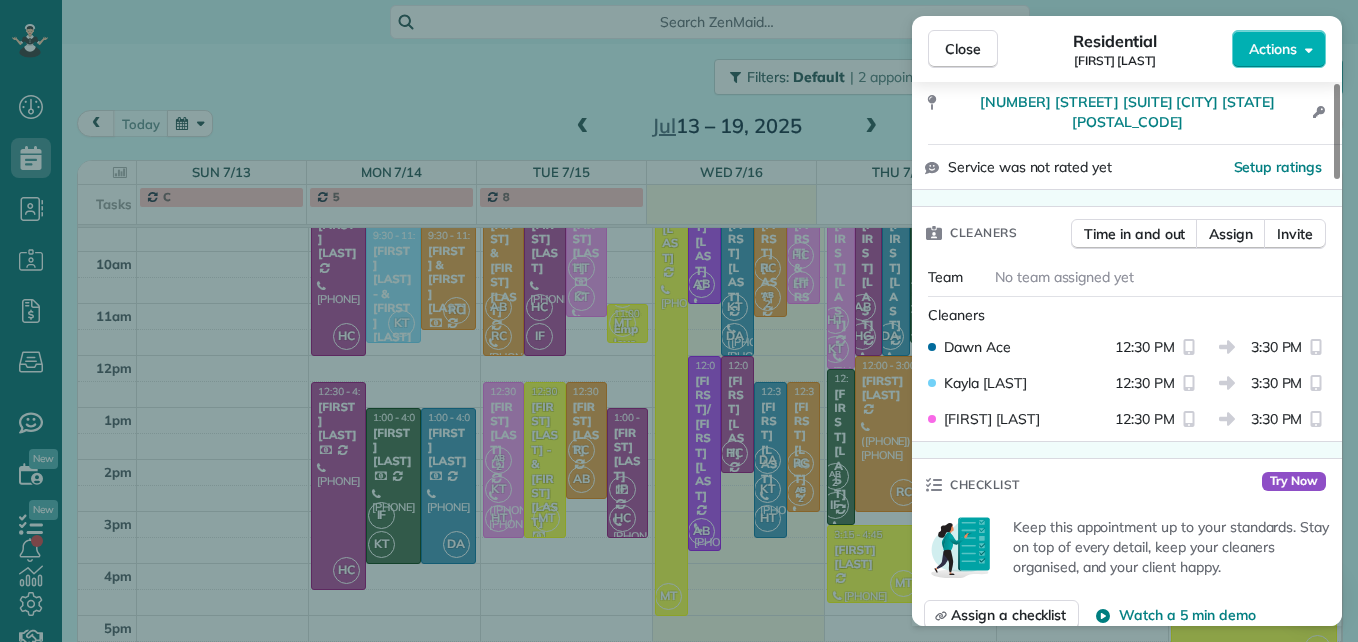 scroll, scrollTop: 0, scrollLeft: 0, axis: both 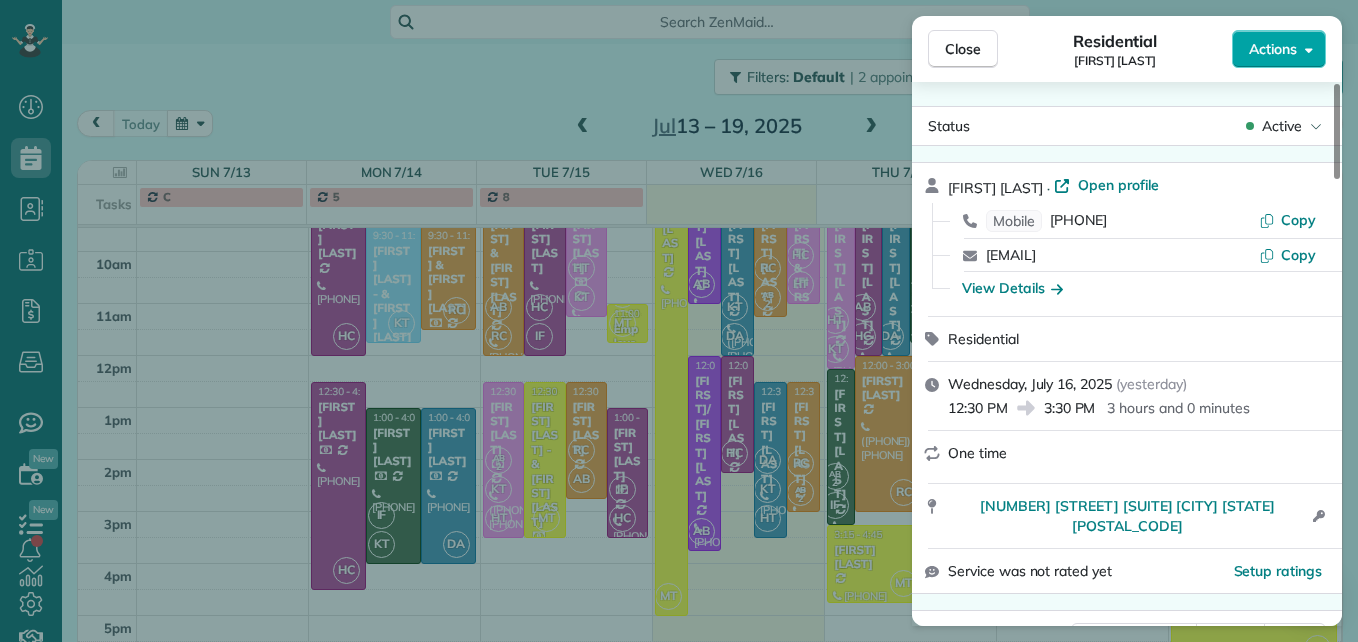 click on "Actions" at bounding box center (1279, 49) 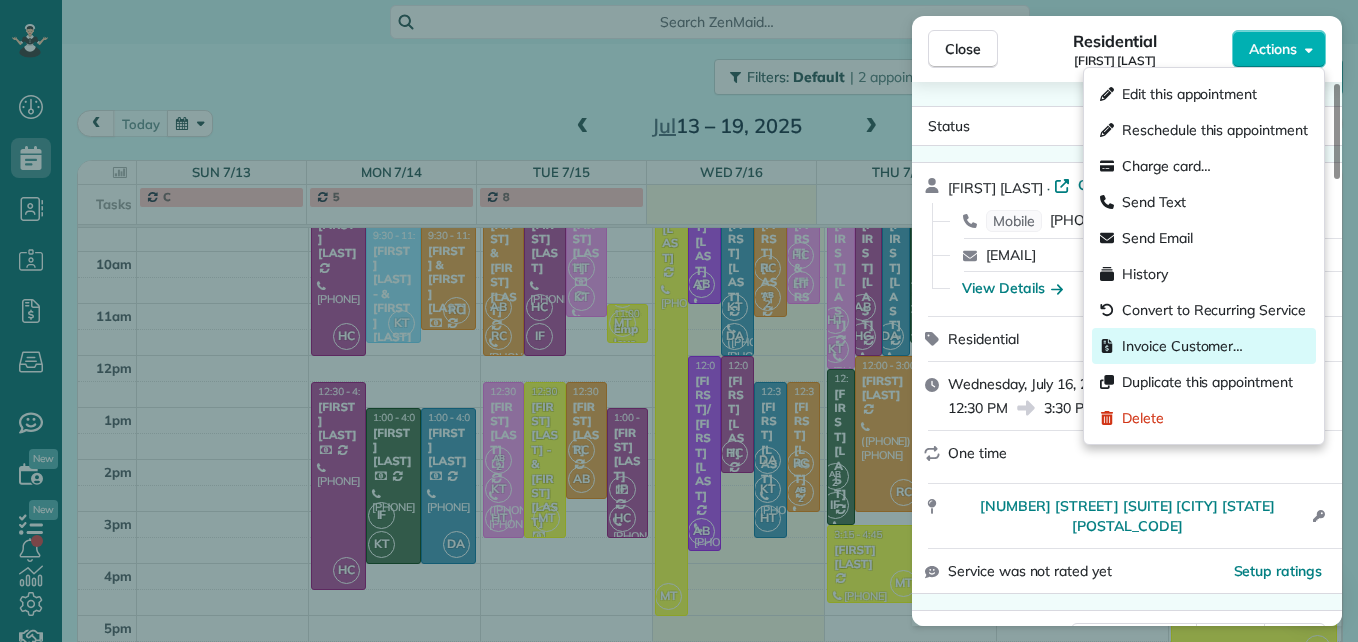 click on "Invoice Customer…" at bounding box center [1182, 346] 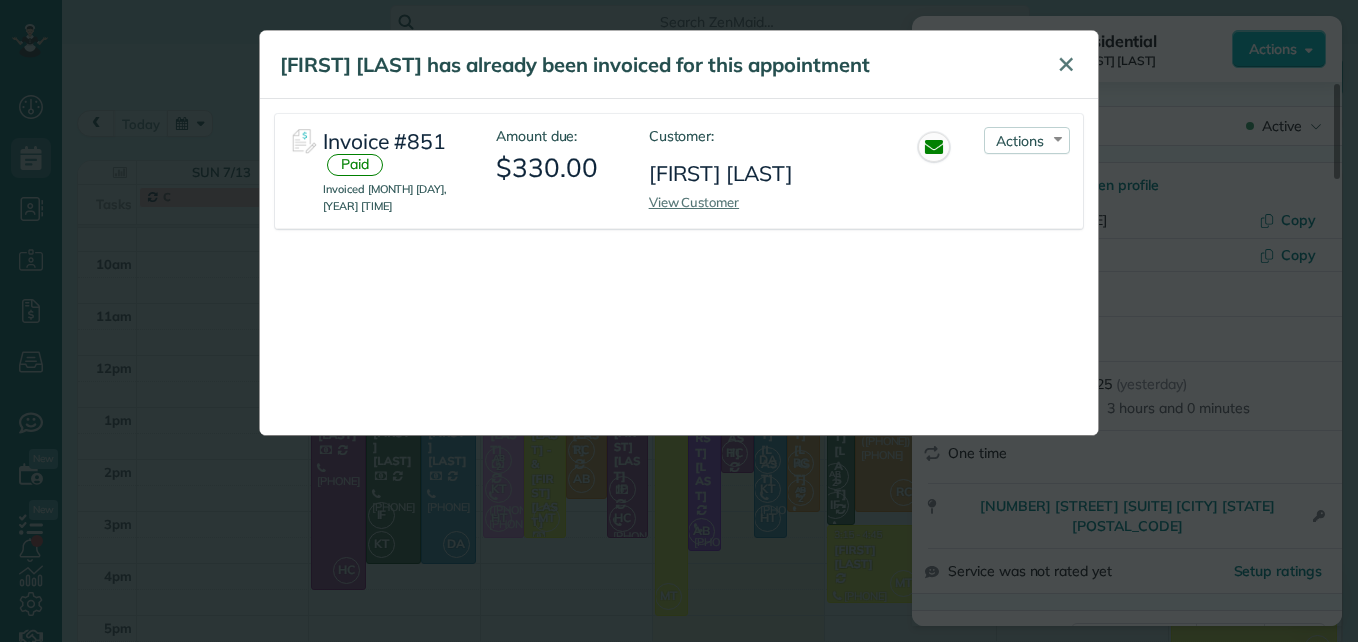 click on "✕" at bounding box center (1066, 65) 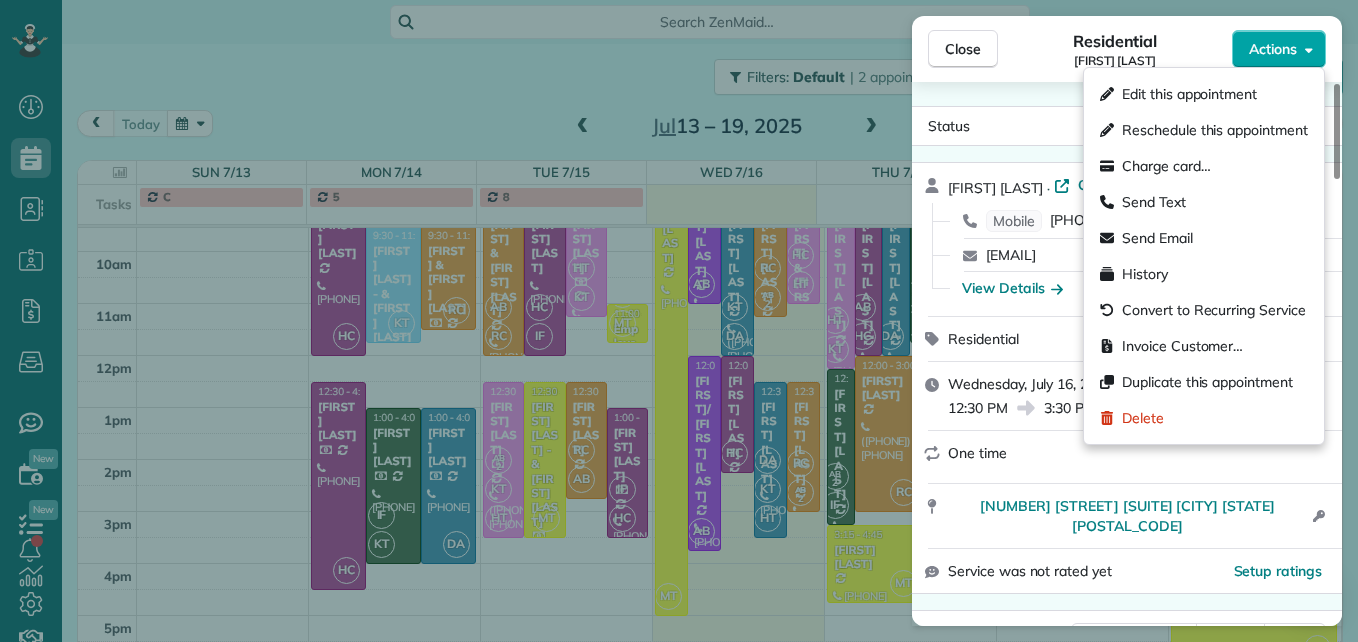 click on "Actions" at bounding box center (1279, 49) 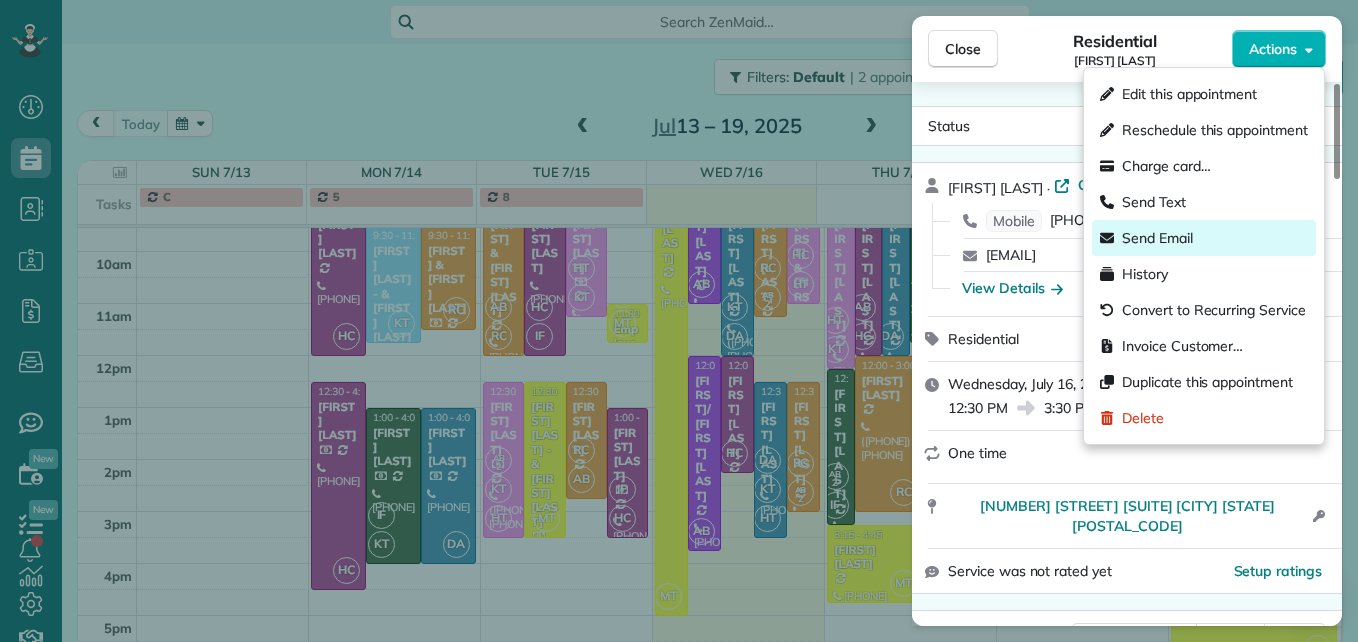 click on "Send Email" at bounding box center [1157, 238] 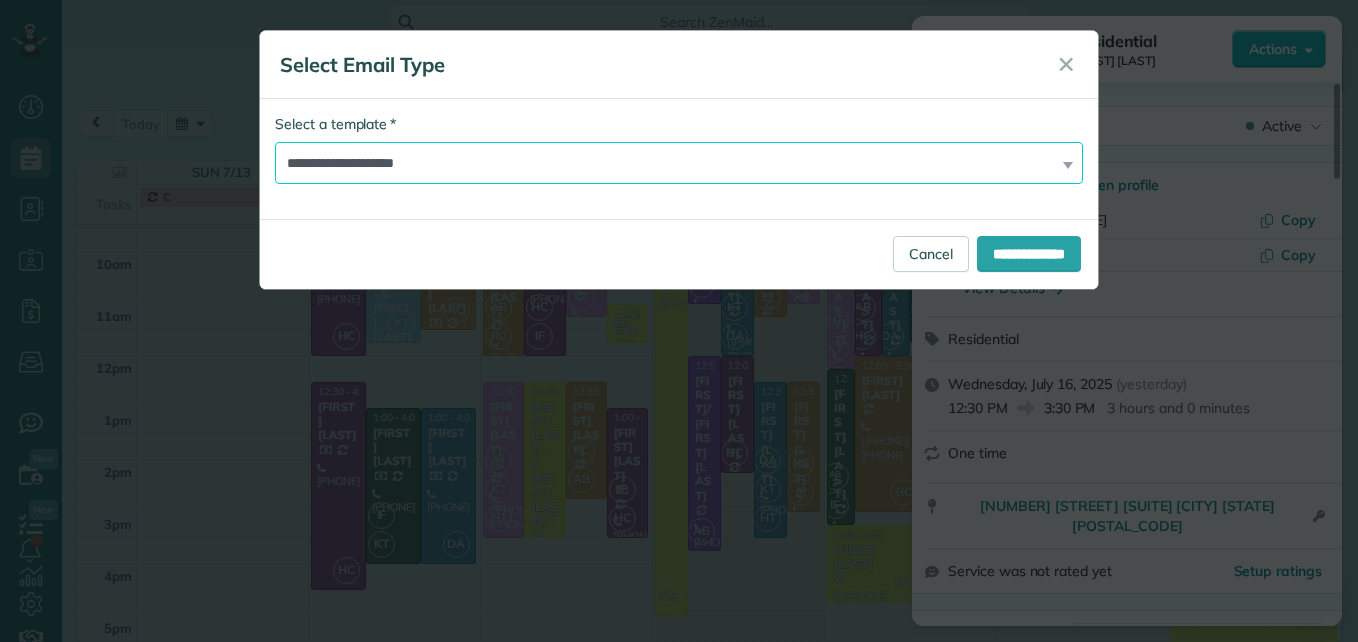 click on "**********" at bounding box center (679, 163) 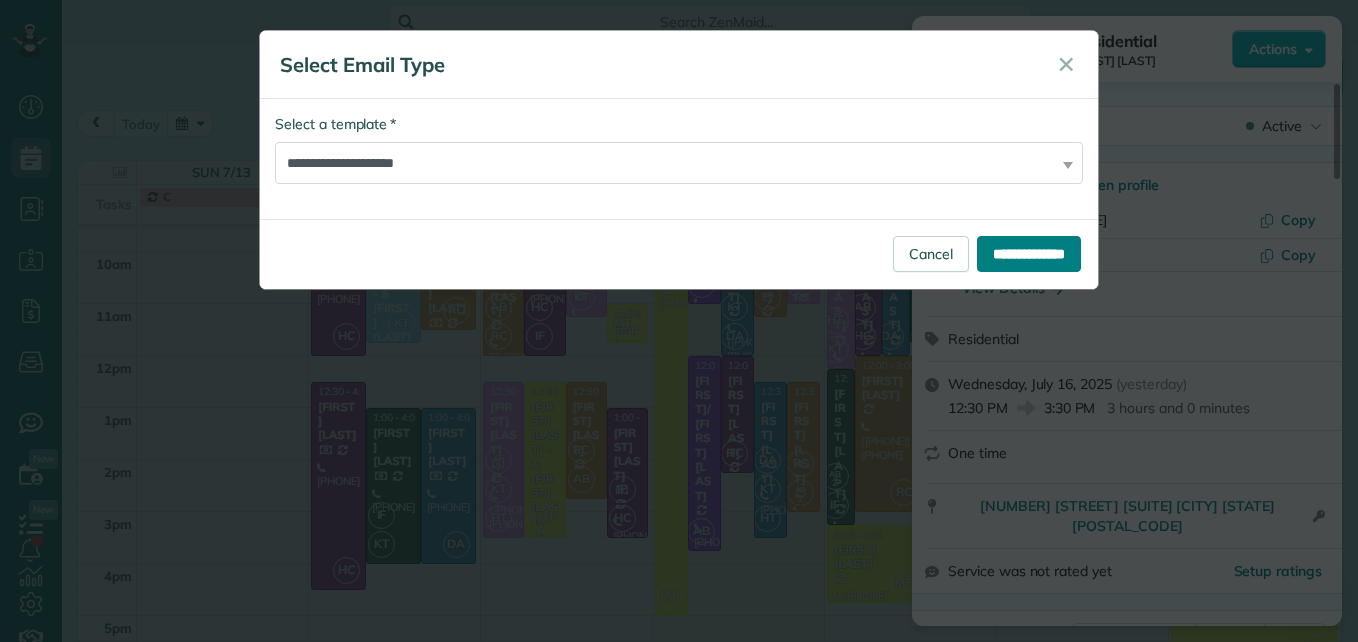 click on "**********" at bounding box center [1029, 254] 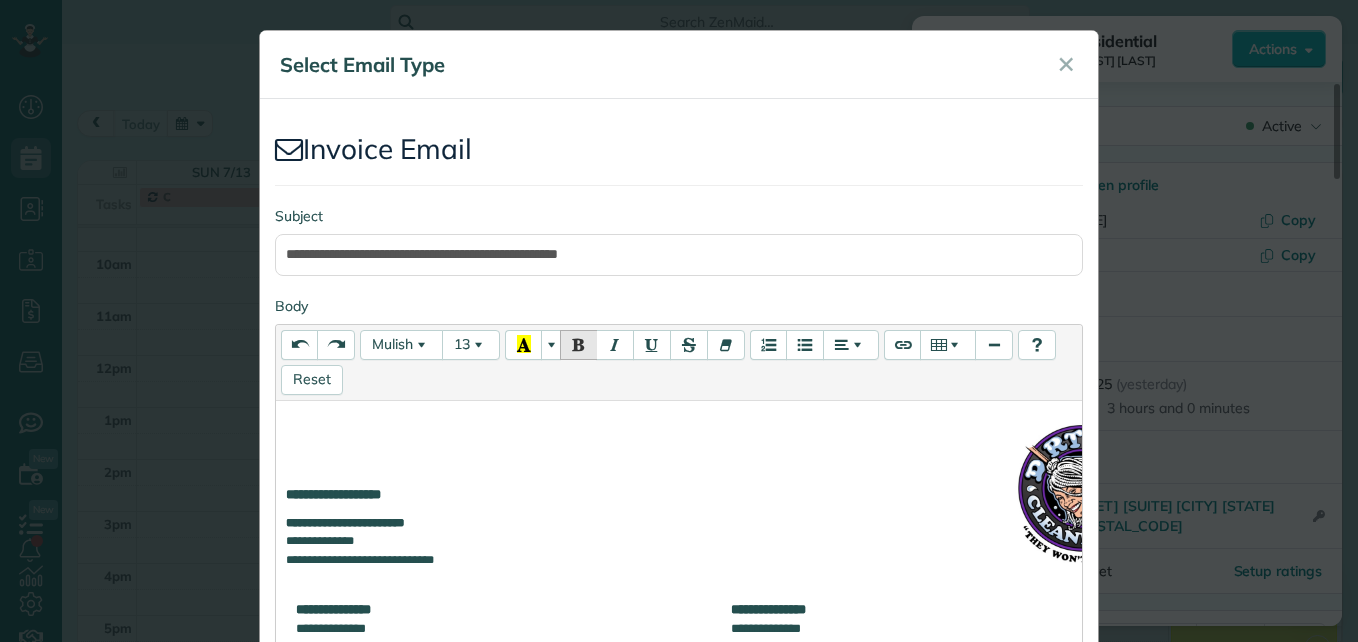 click on "**********" at bounding box center [521, 542] 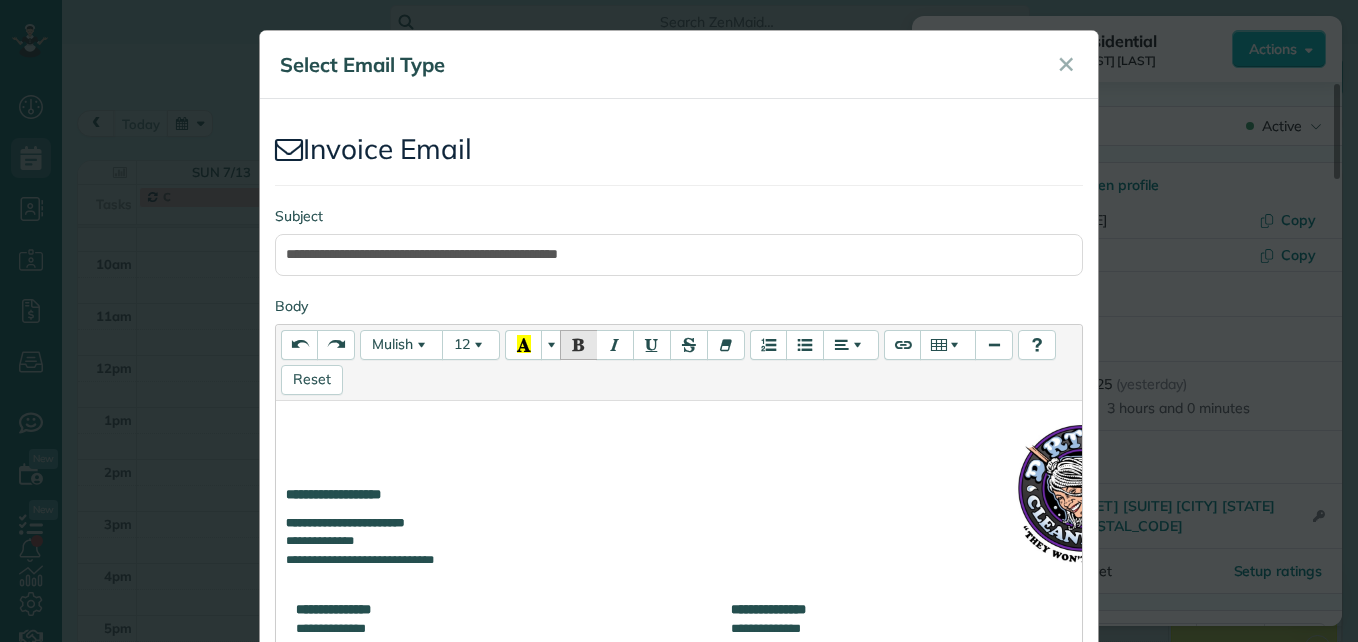 type 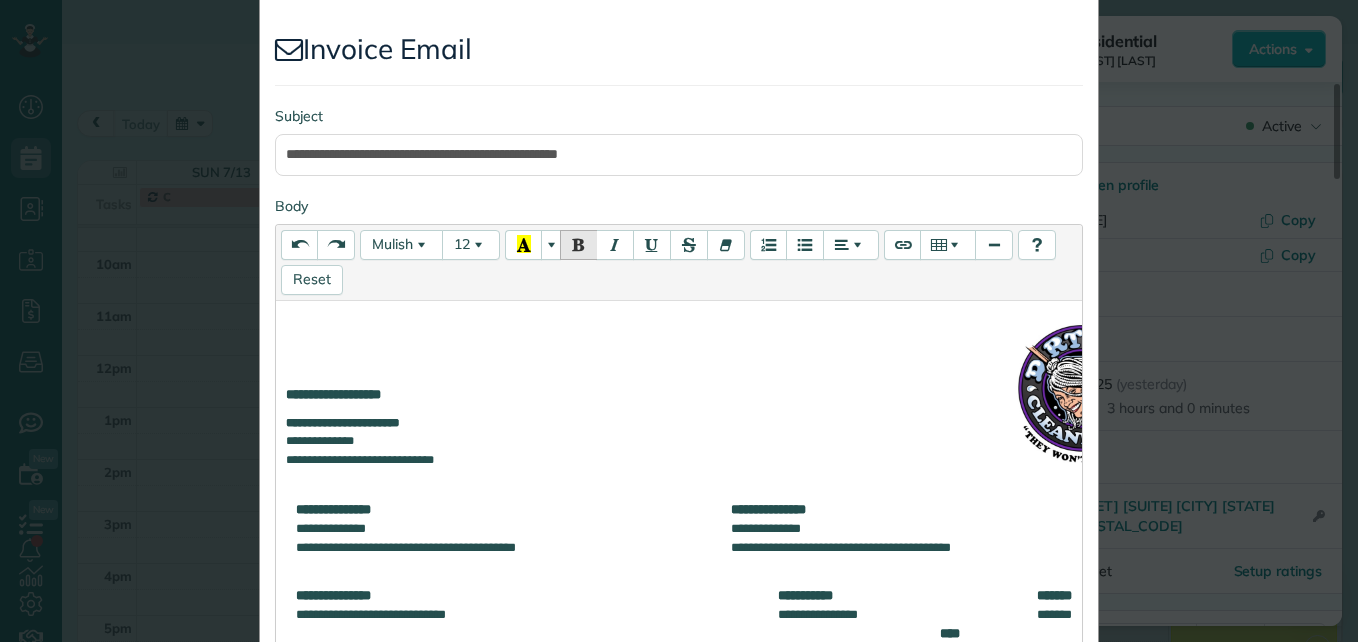 scroll, scrollTop: 200, scrollLeft: 0, axis: vertical 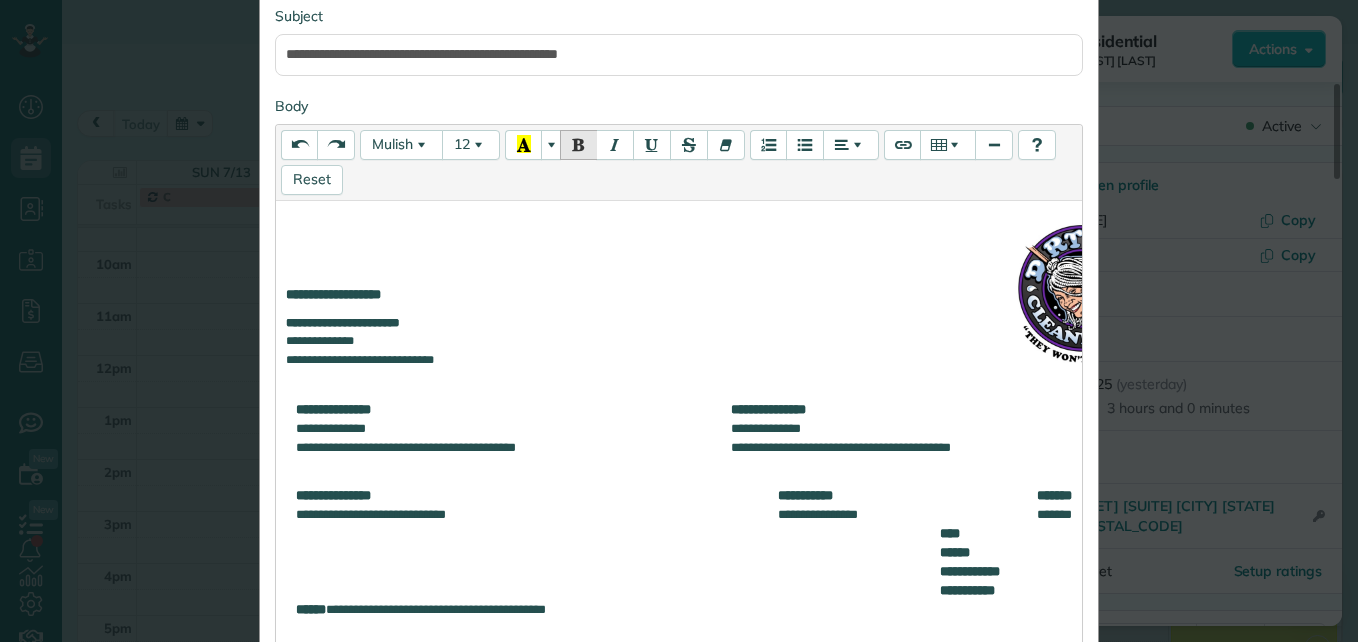 click on "**********" at bounding box center [537, 514] 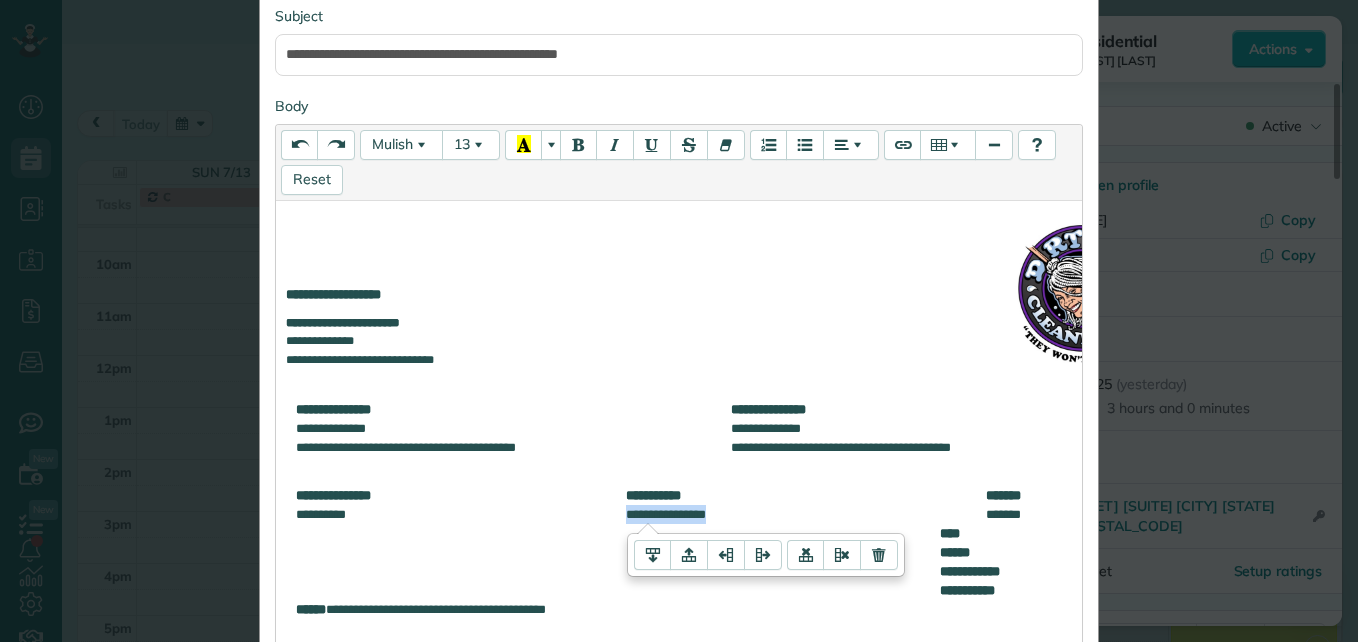 drag, startPoint x: 721, startPoint y: 513, endPoint x: 622, endPoint y: 518, distance: 99.12618 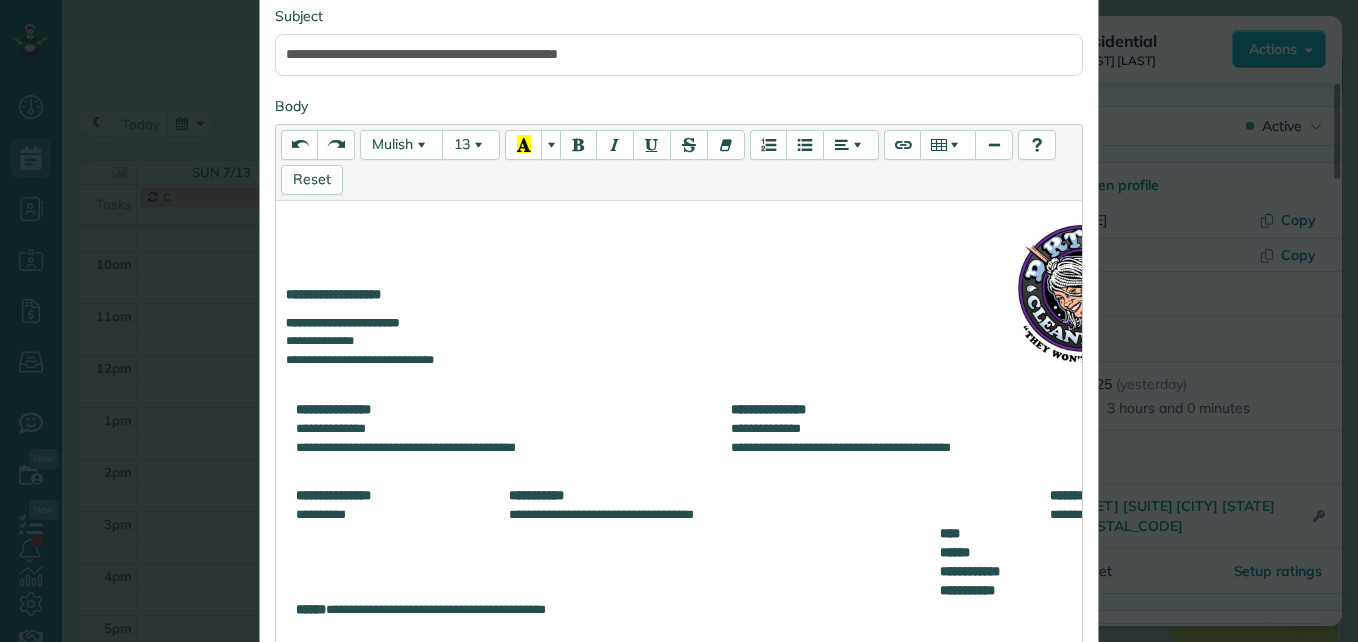 scroll, scrollTop: 489, scrollLeft: 0, axis: vertical 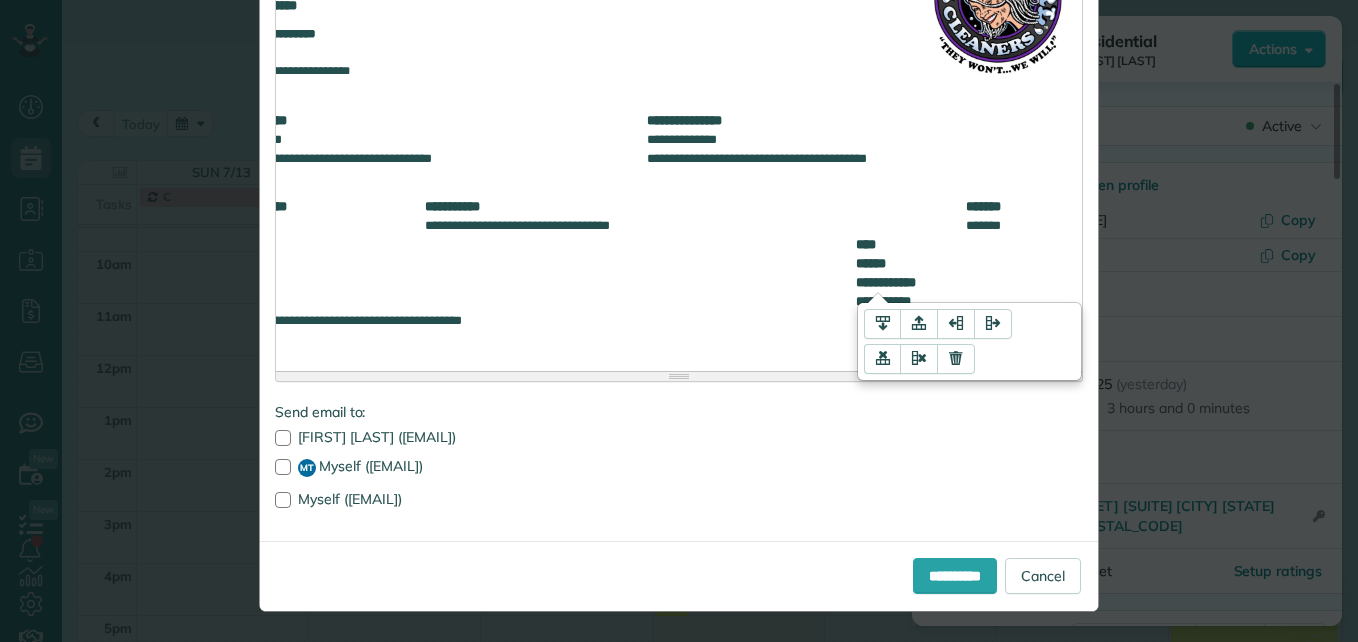 click on "**********" at bounding box center [969, 282] 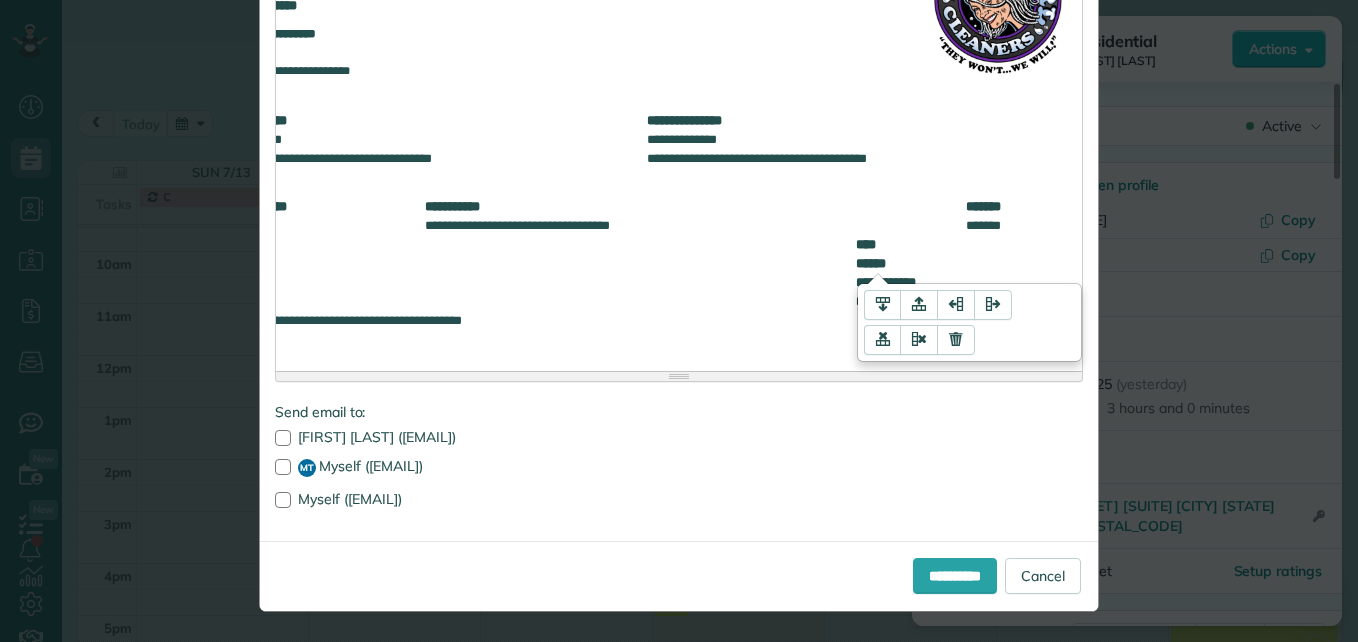 click on "******" at bounding box center [969, 263] 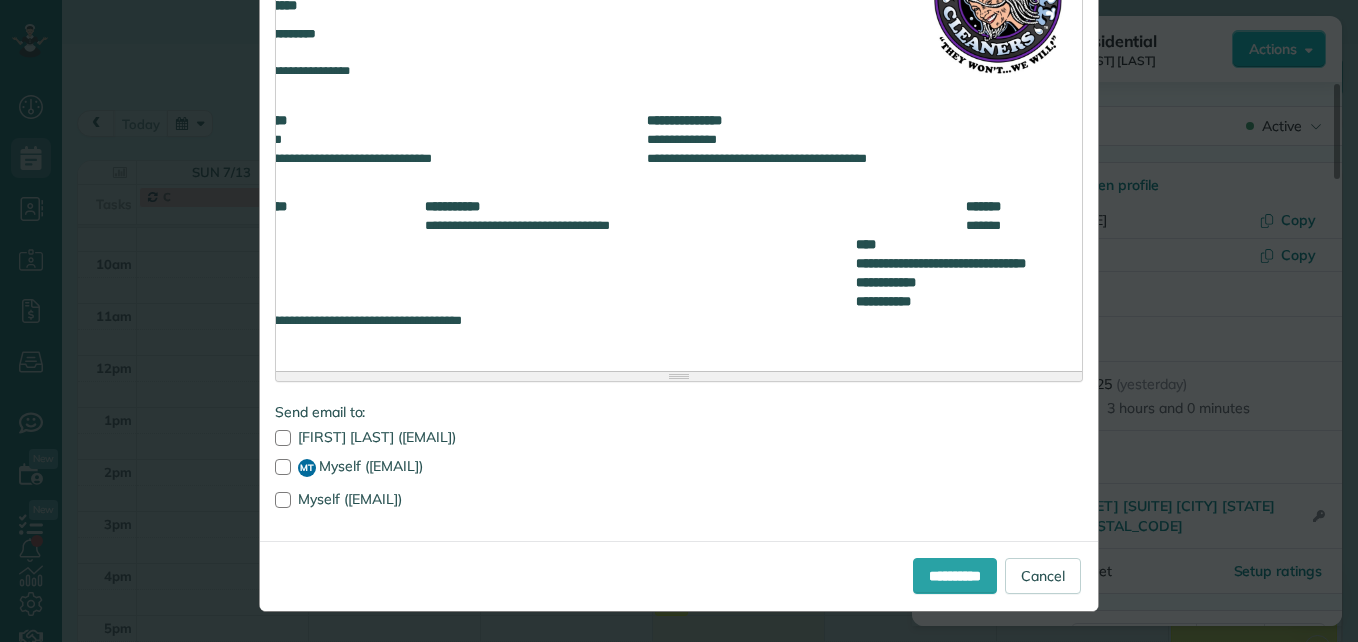 click on "**********" at bounding box center [941, 263] 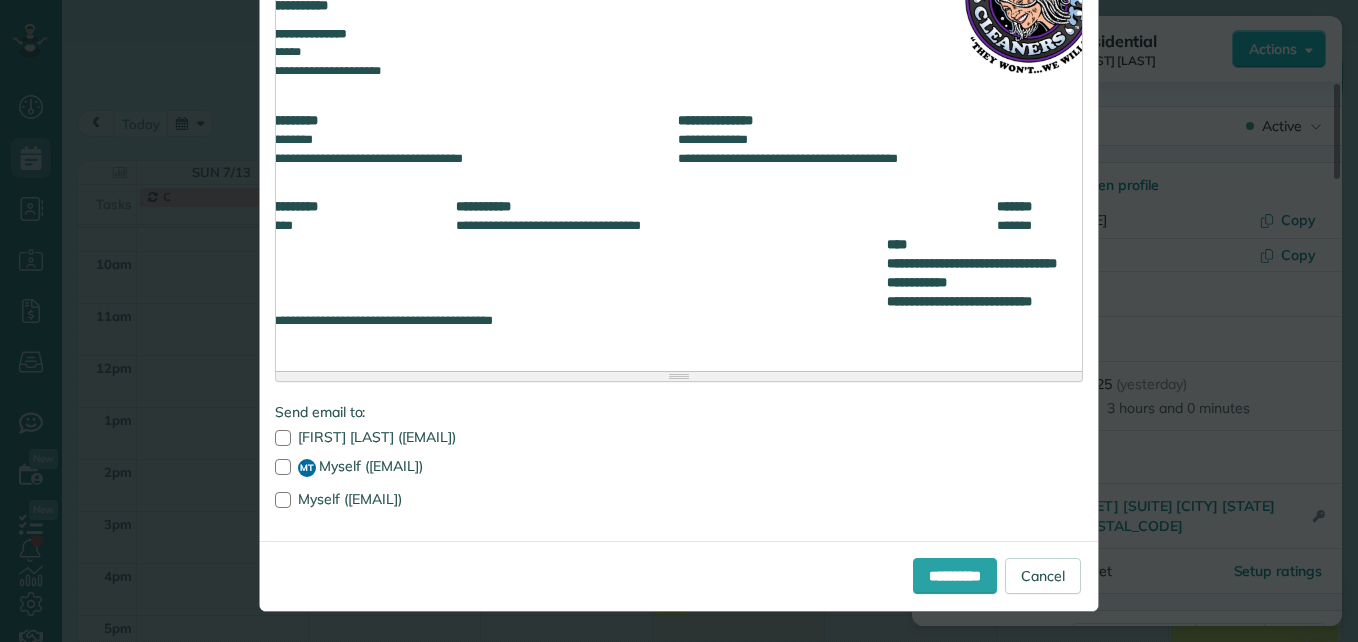 scroll, scrollTop: 0, scrollLeft: 0, axis: both 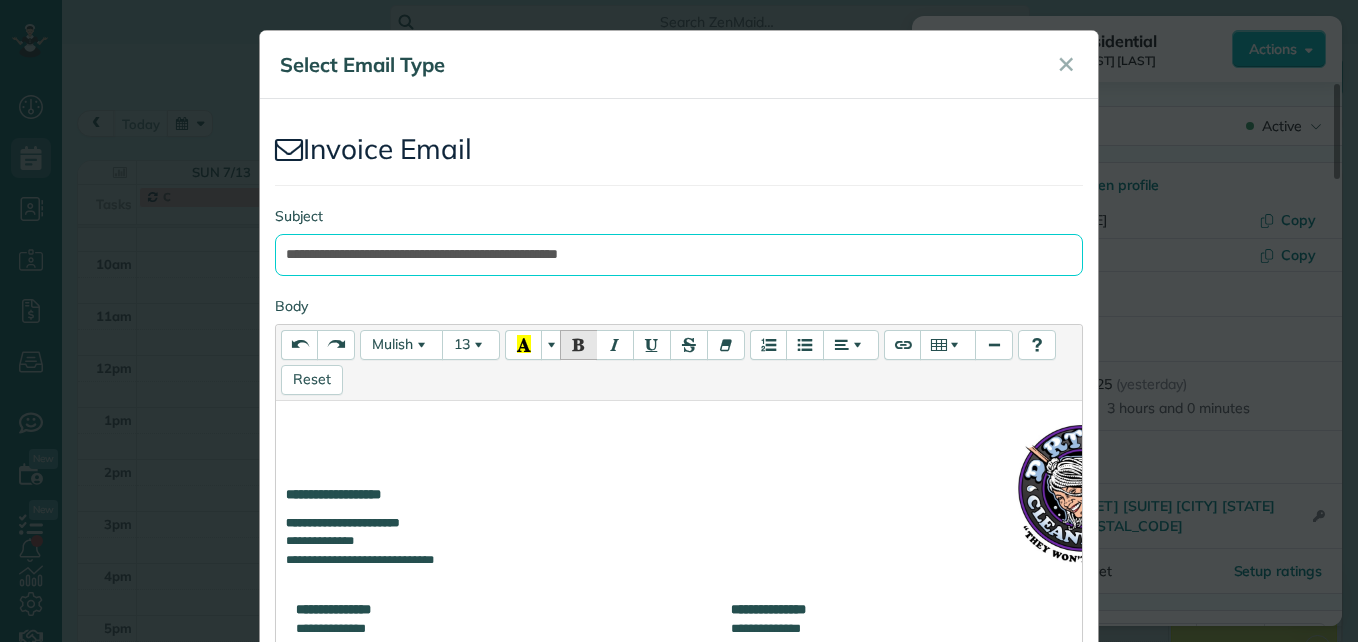click on "**********" at bounding box center (679, 255) 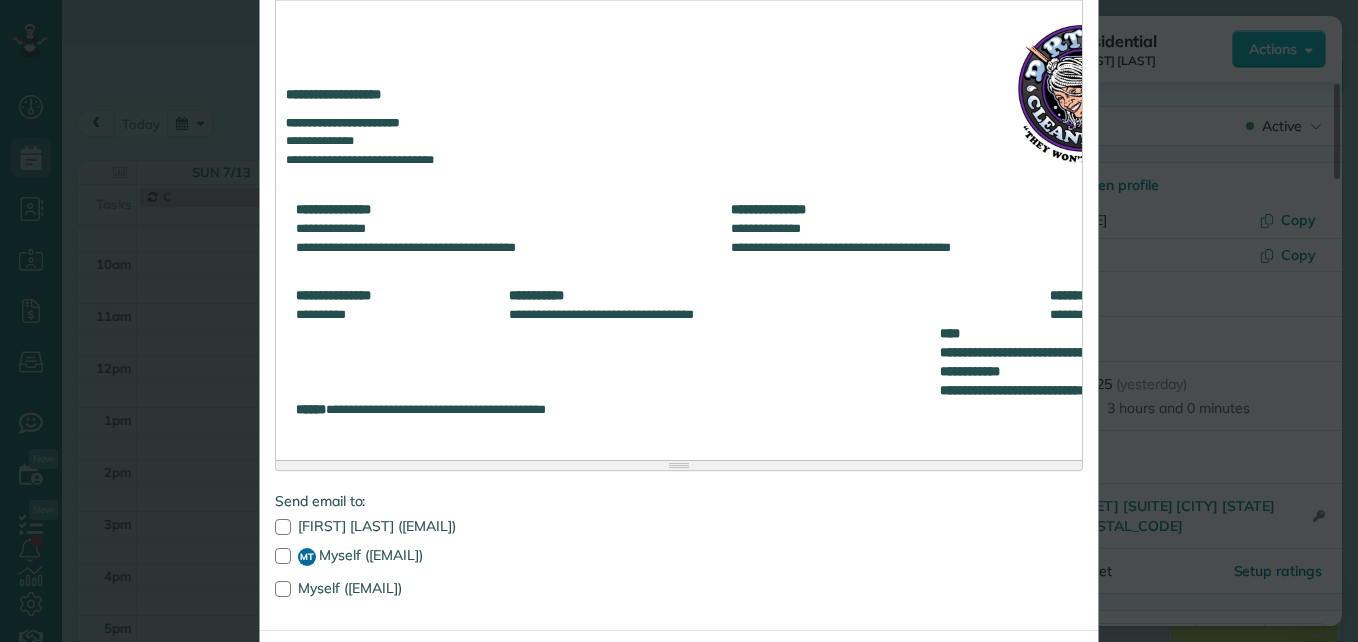 scroll, scrollTop: 489, scrollLeft: 0, axis: vertical 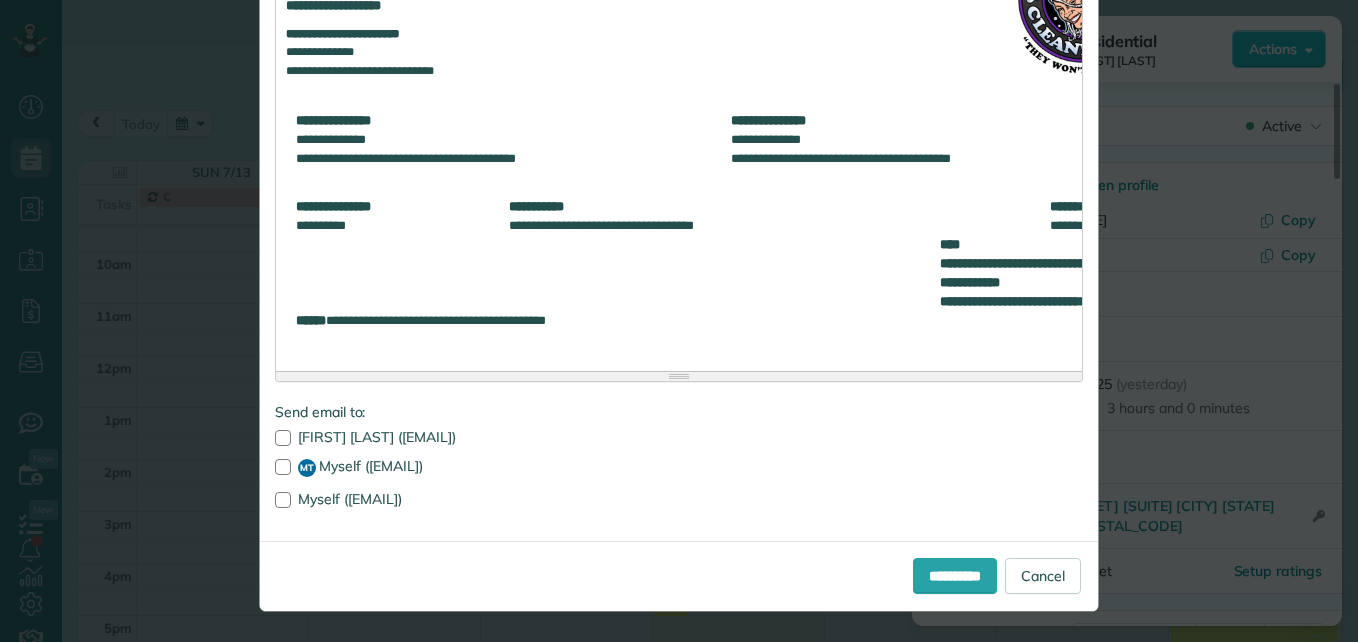 type on "**********" 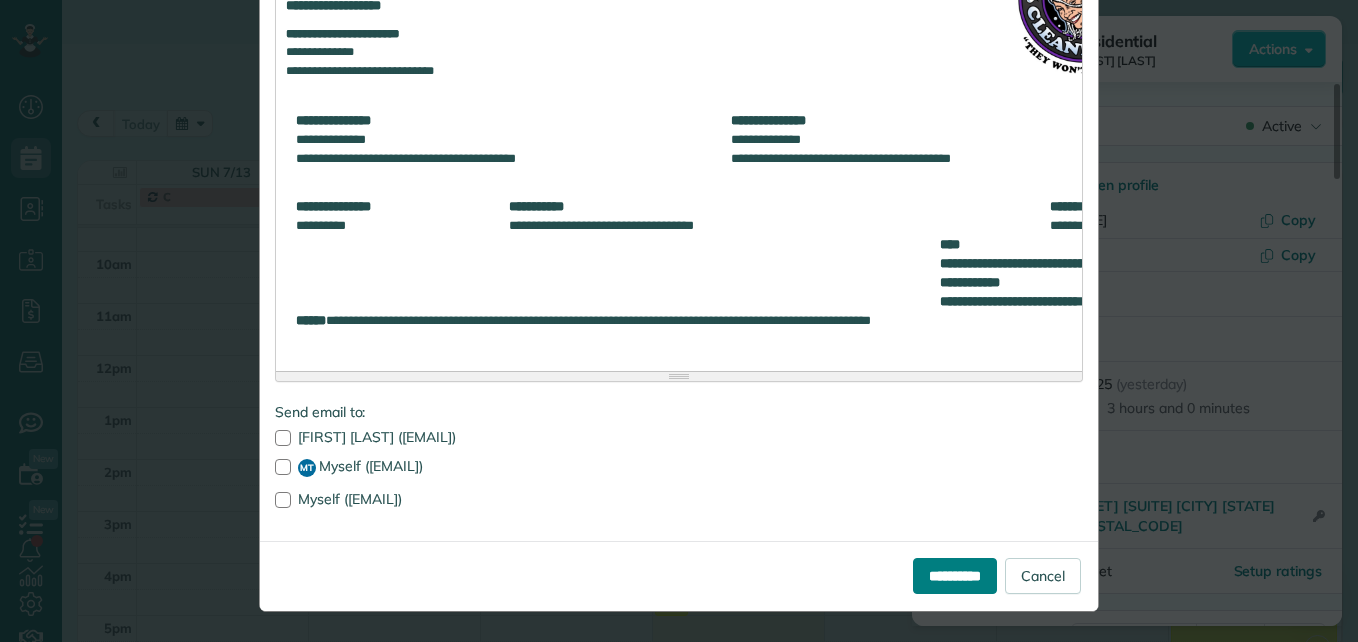 click on "**********" at bounding box center [955, 576] 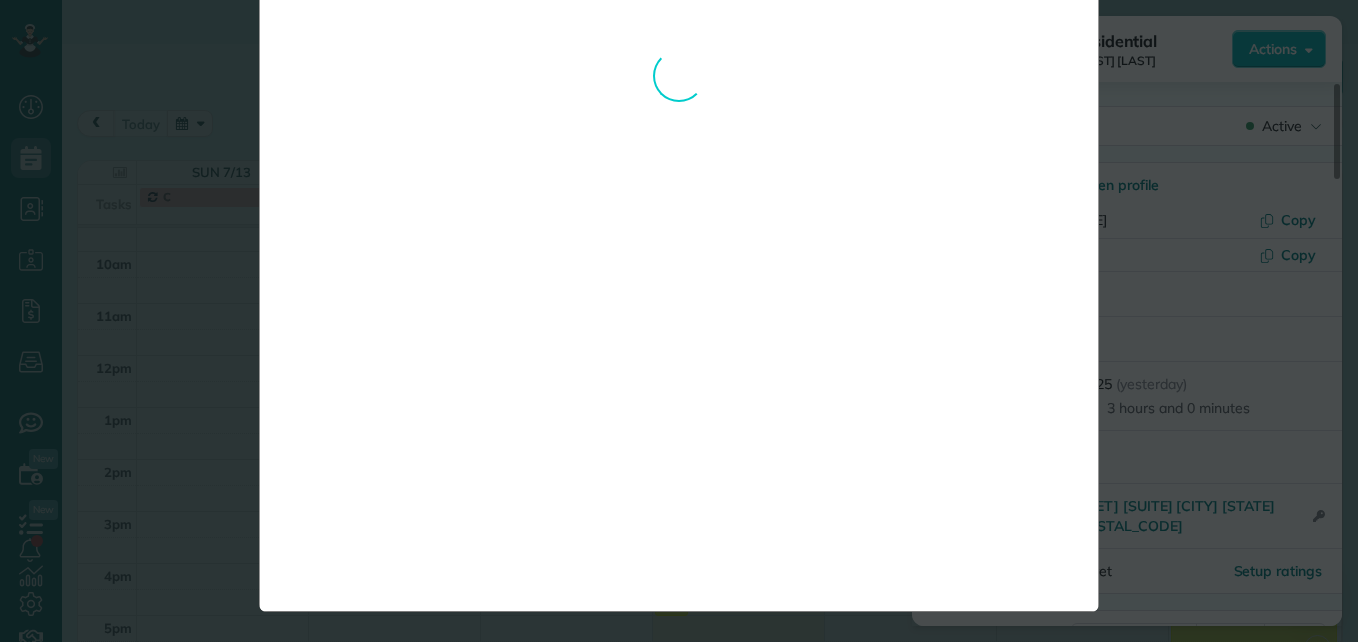 scroll, scrollTop: 0, scrollLeft: 0, axis: both 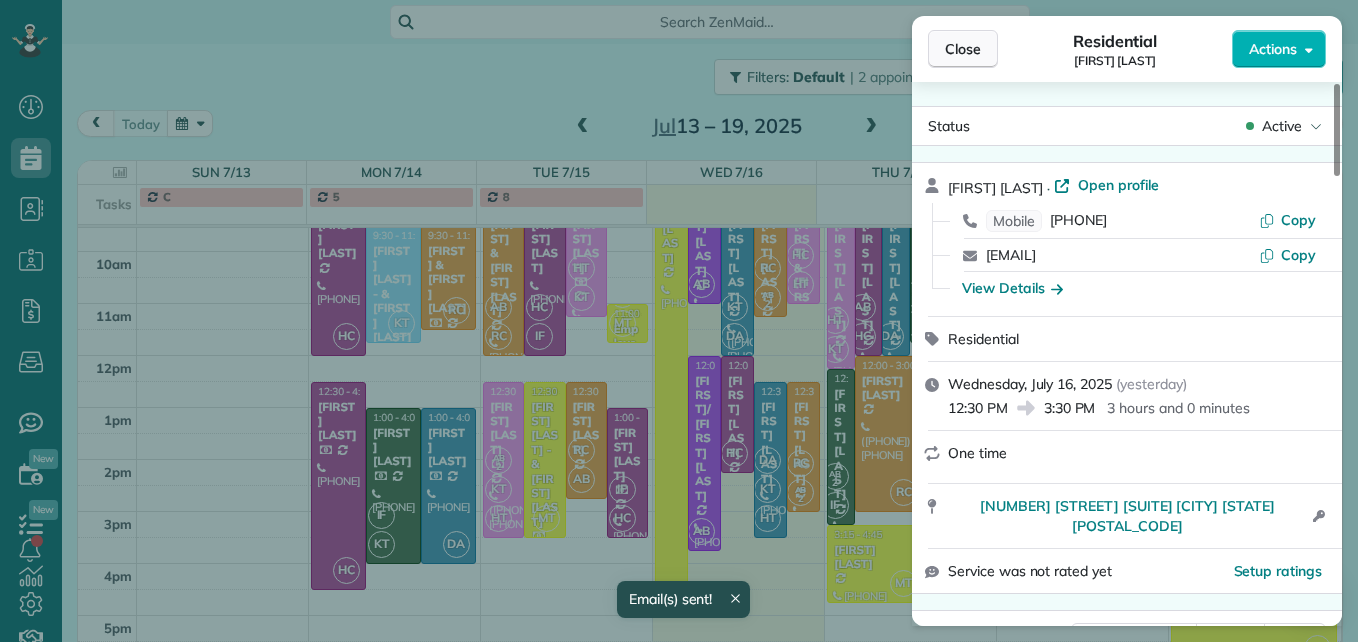 click on "Close" at bounding box center [963, 49] 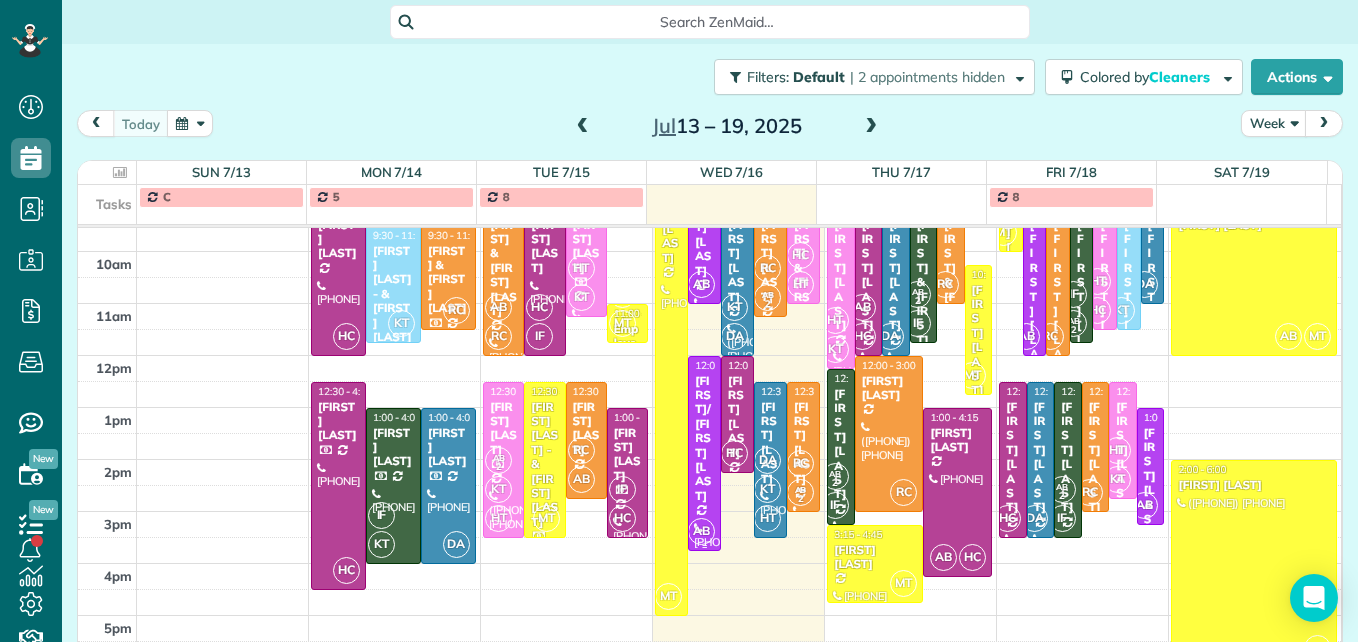 click at bounding box center (704, 453) 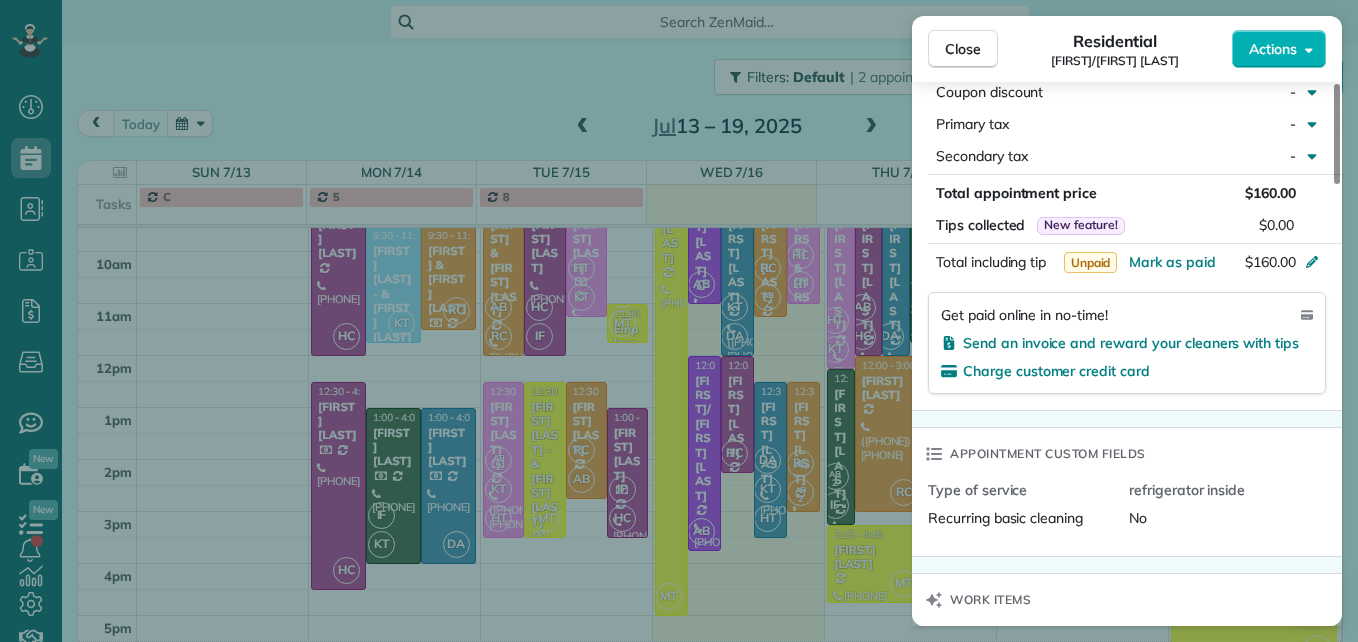 scroll, scrollTop: 1100, scrollLeft: 0, axis: vertical 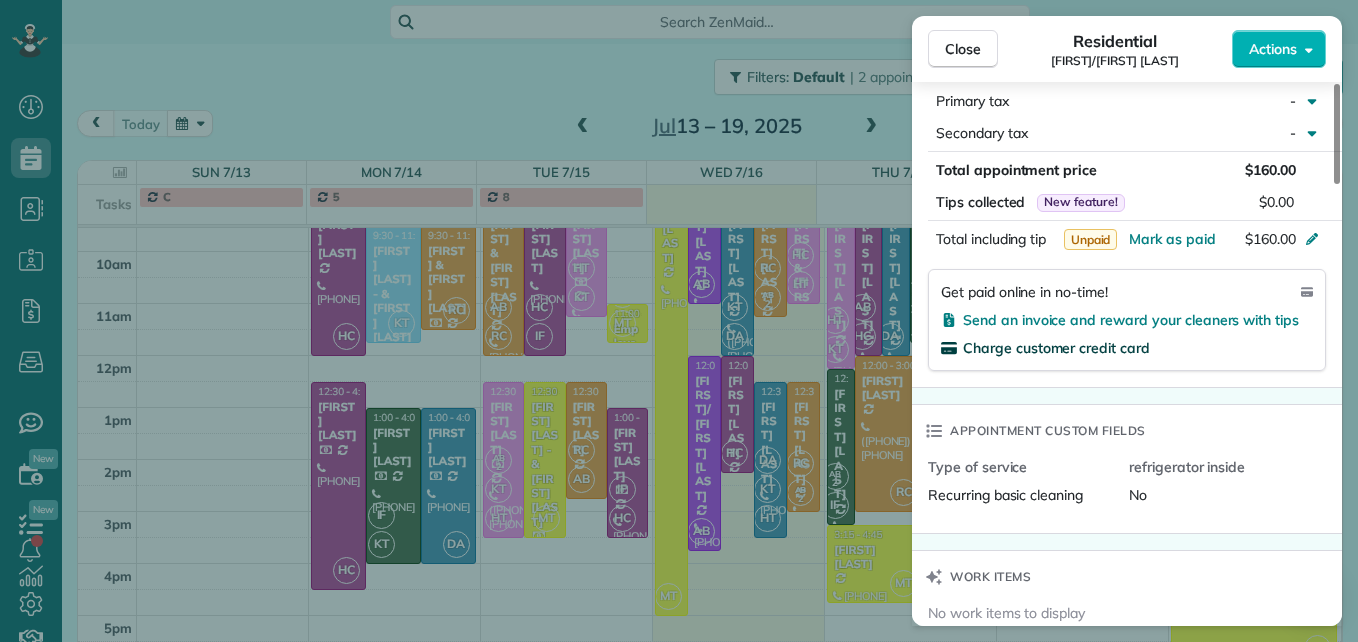 click on "Charge customer credit card" at bounding box center [1056, 348] 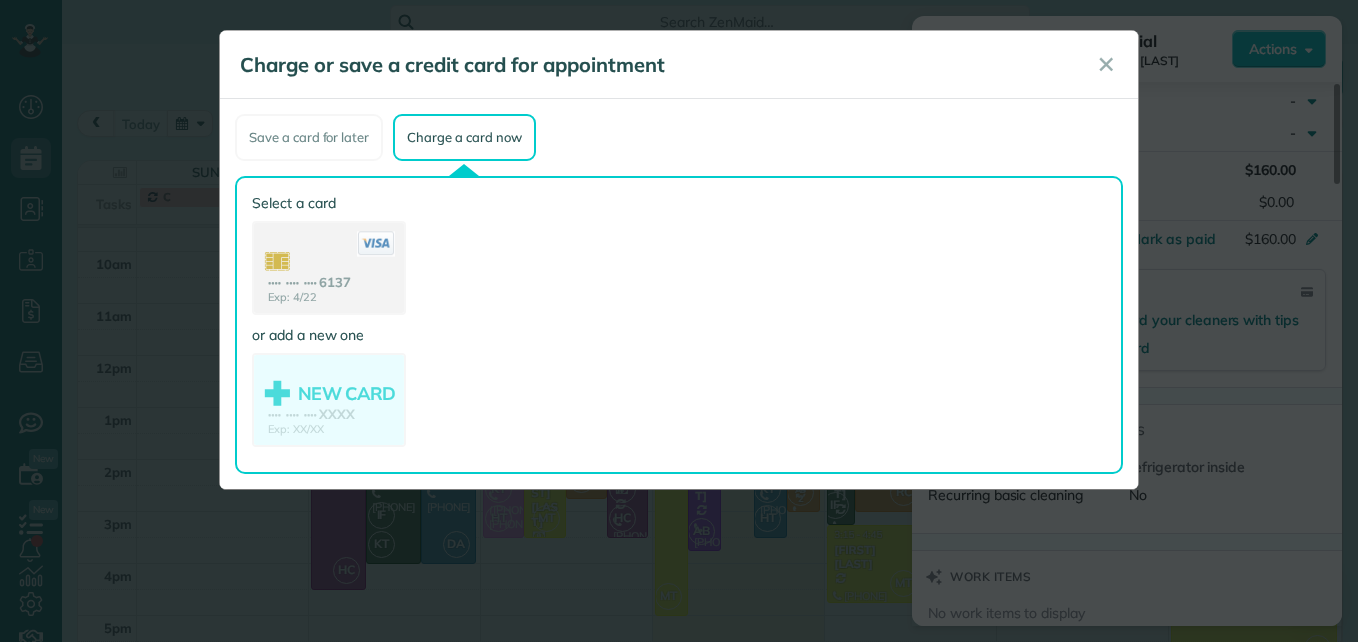 click 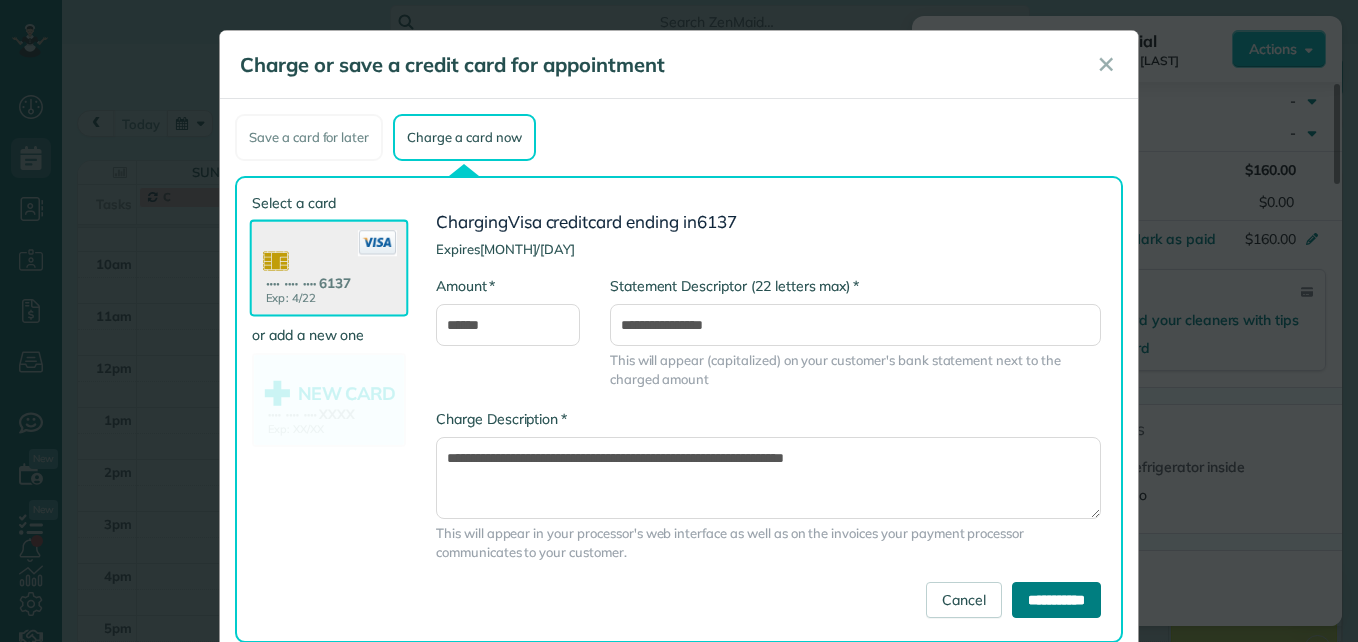 click on "**********" at bounding box center [1056, 600] 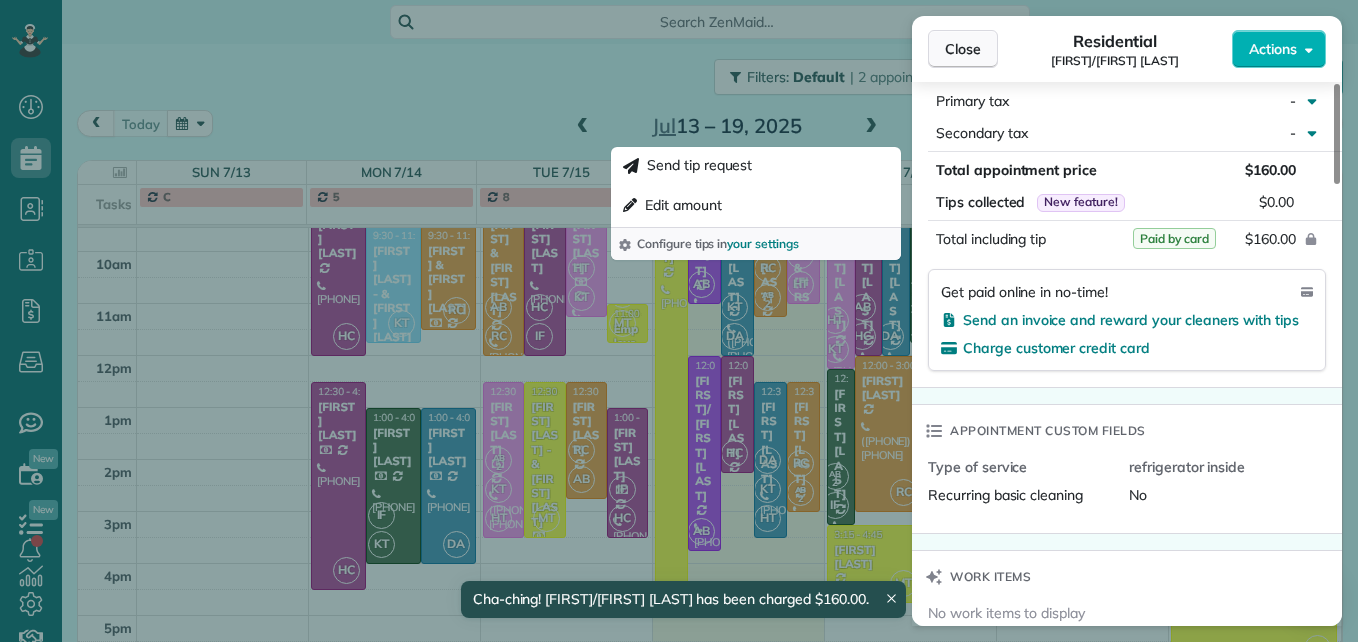 click on "Close" at bounding box center (963, 49) 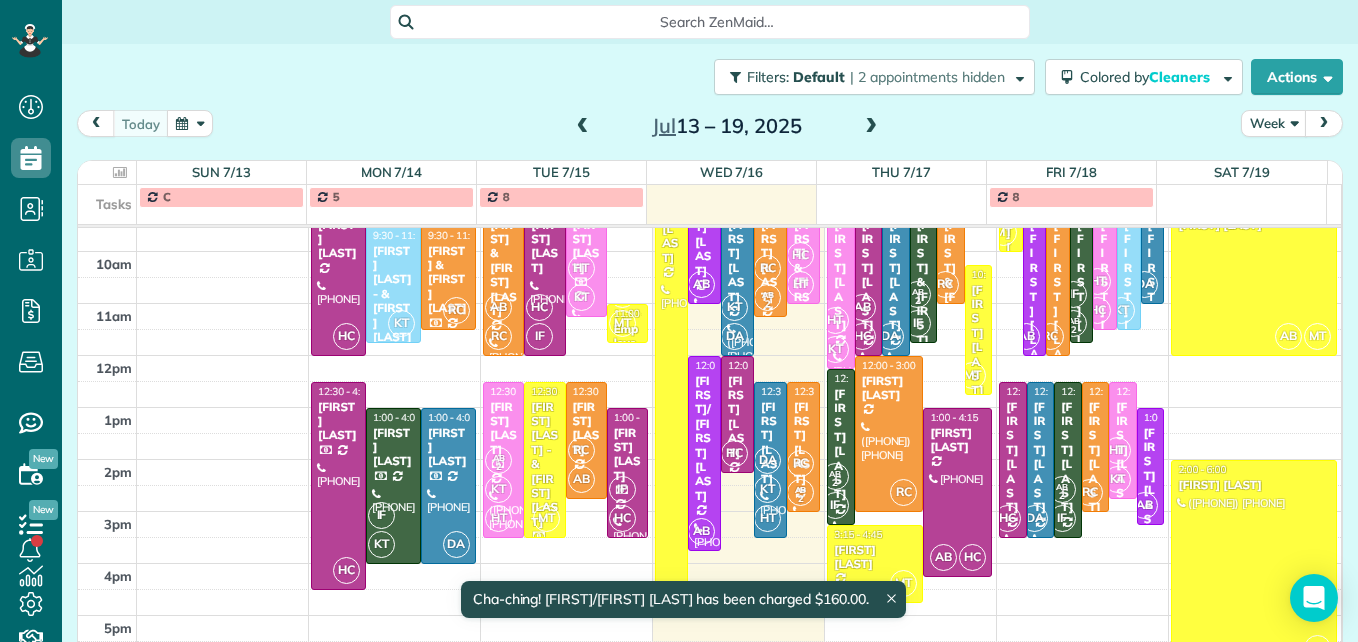 click at bounding box center (671, 388) 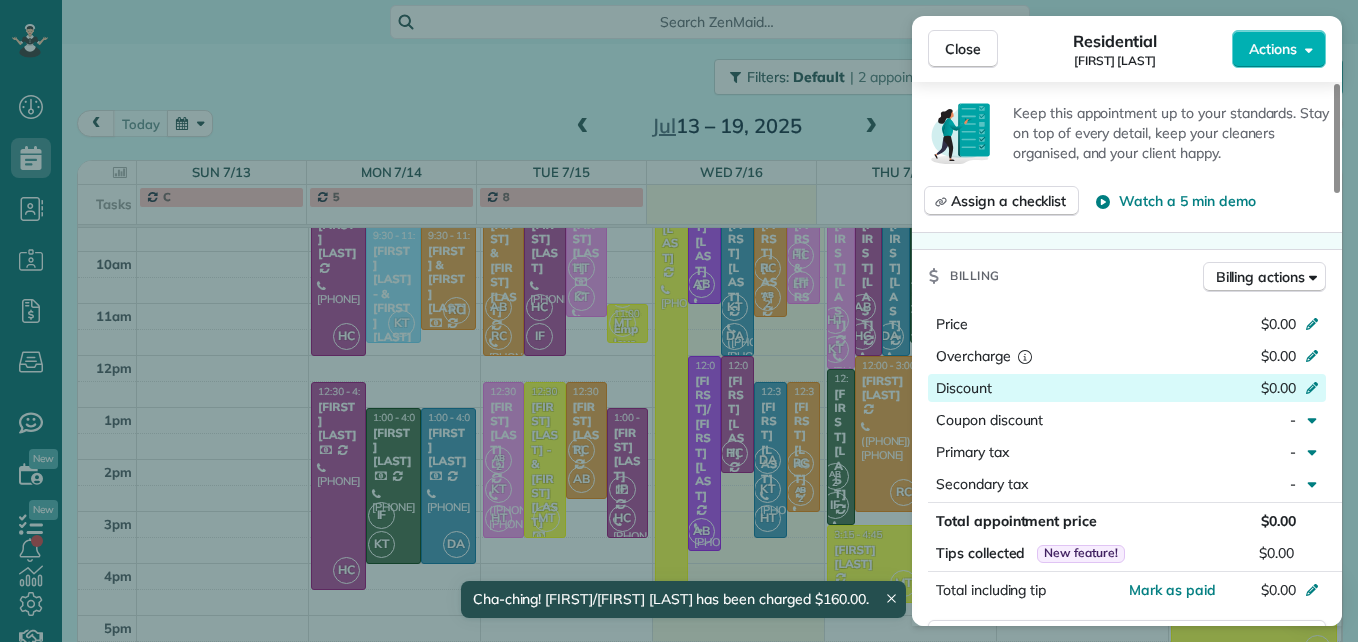 scroll, scrollTop: 800, scrollLeft: 0, axis: vertical 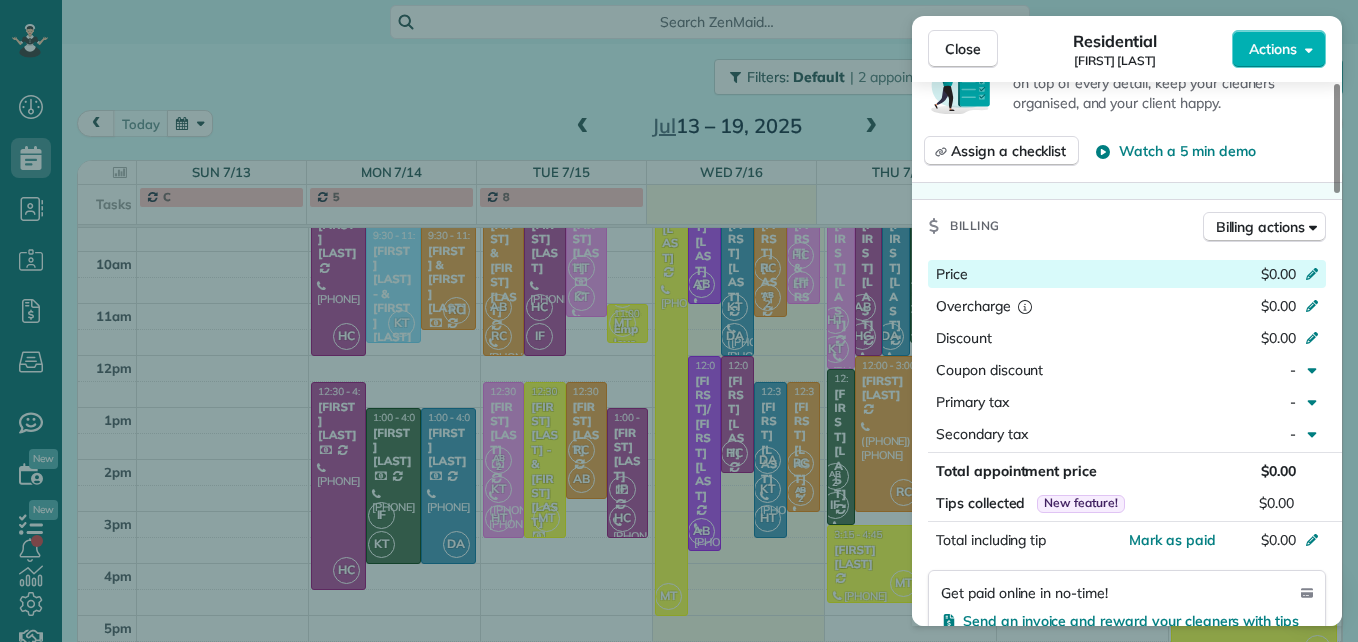 click 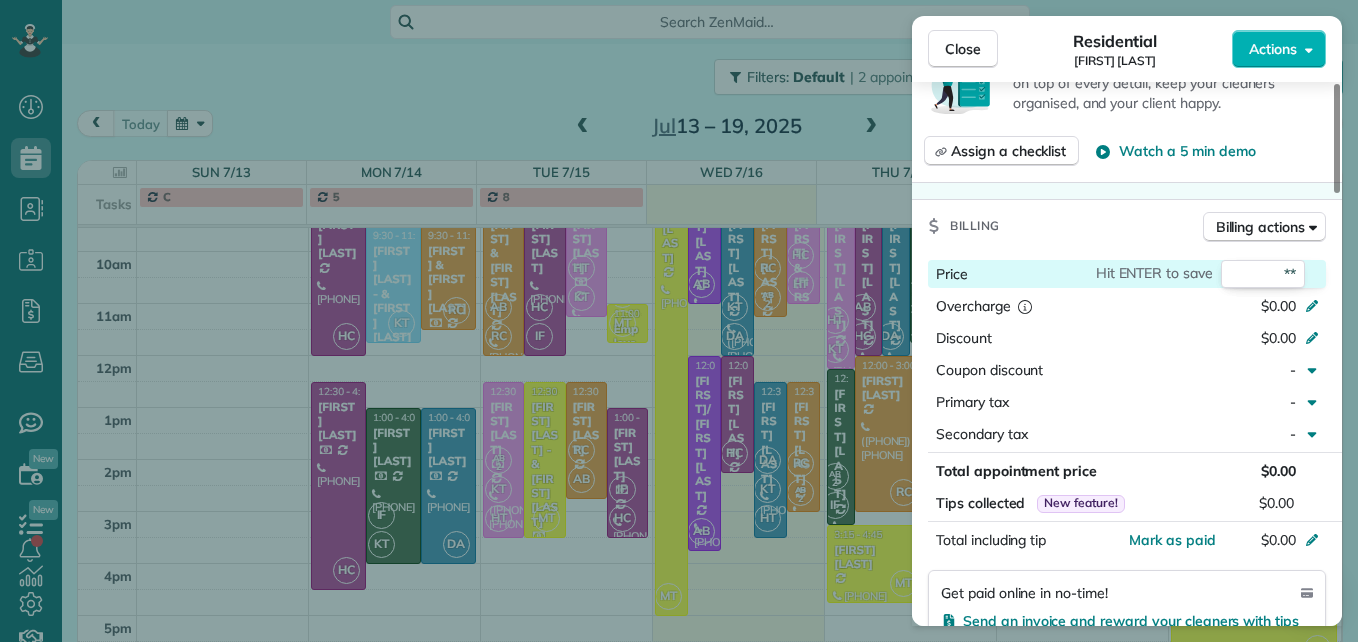 type on "***" 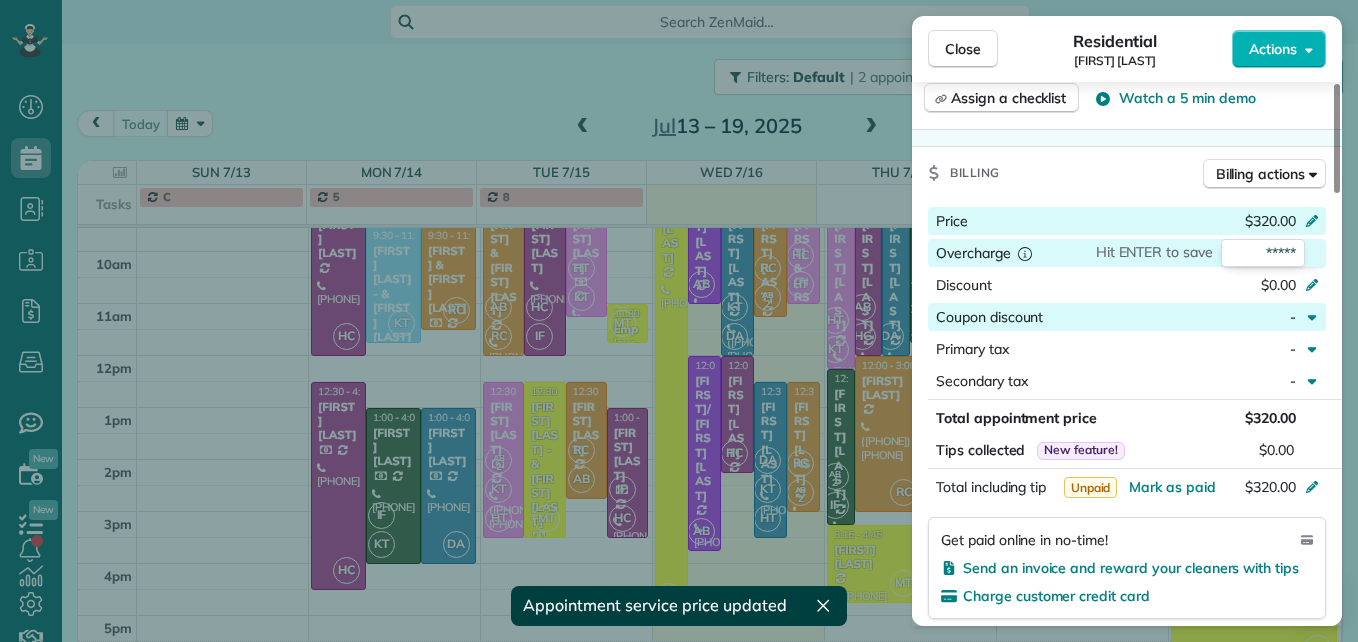 scroll, scrollTop: 900, scrollLeft: 0, axis: vertical 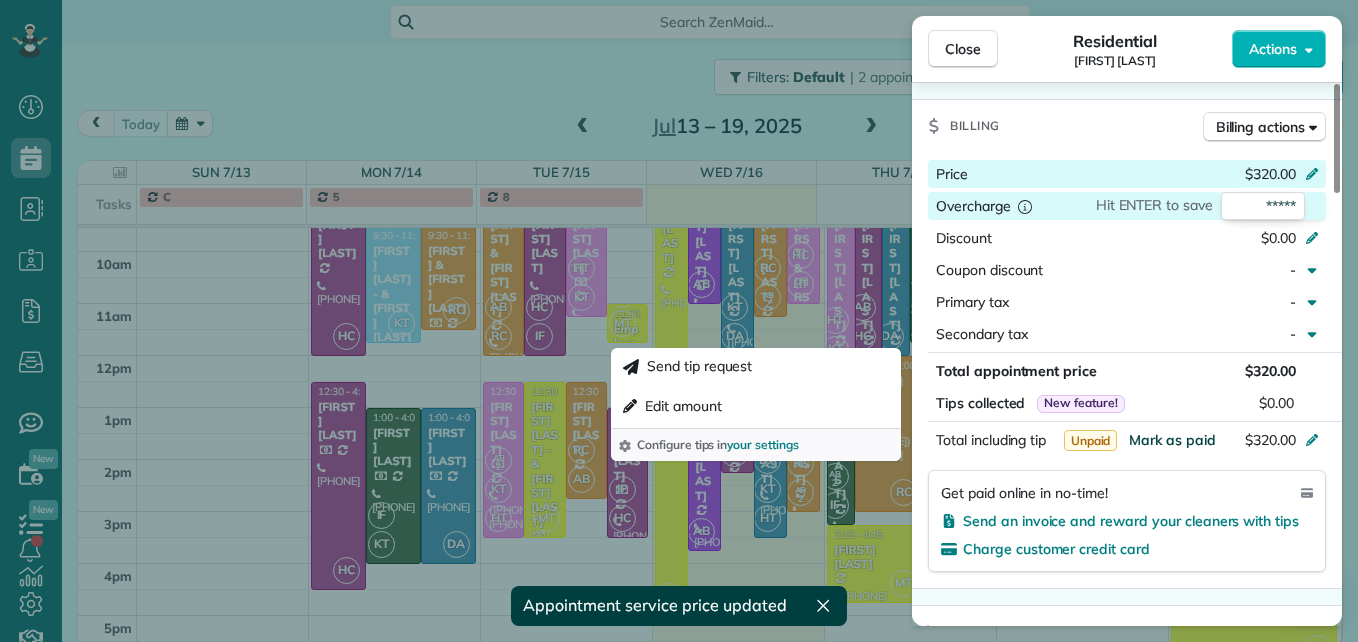 click on "Mark as paid" at bounding box center (1172, 440) 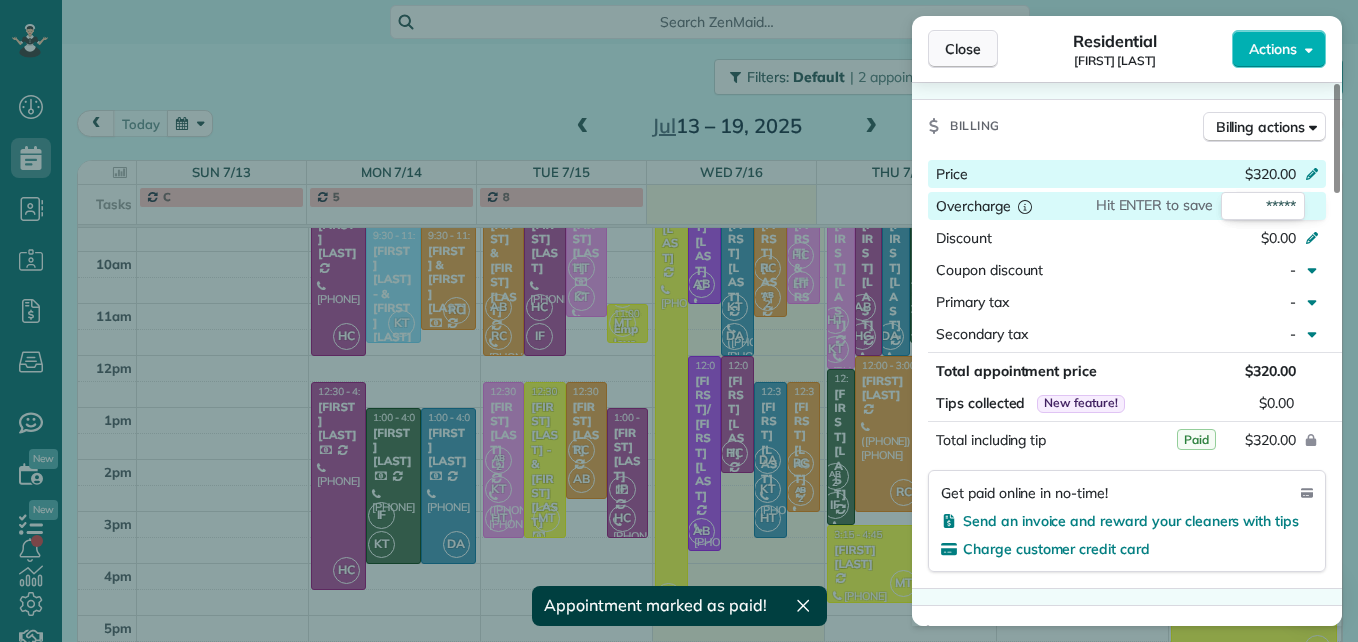click on "Close" at bounding box center (963, 49) 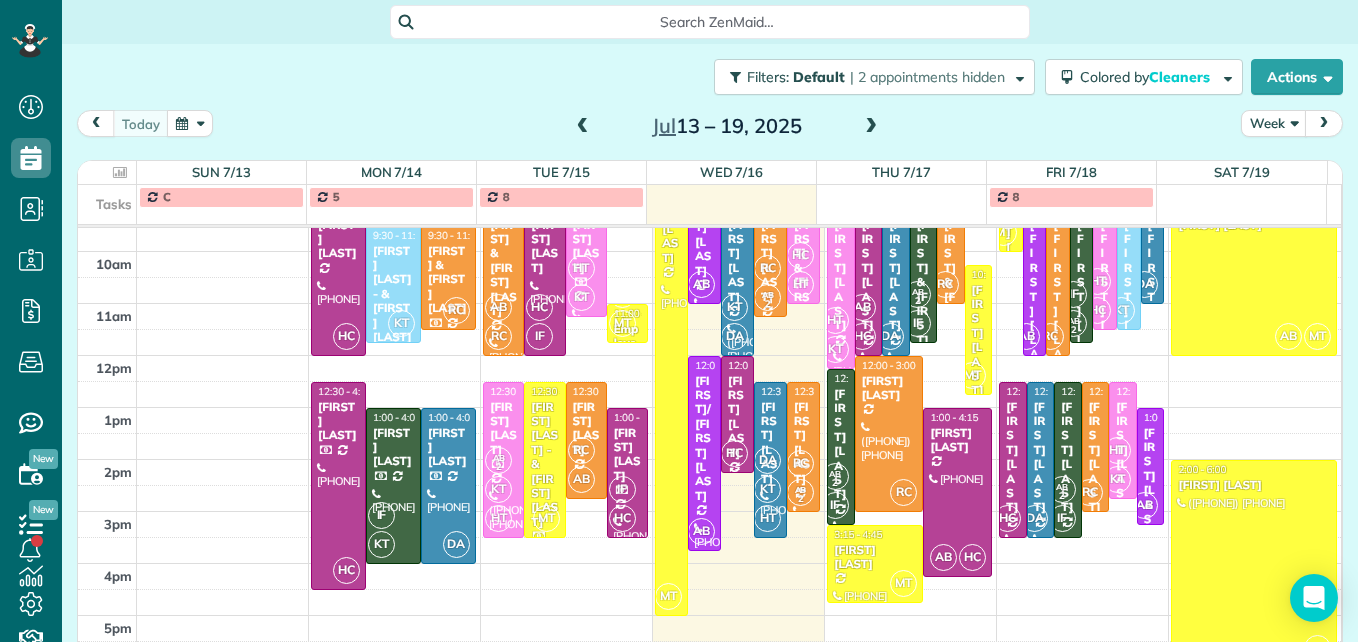 click on "[FIRST] [LAST]" at bounding box center [737, 417] 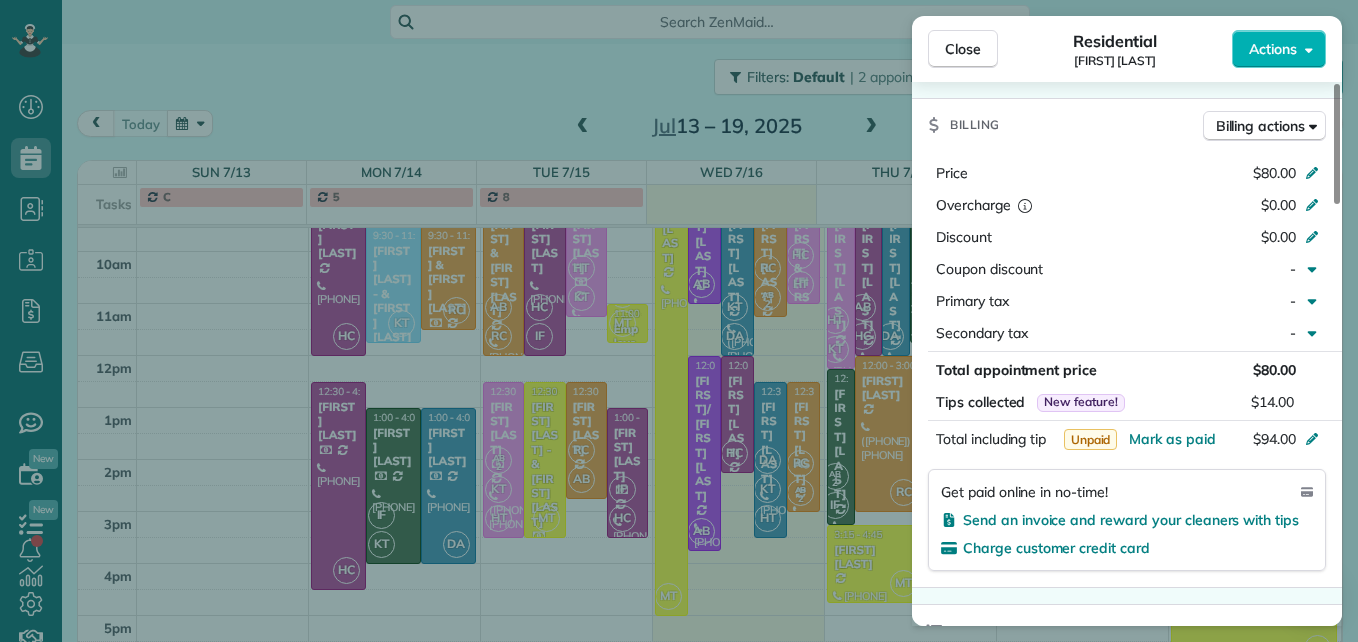 scroll, scrollTop: 1100, scrollLeft: 0, axis: vertical 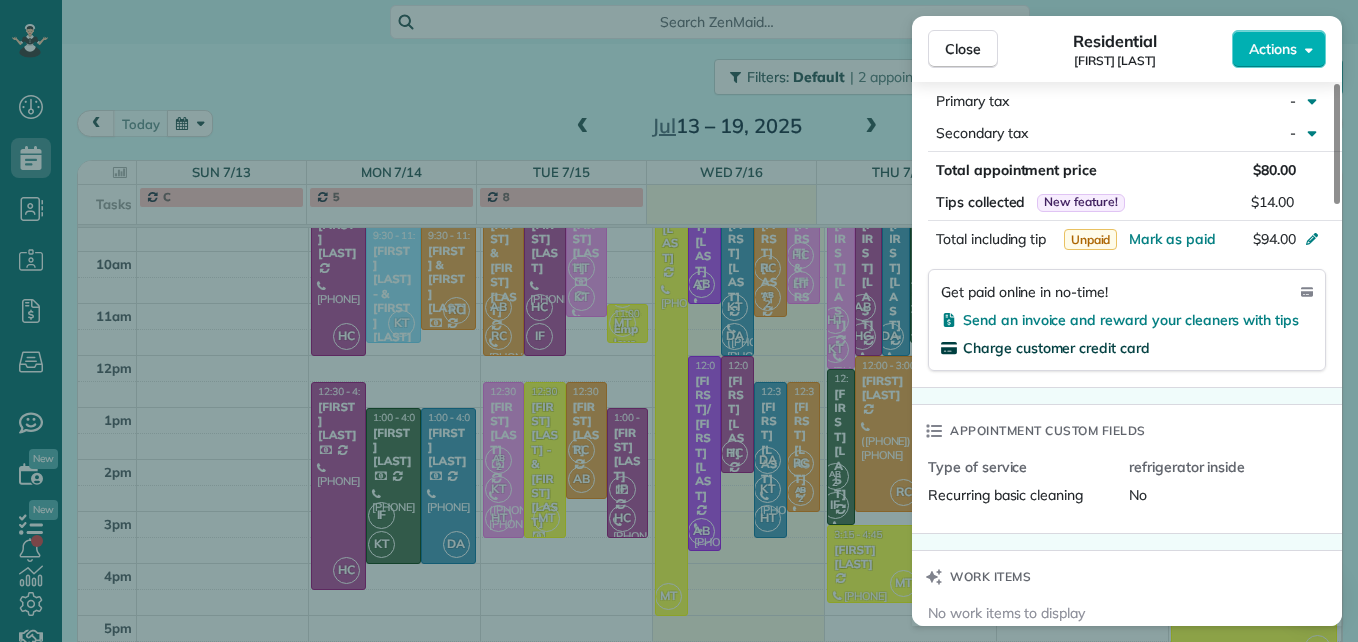 click on "Charge customer credit card" at bounding box center [1056, 348] 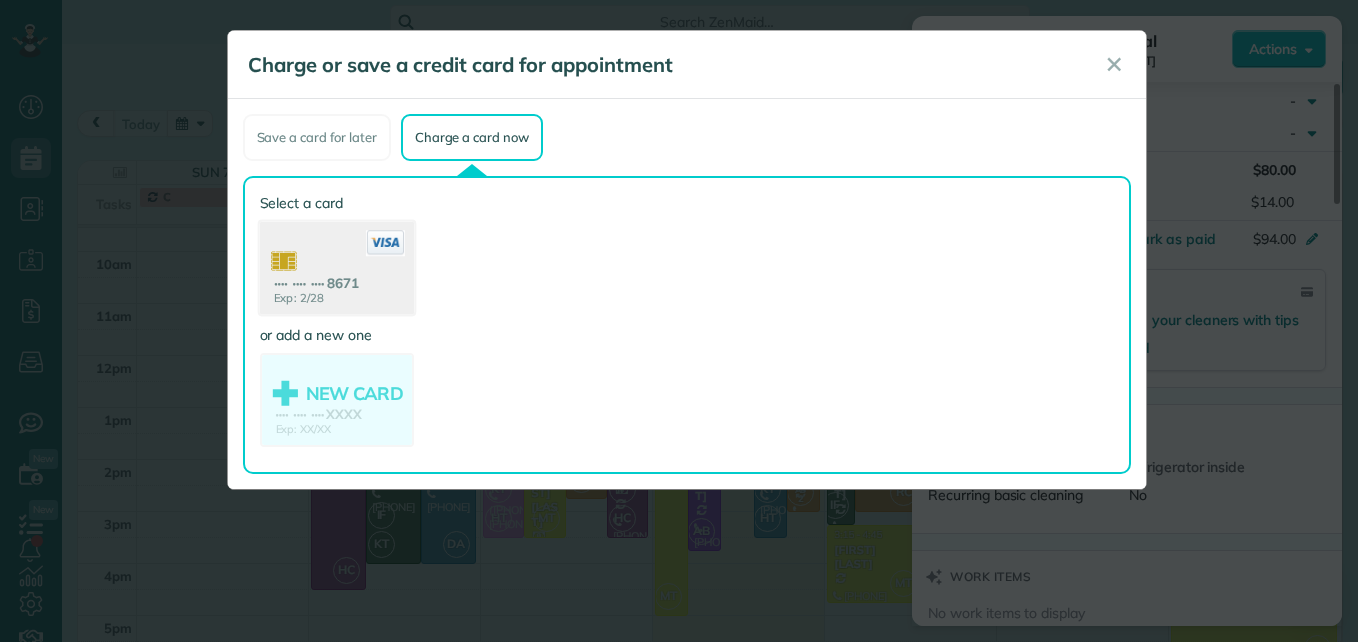 click 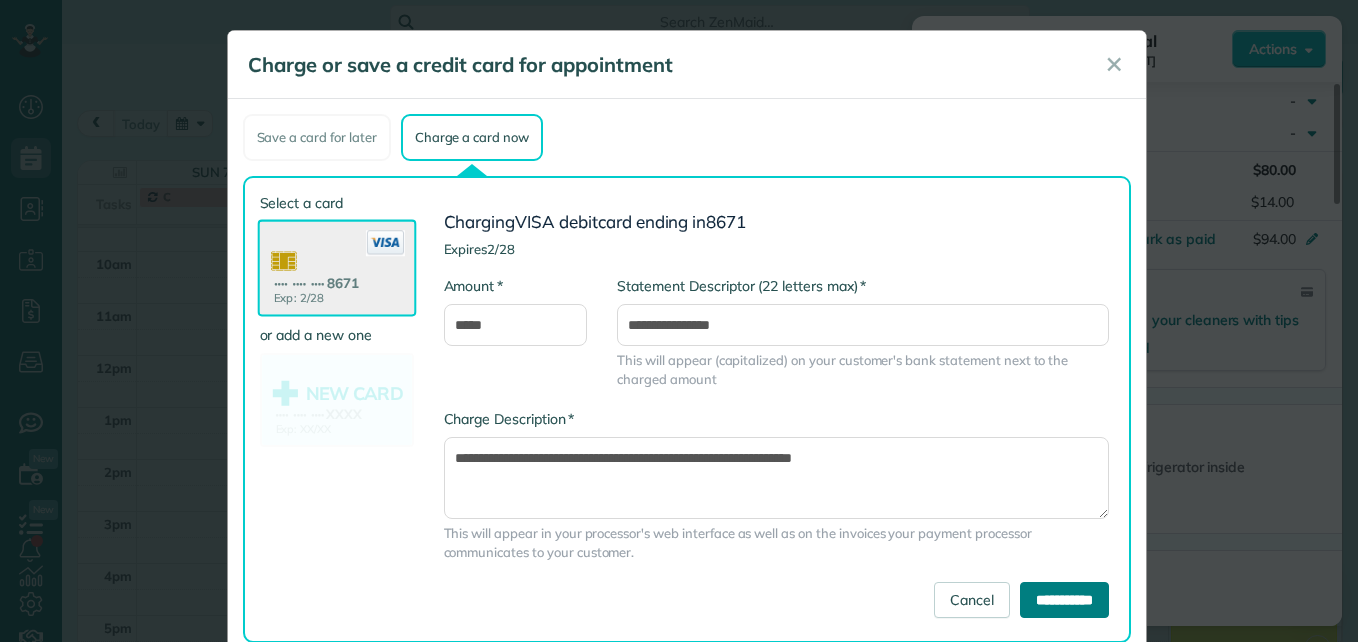 click on "**********" at bounding box center [1064, 600] 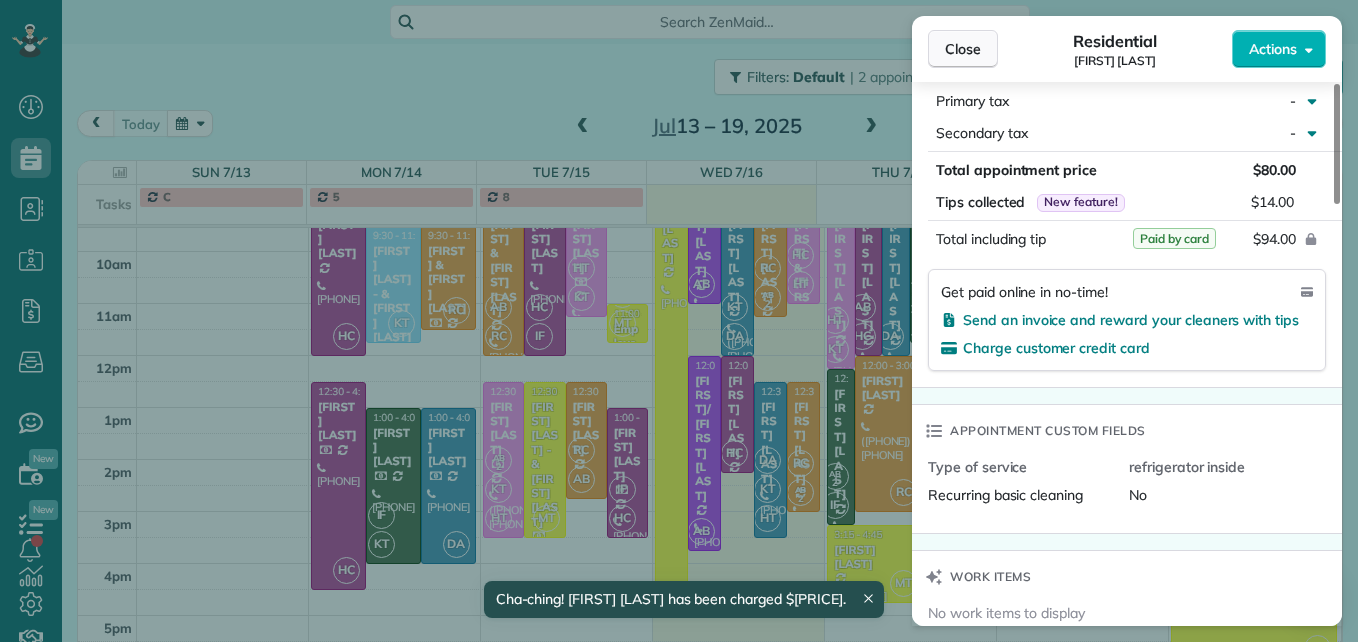 click on "Close" at bounding box center (963, 49) 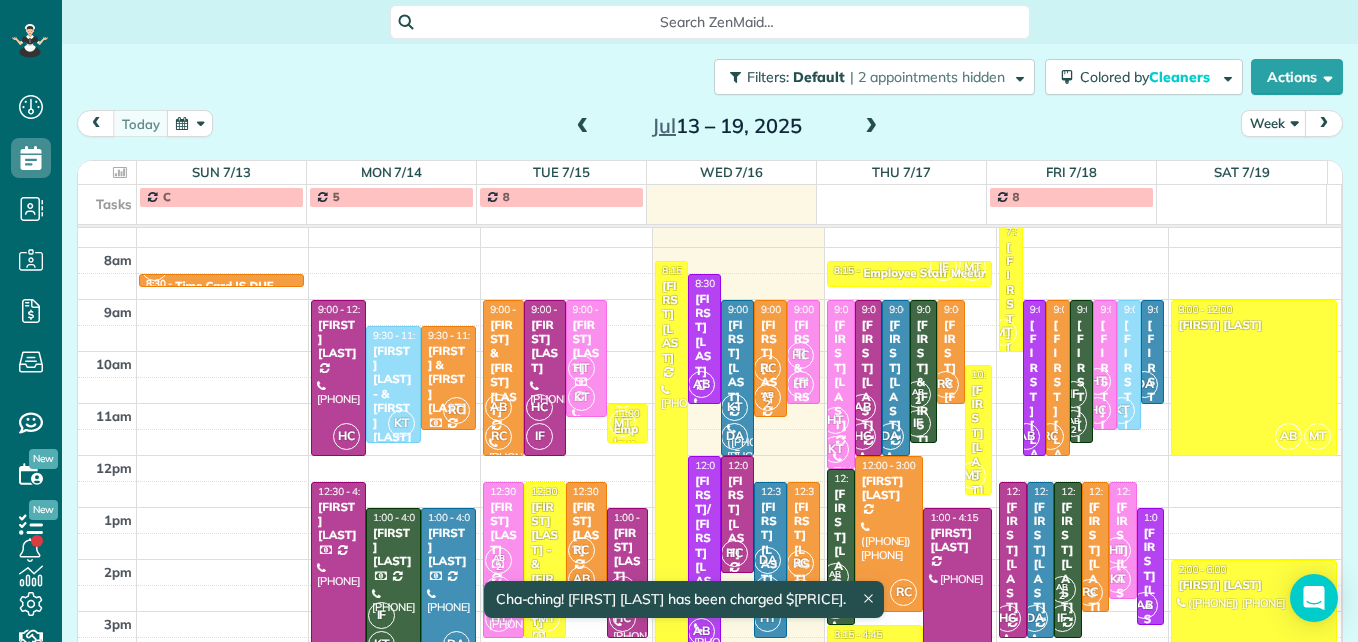 click on "[FIRST] [LAST]" at bounding box center [737, 361] 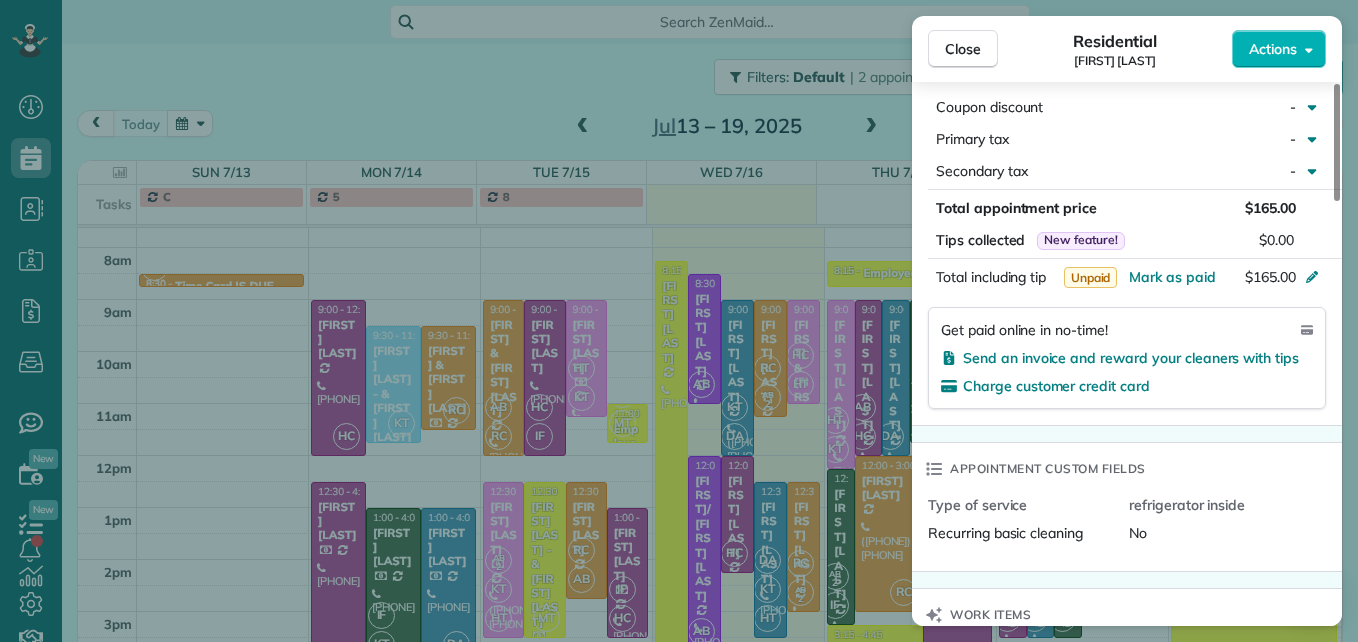 scroll, scrollTop: 1100, scrollLeft: 0, axis: vertical 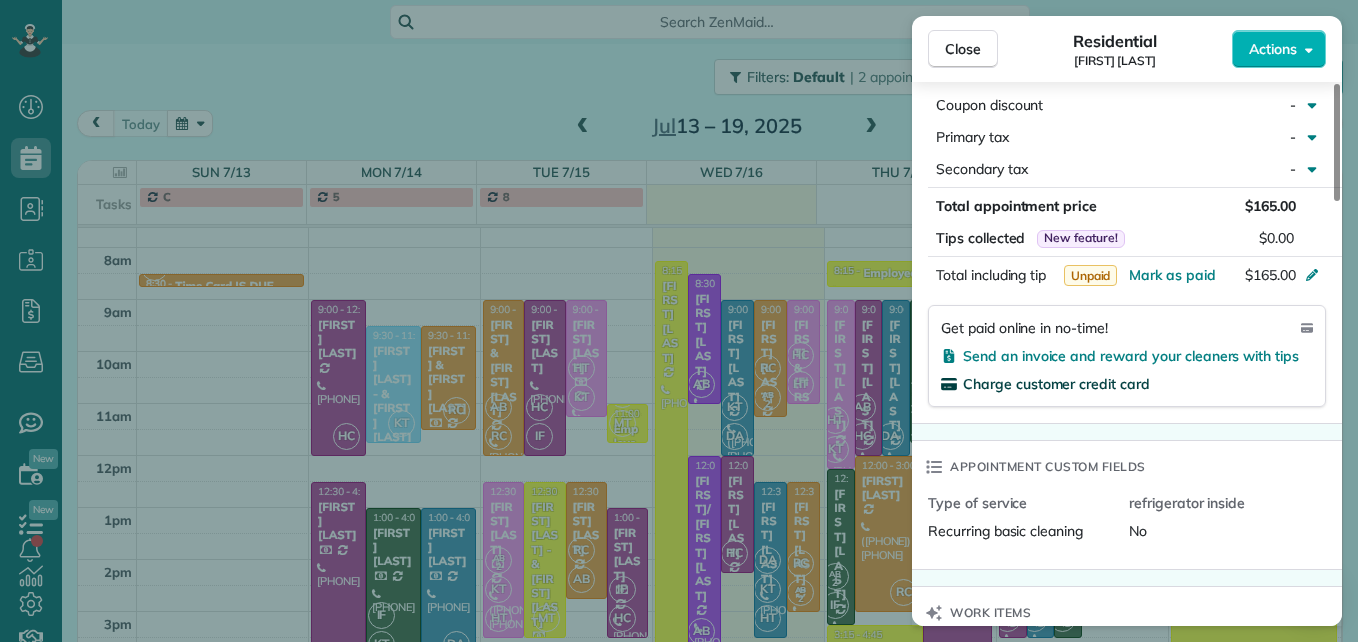 click on "Charge customer credit card" at bounding box center [1056, 384] 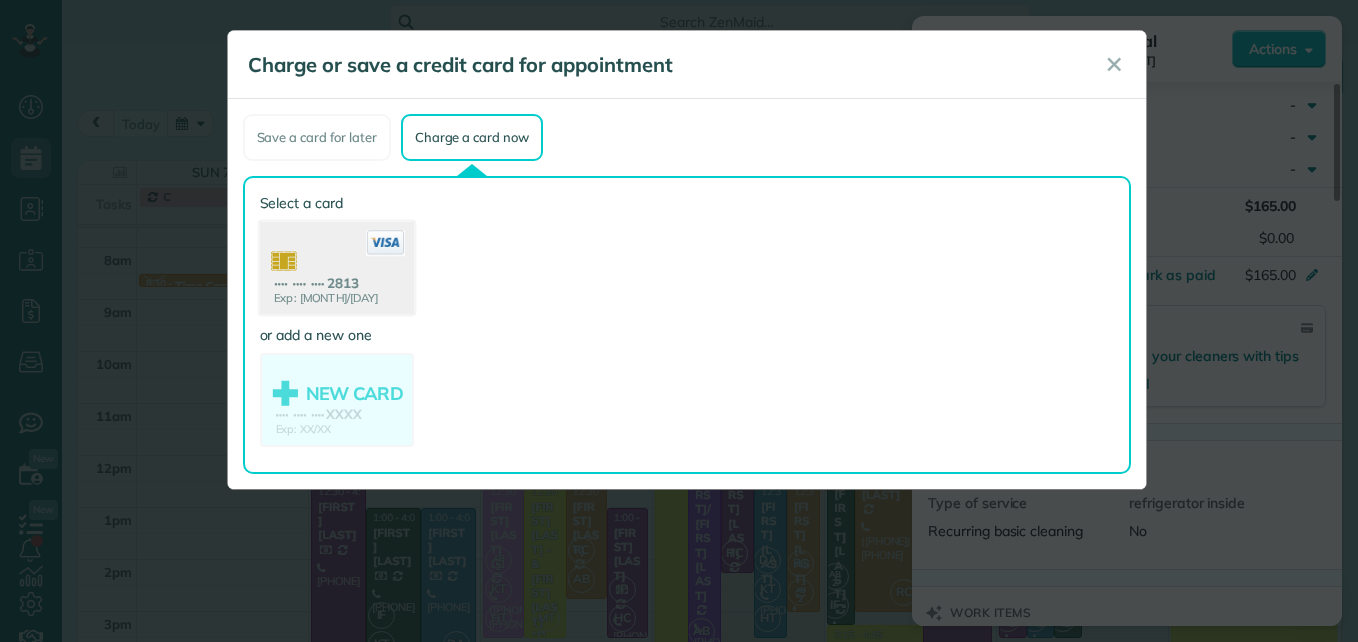 click 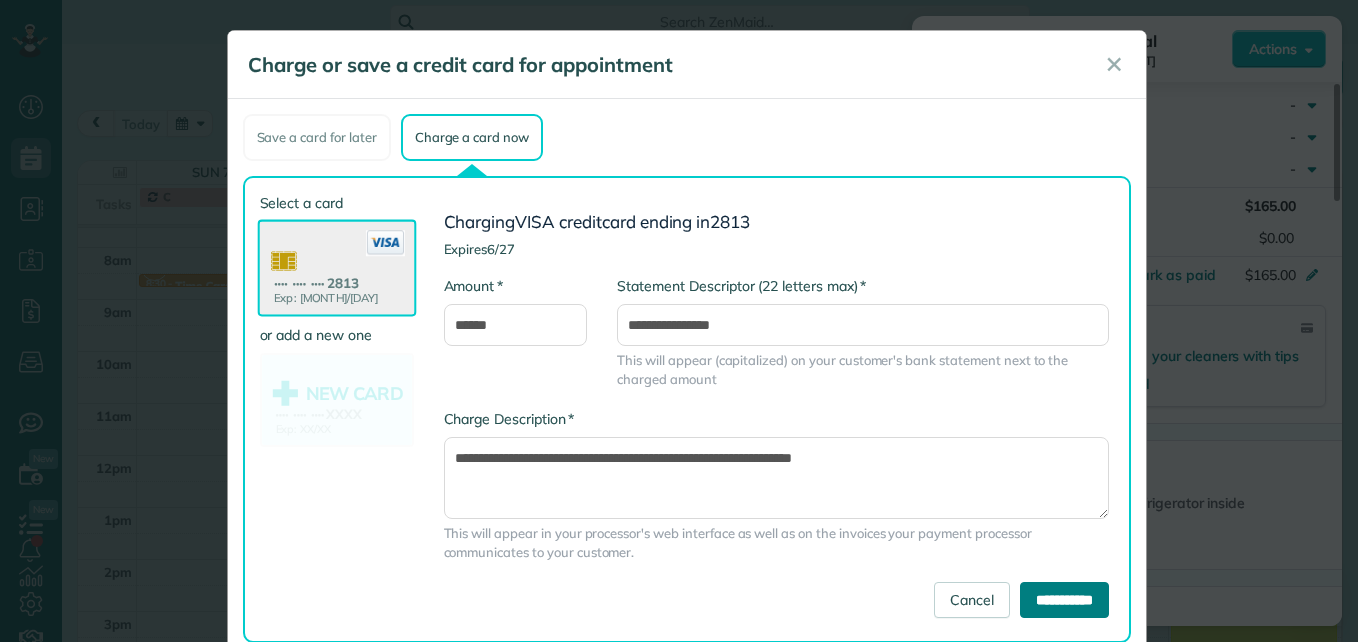 click on "**********" at bounding box center (1064, 600) 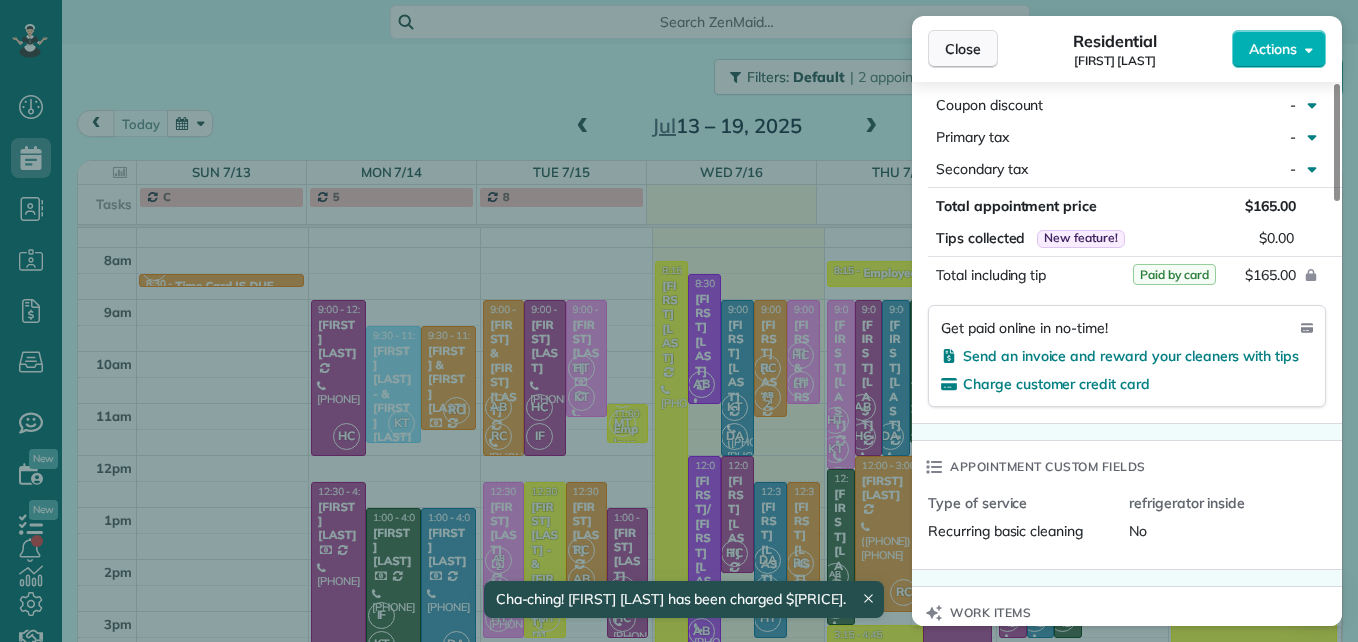 click on "Close" at bounding box center [963, 49] 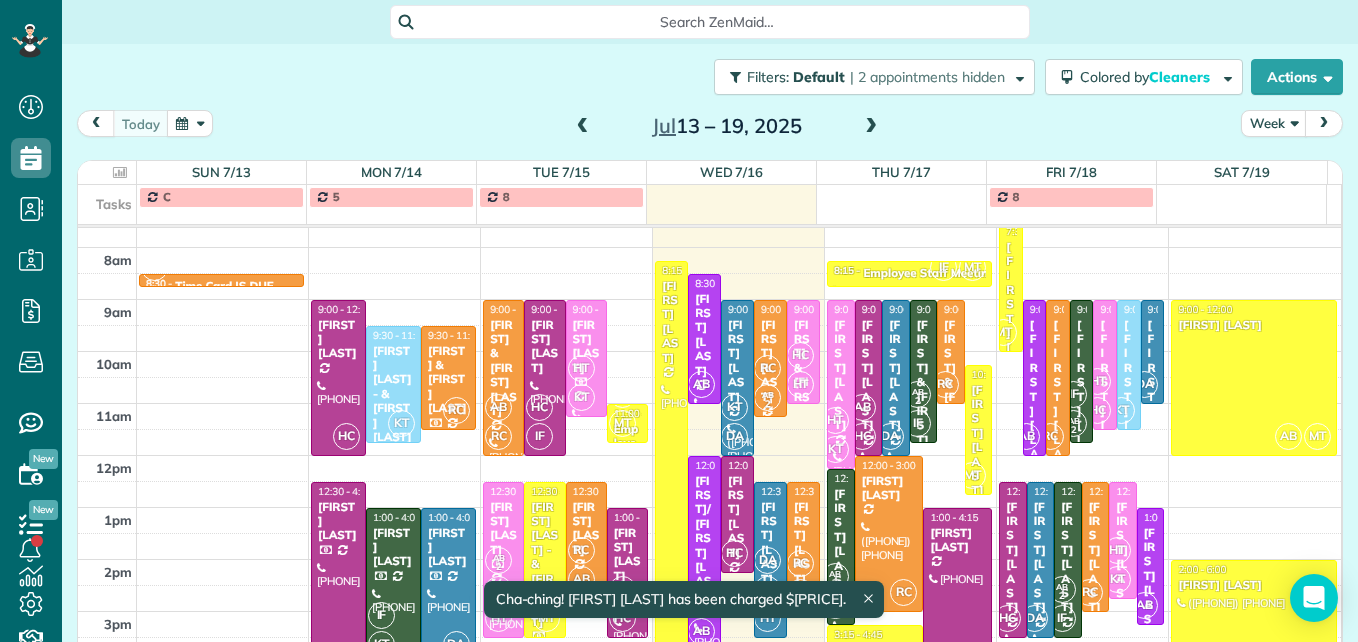 click on "RC" at bounding box center (767, 368) 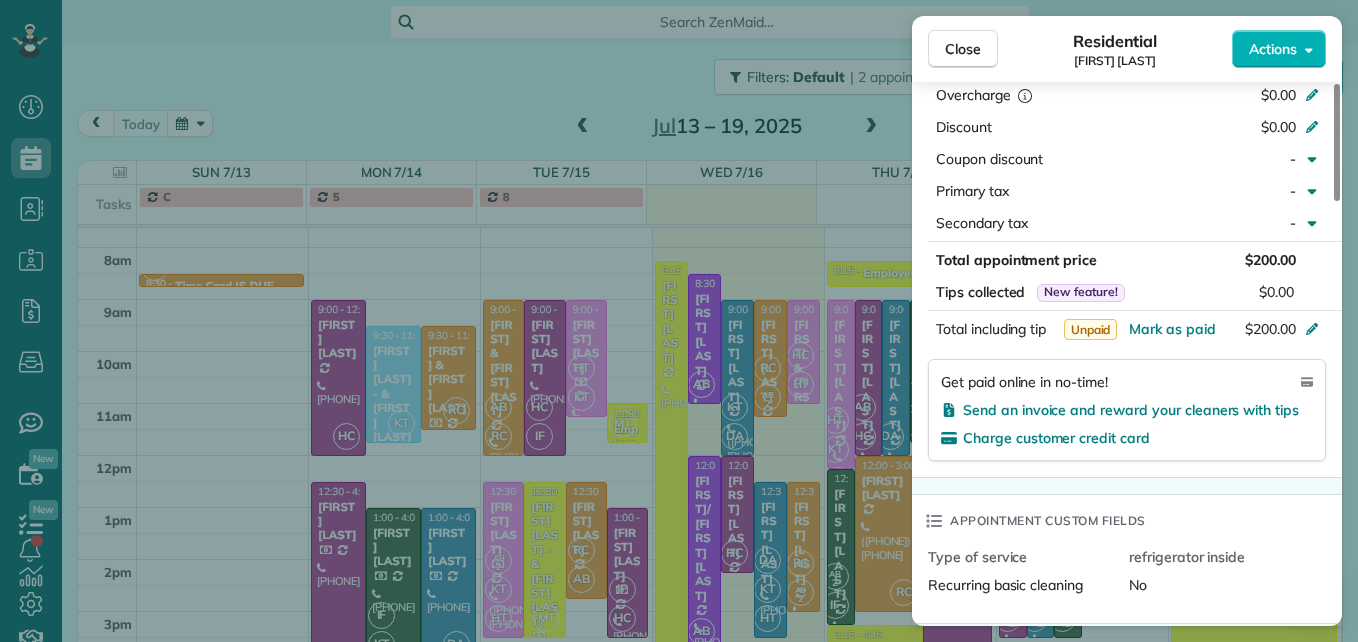 scroll, scrollTop: 1100, scrollLeft: 0, axis: vertical 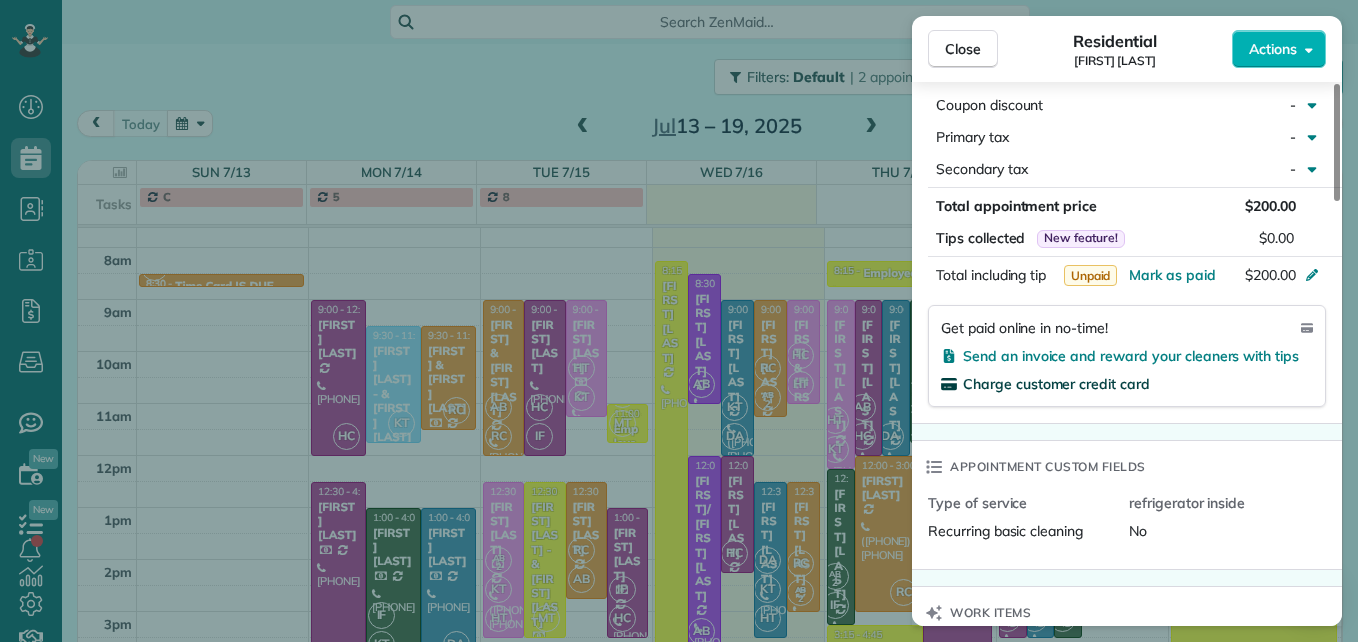 click on "Charge customer credit card" at bounding box center (1056, 384) 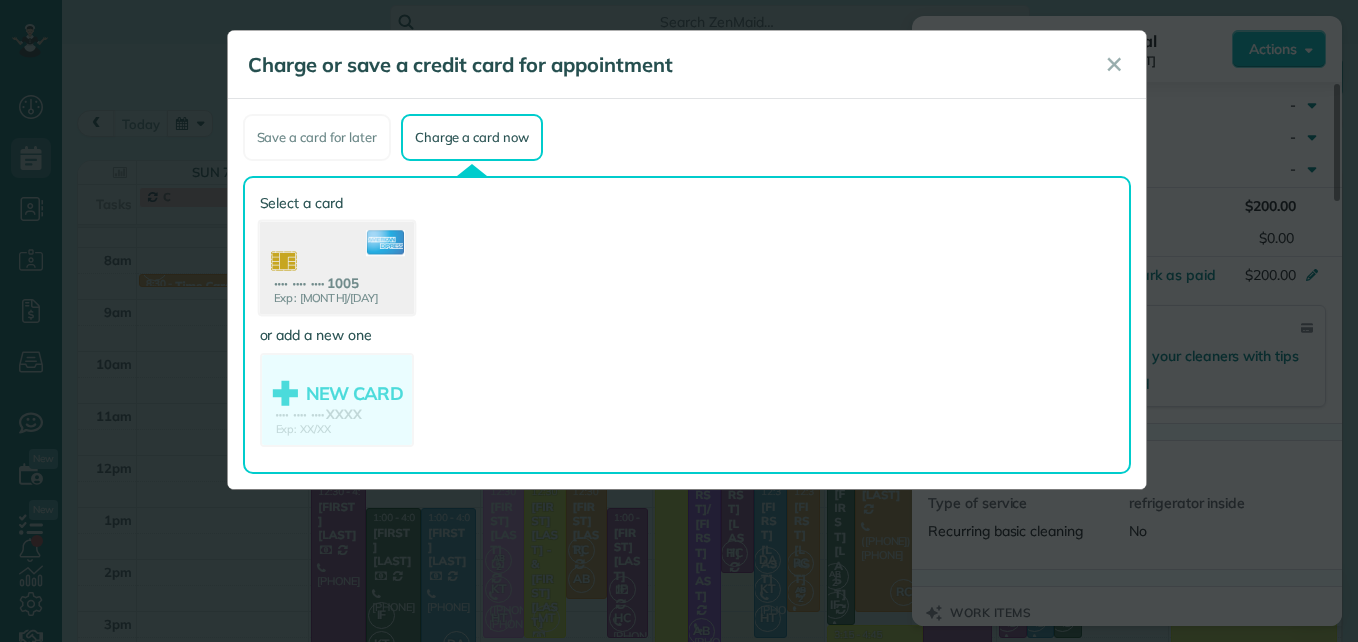click 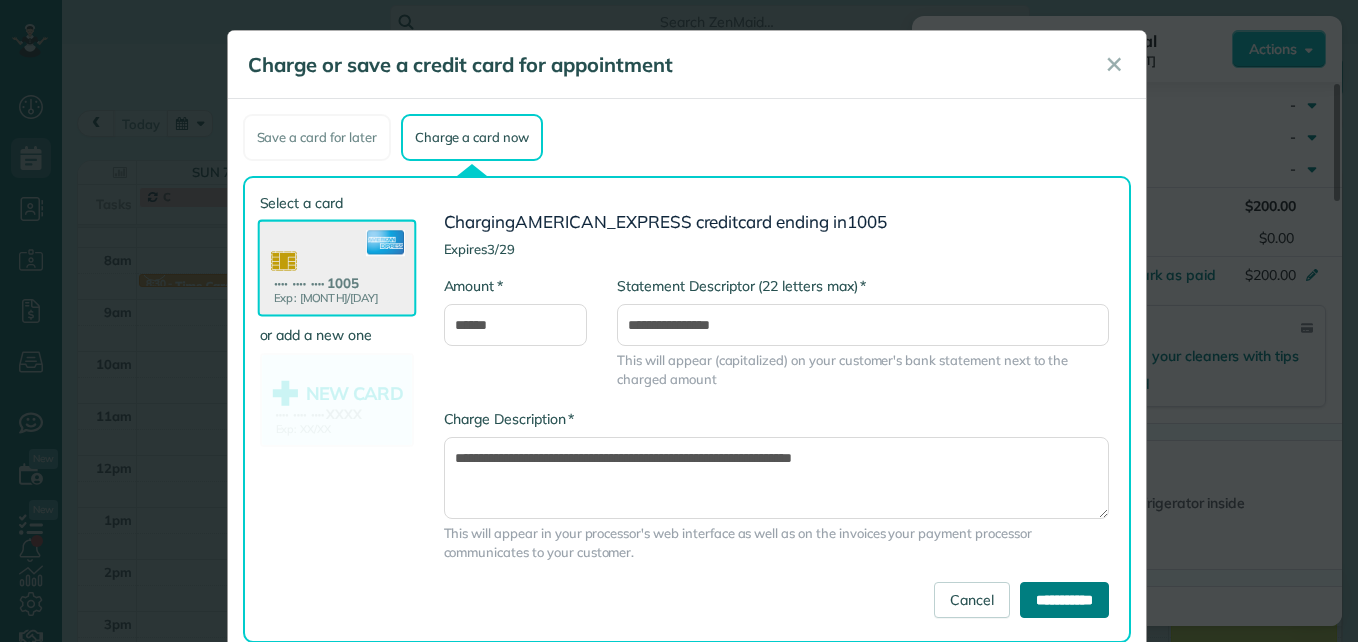 click on "**********" at bounding box center (1064, 600) 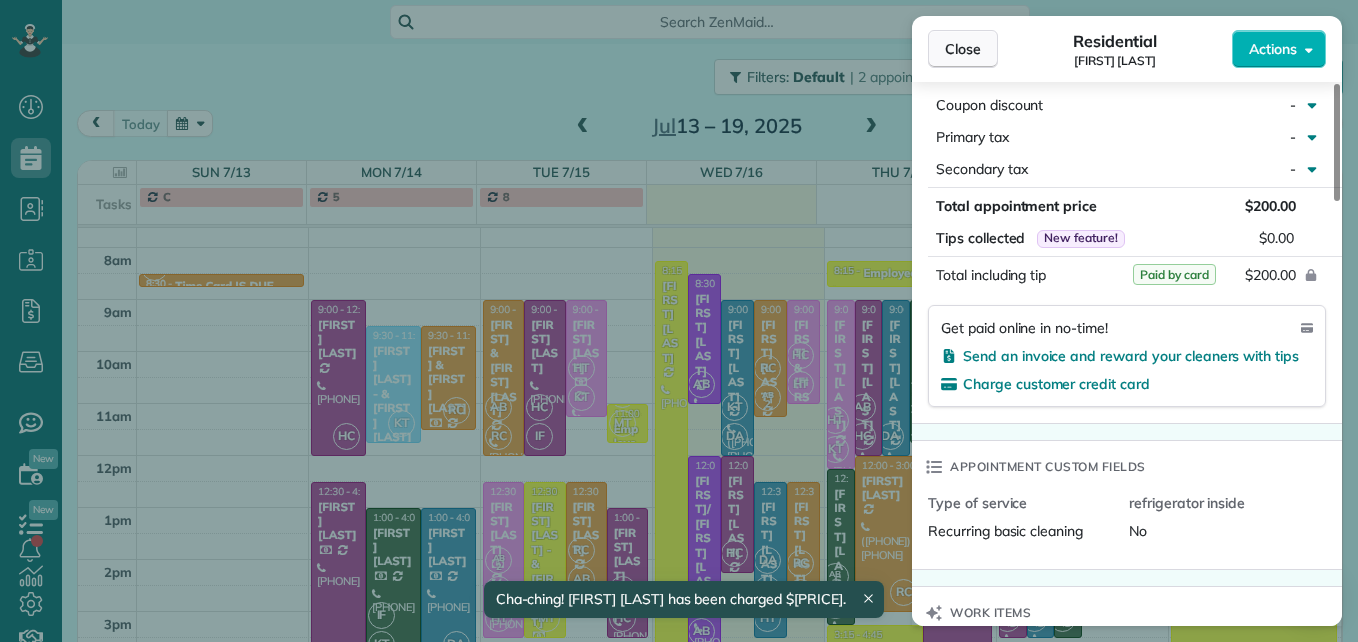 click on "Close" at bounding box center (963, 49) 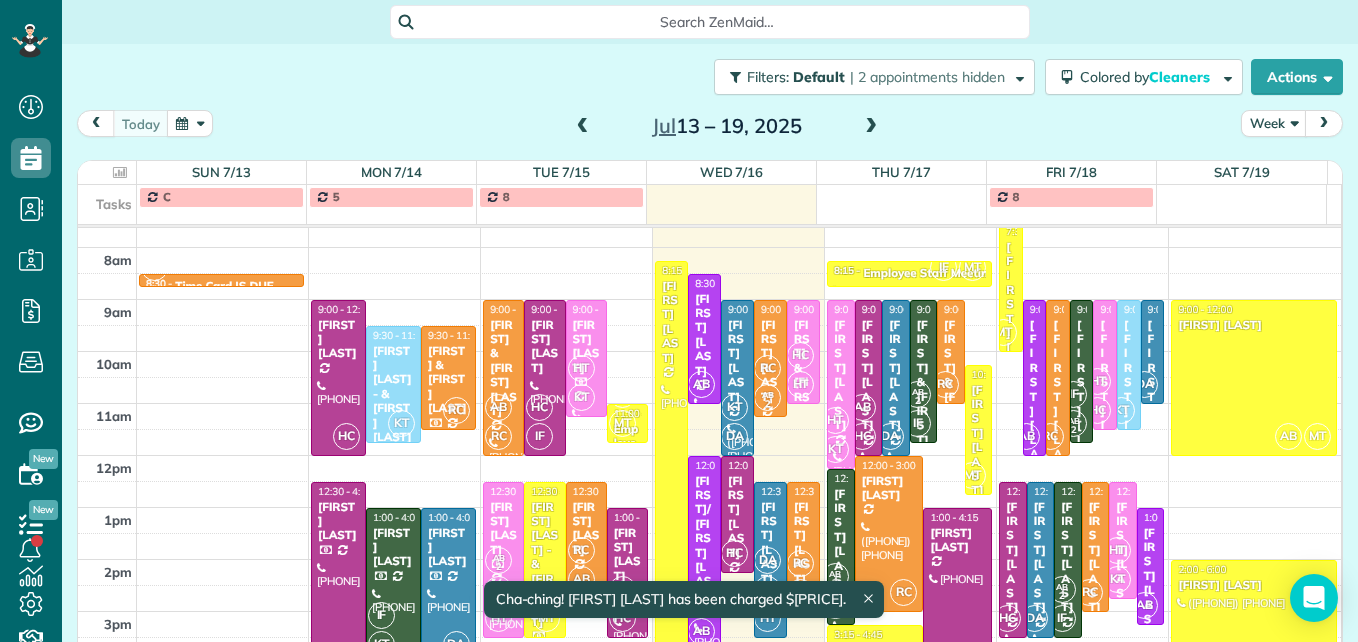 click on "[FIRST] [LAST]" at bounding box center (803, 543) 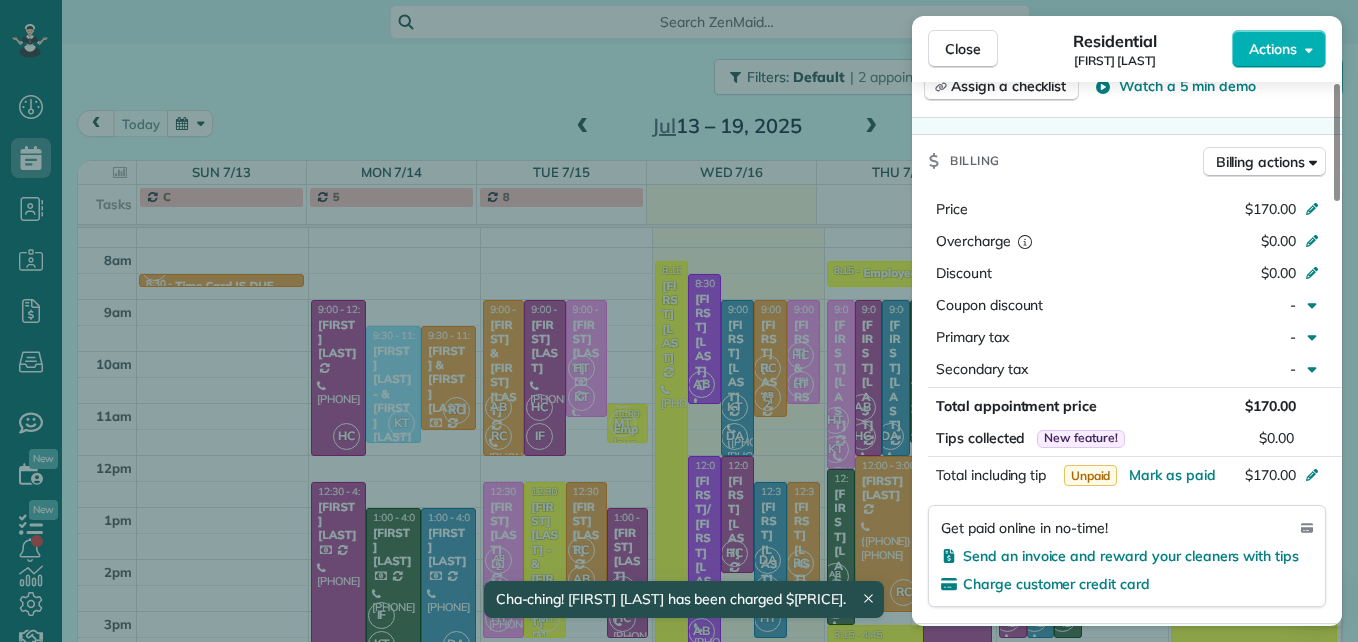 scroll, scrollTop: 1100, scrollLeft: 0, axis: vertical 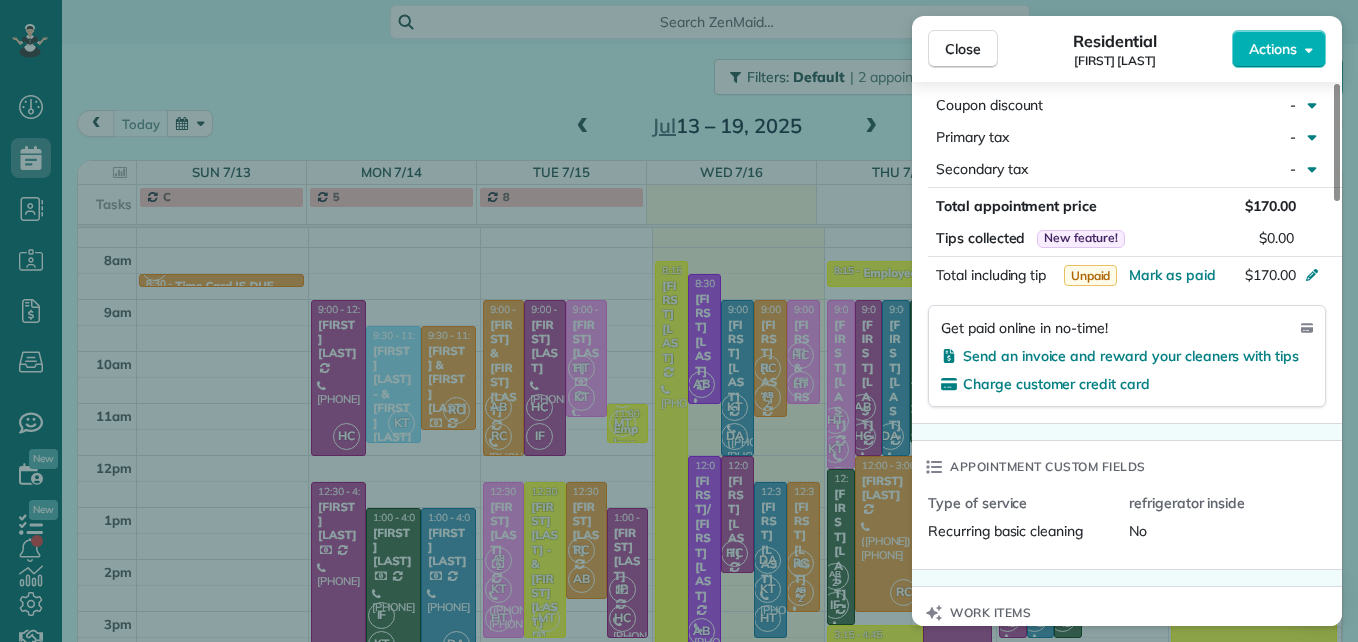 click on "Send an invoice and reward your cleaners with tips" at bounding box center [1131, 356] 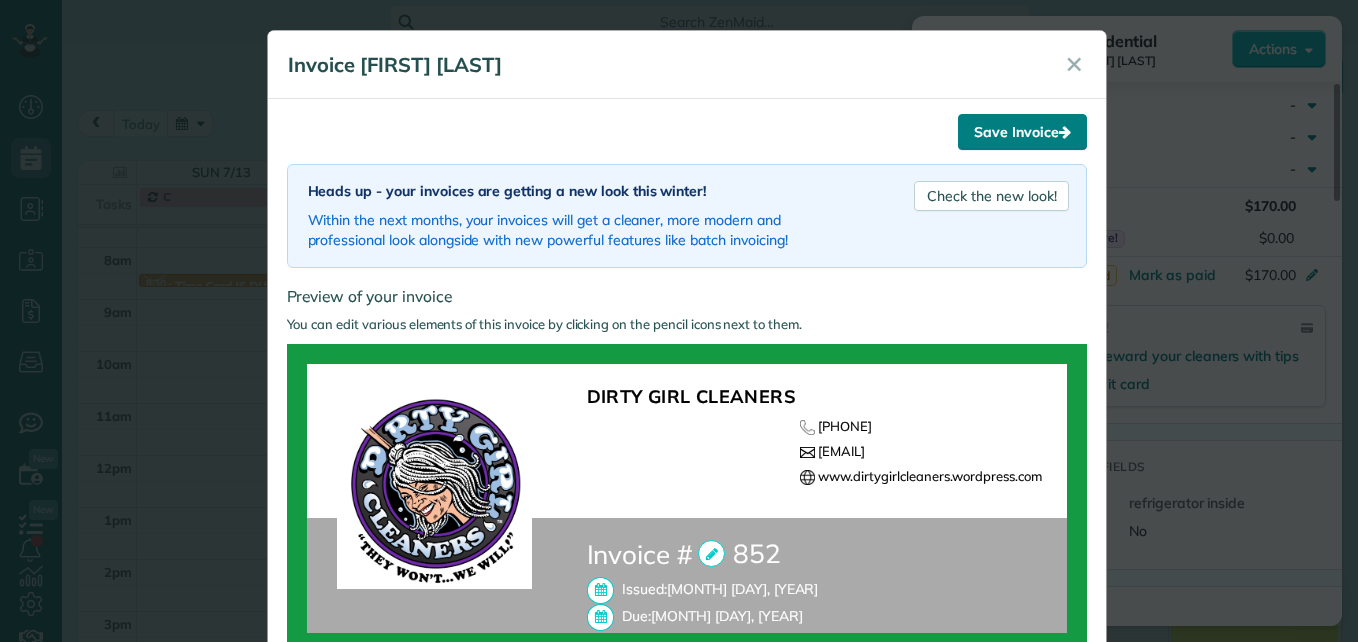 click on "Save Invoice" at bounding box center (1022, 132) 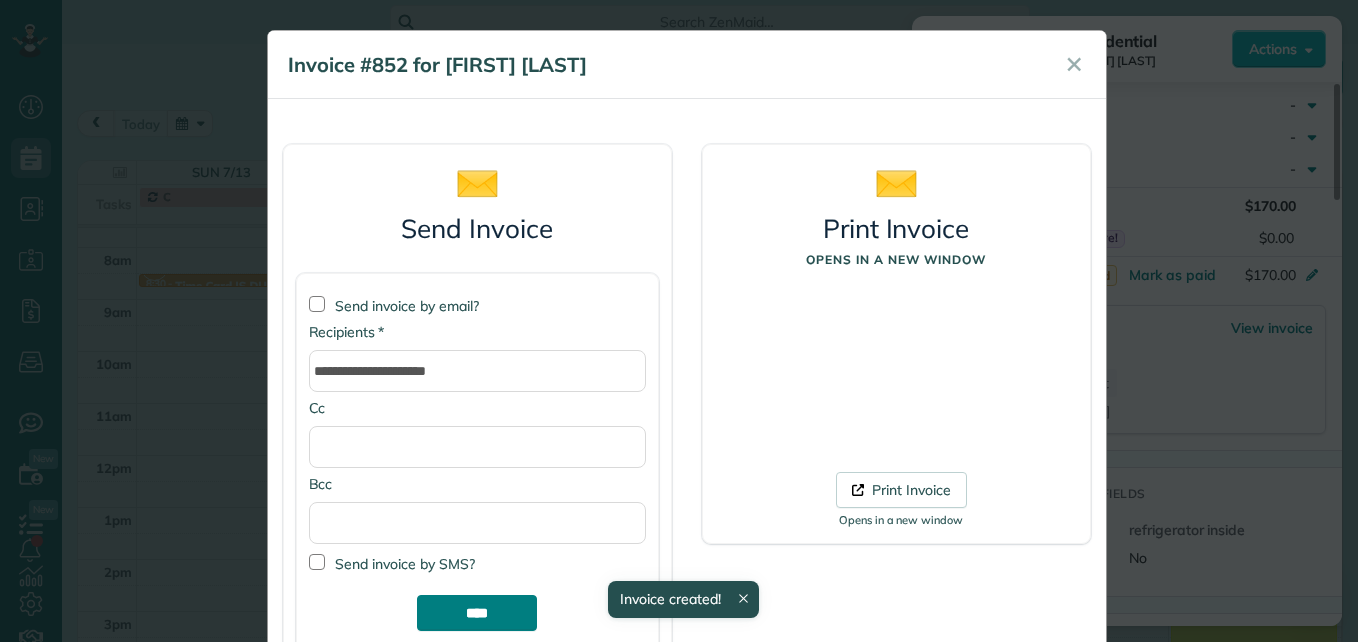 drag, startPoint x: 308, startPoint y: 566, endPoint x: 502, endPoint y: 623, distance: 202.2004 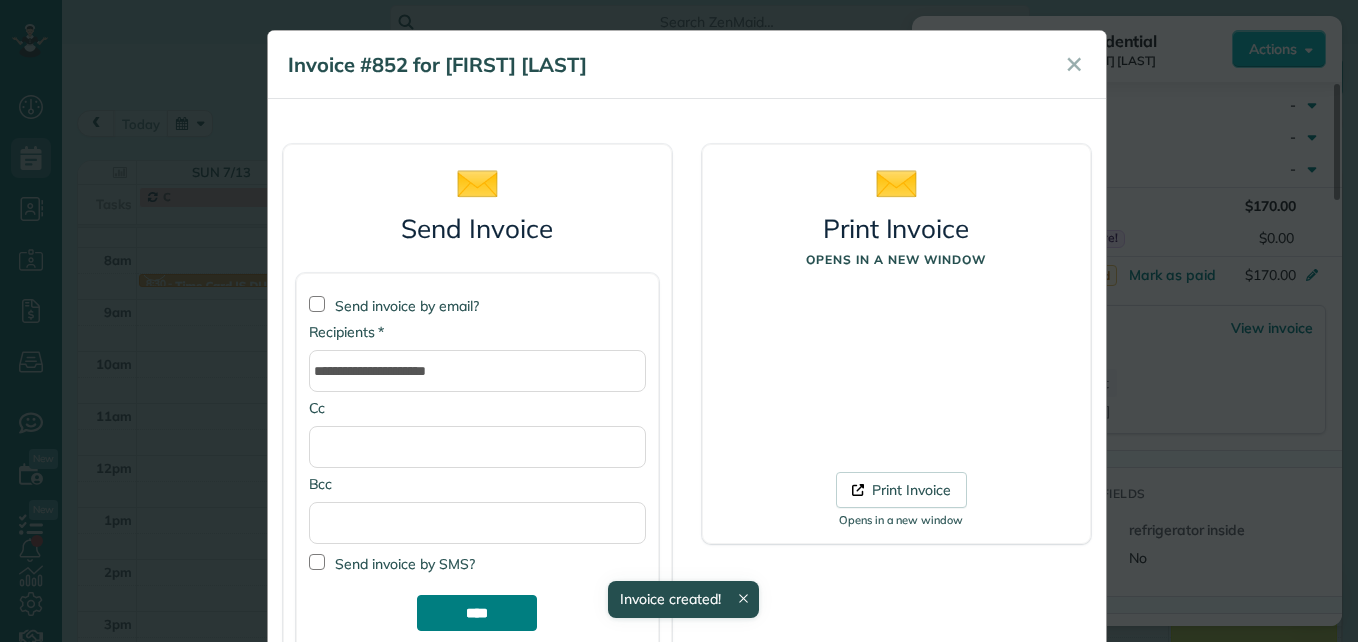 click on "****" at bounding box center (477, 613) 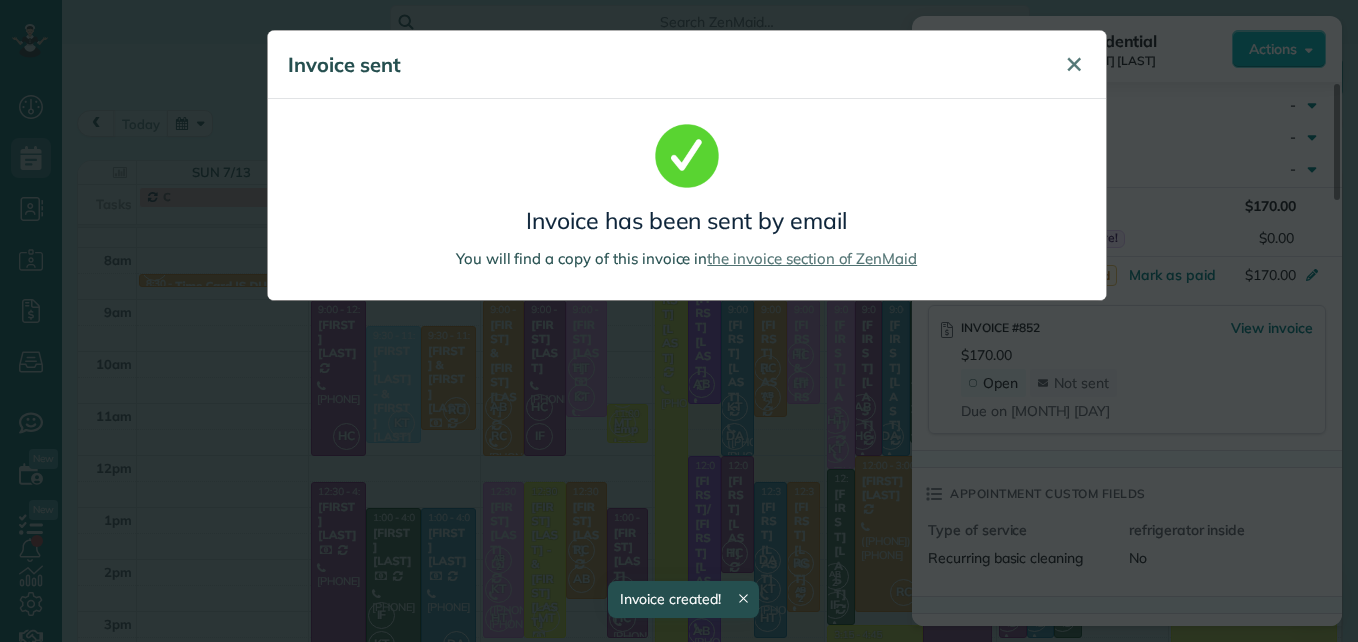 click on "✕" at bounding box center [1074, 65] 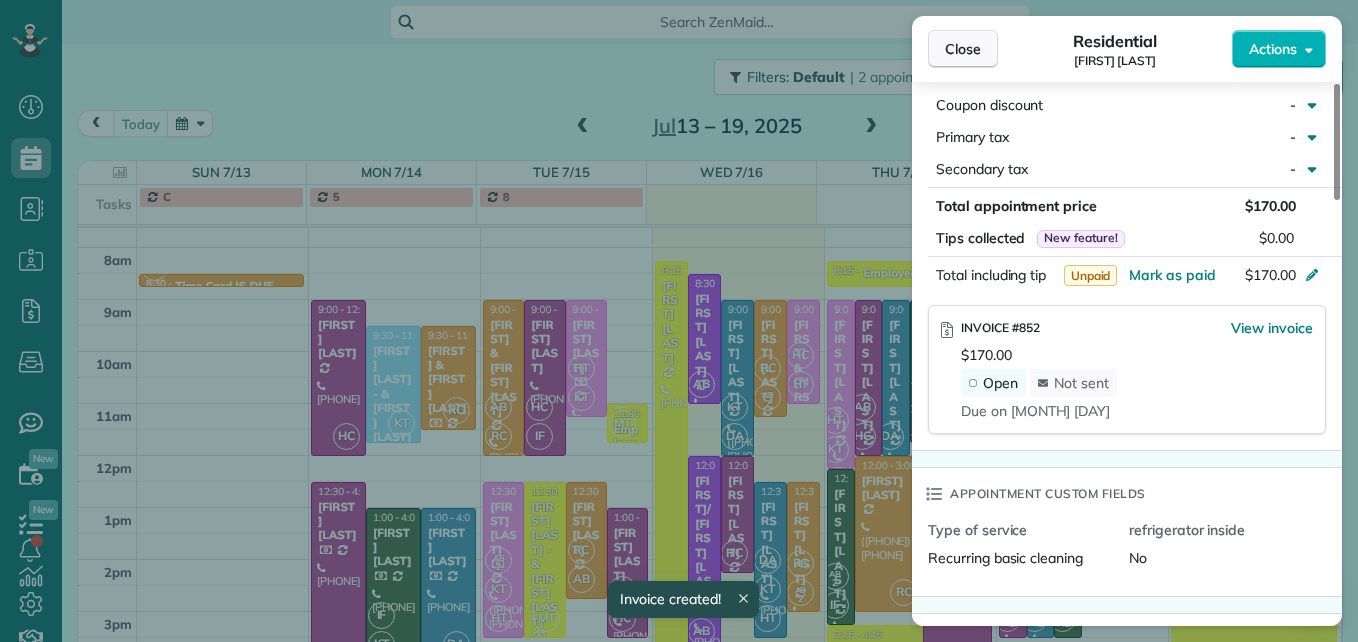 click on "Close" at bounding box center [963, 49] 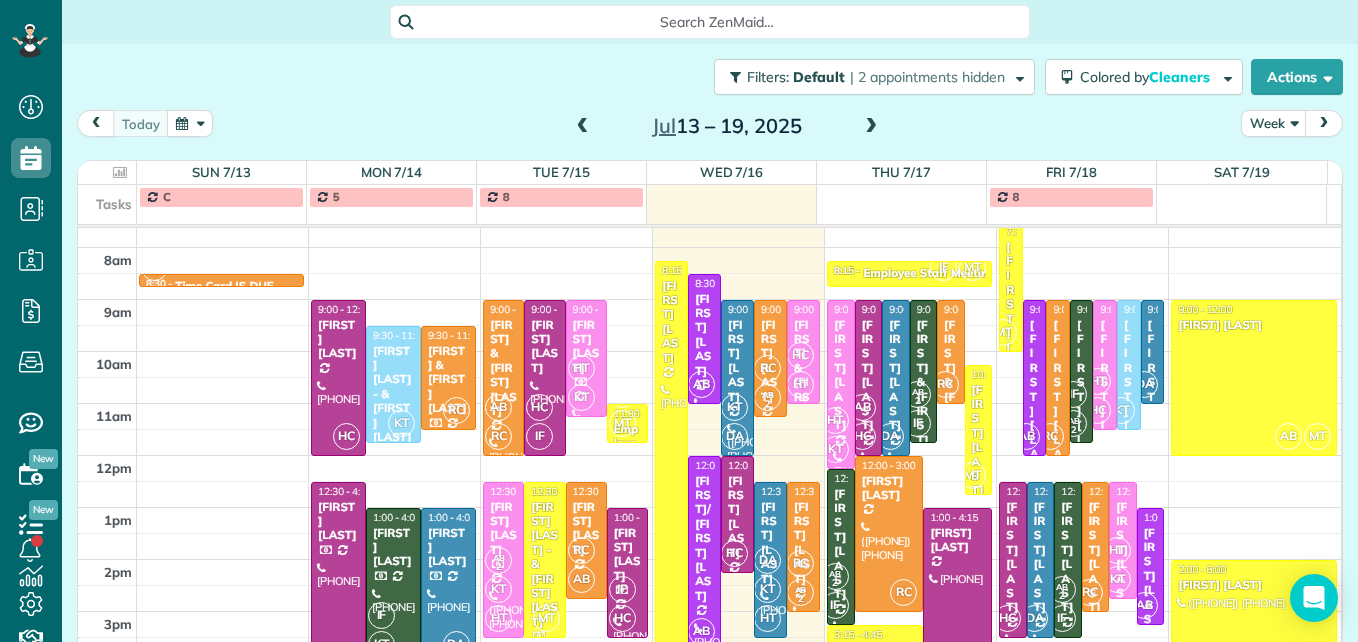 click on "HC" at bounding box center [800, 355] 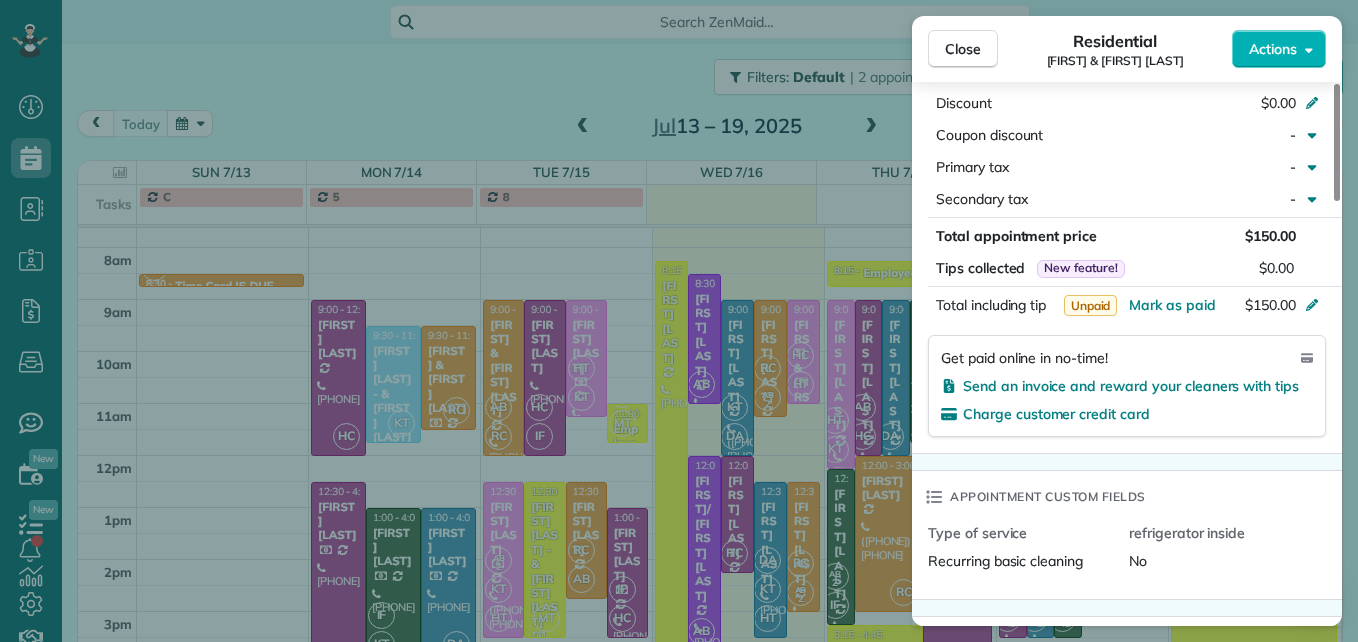 scroll, scrollTop: 1100, scrollLeft: 0, axis: vertical 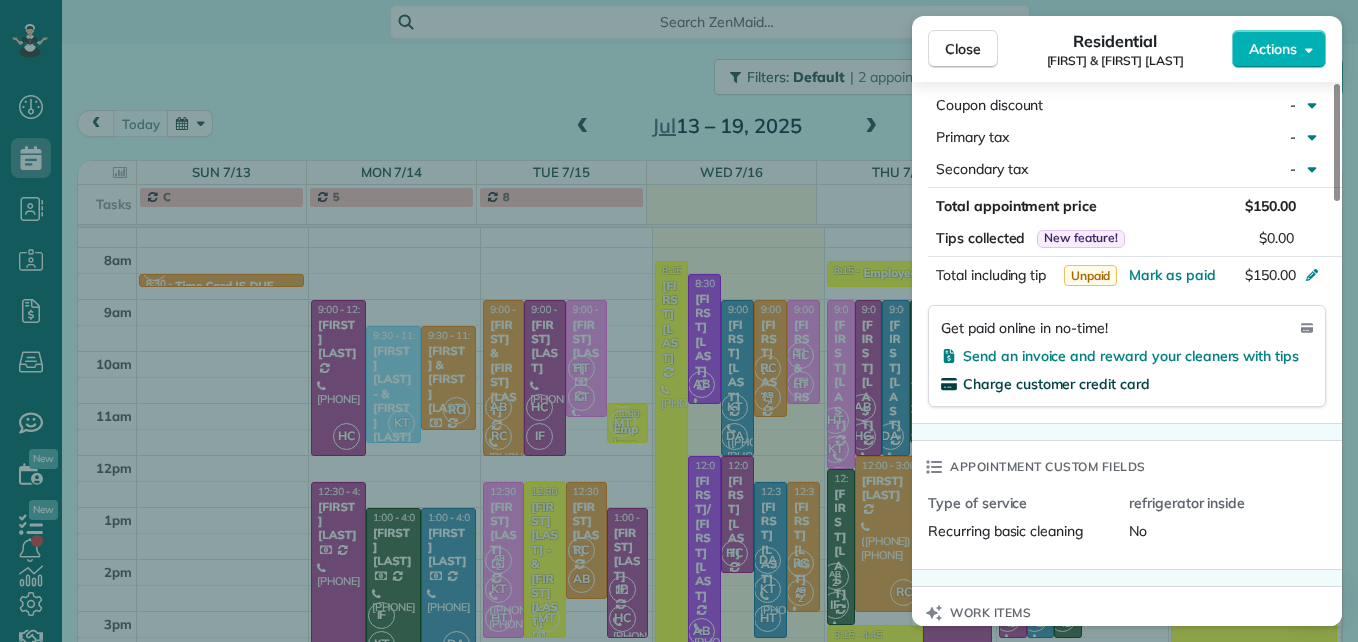 click on "Charge customer credit card" at bounding box center [1056, 384] 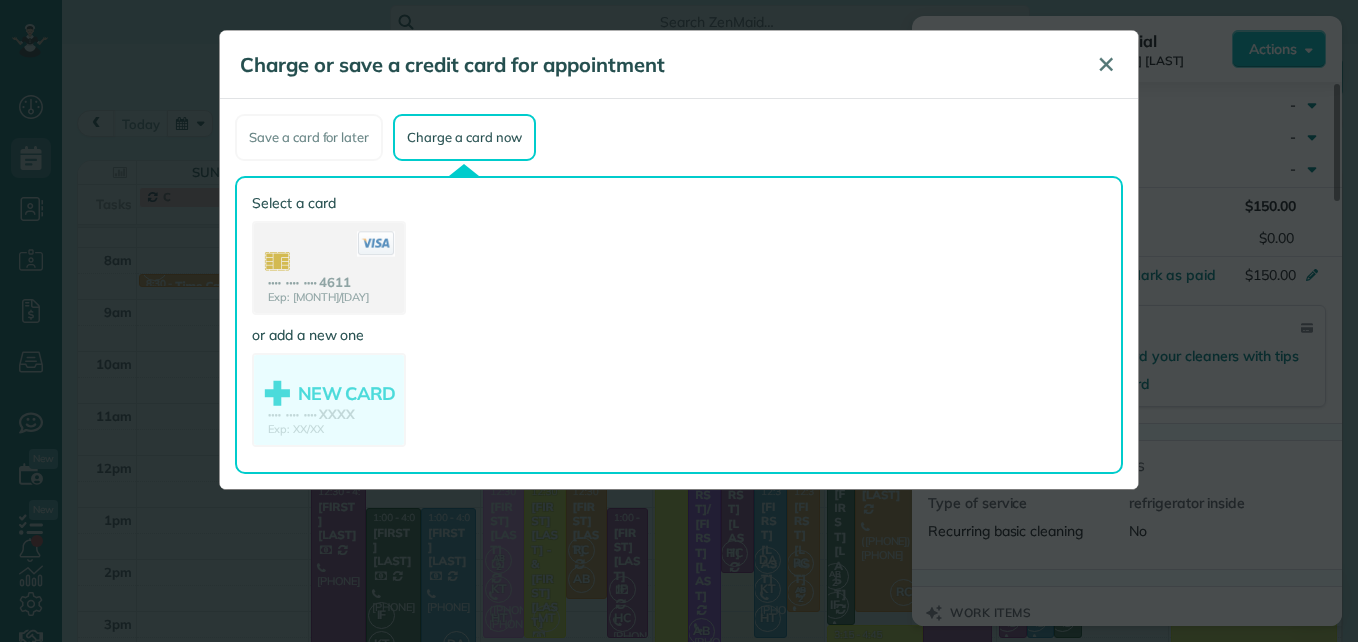 click on "✕" at bounding box center [1106, 65] 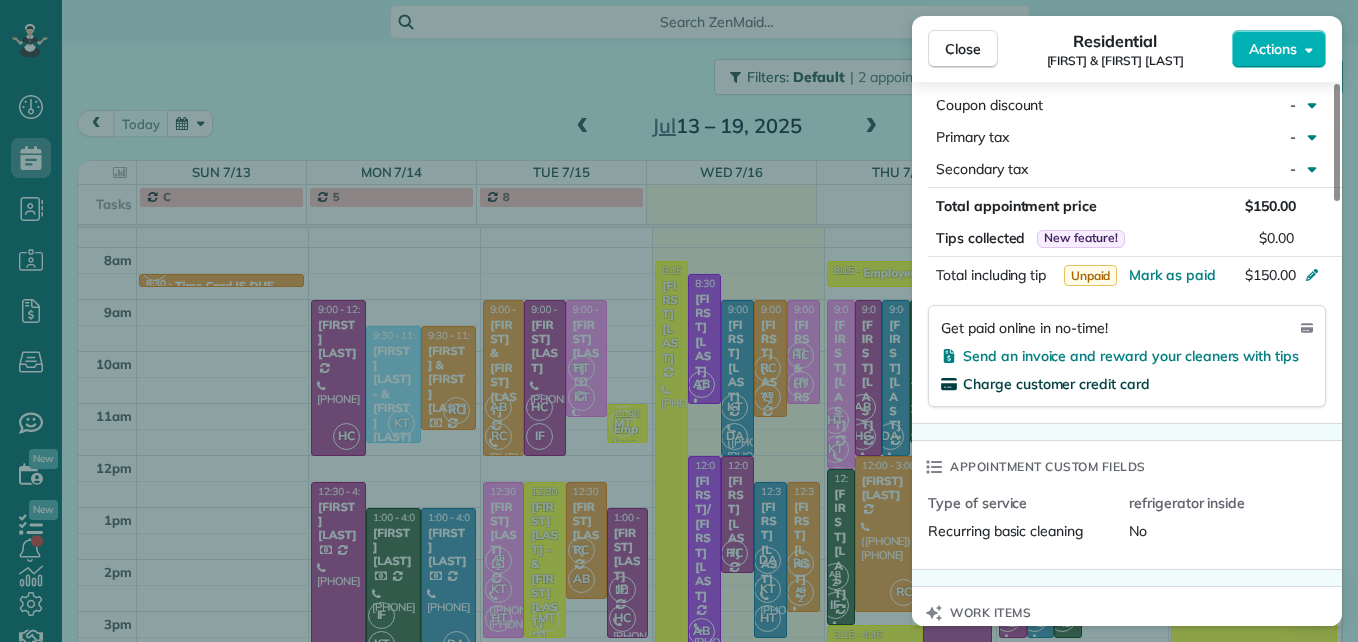 click on "Charge customer credit card" at bounding box center (1056, 384) 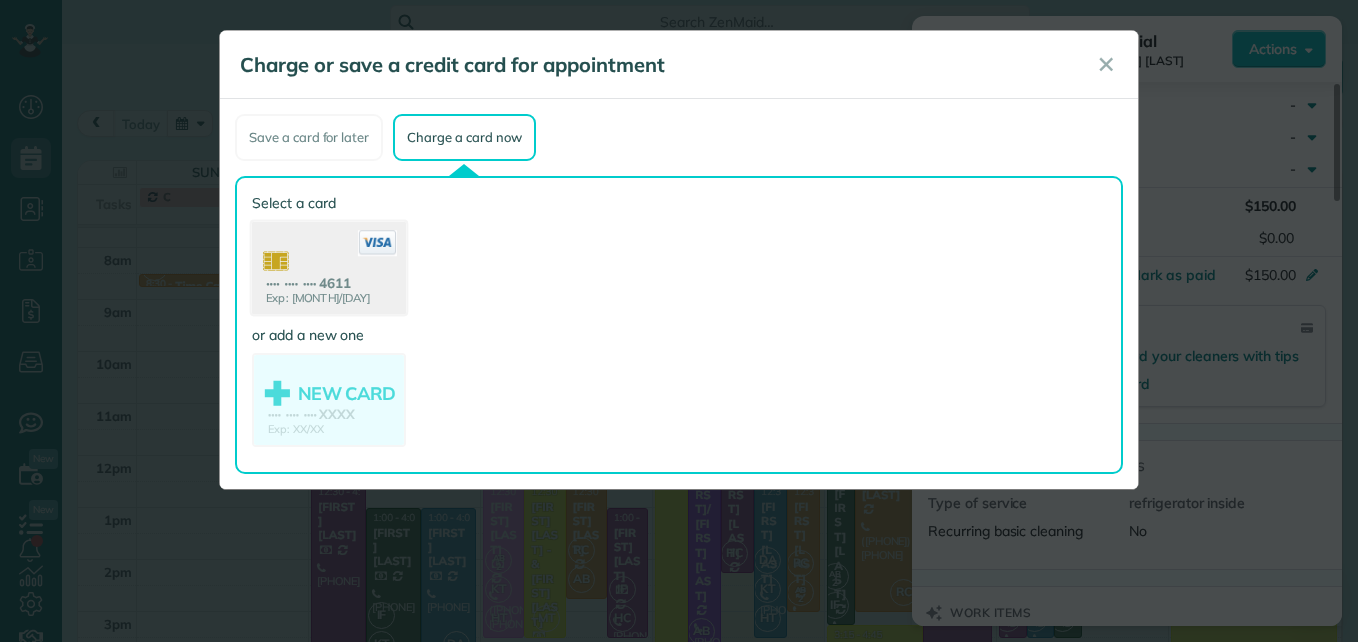 click 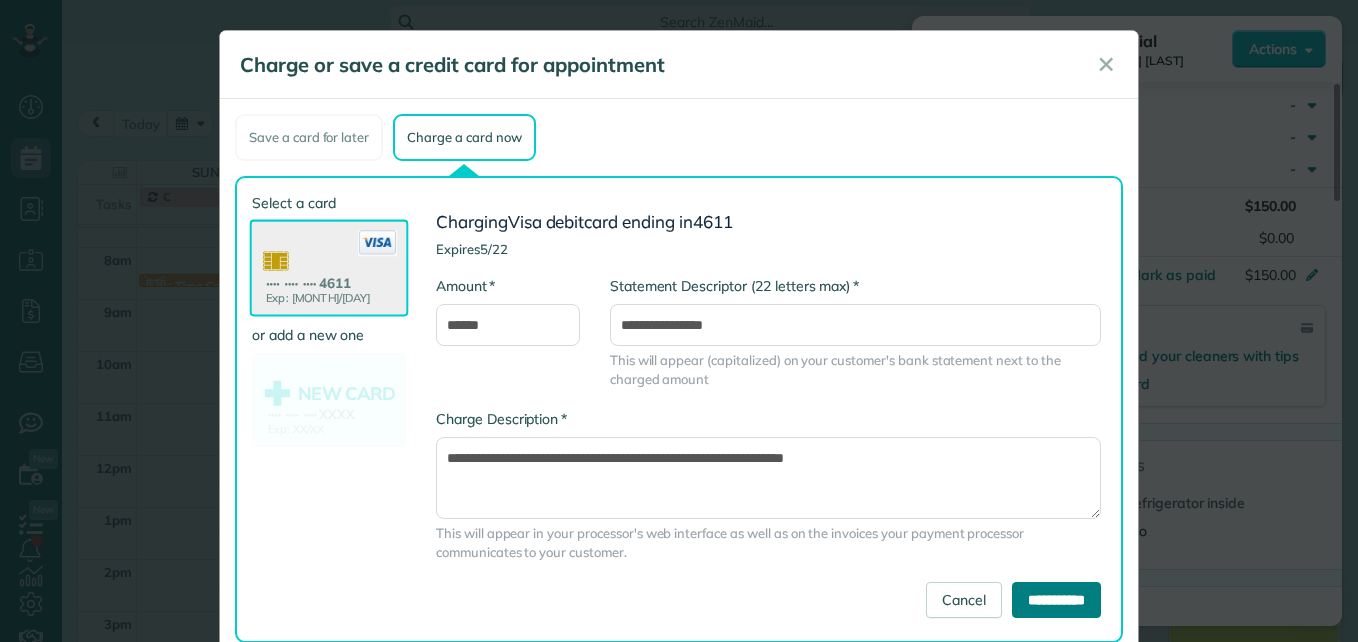 click on "**********" at bounding box center [1056, 600] 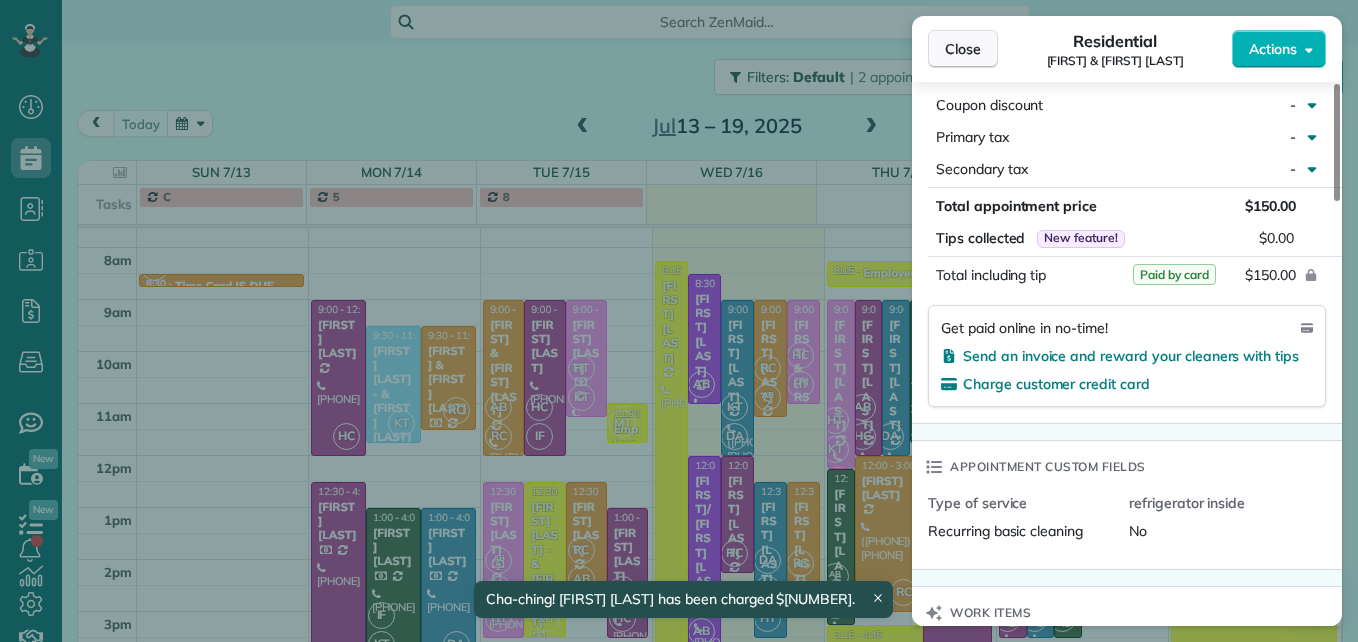 click on "Close" at bounding box center [963, 49] 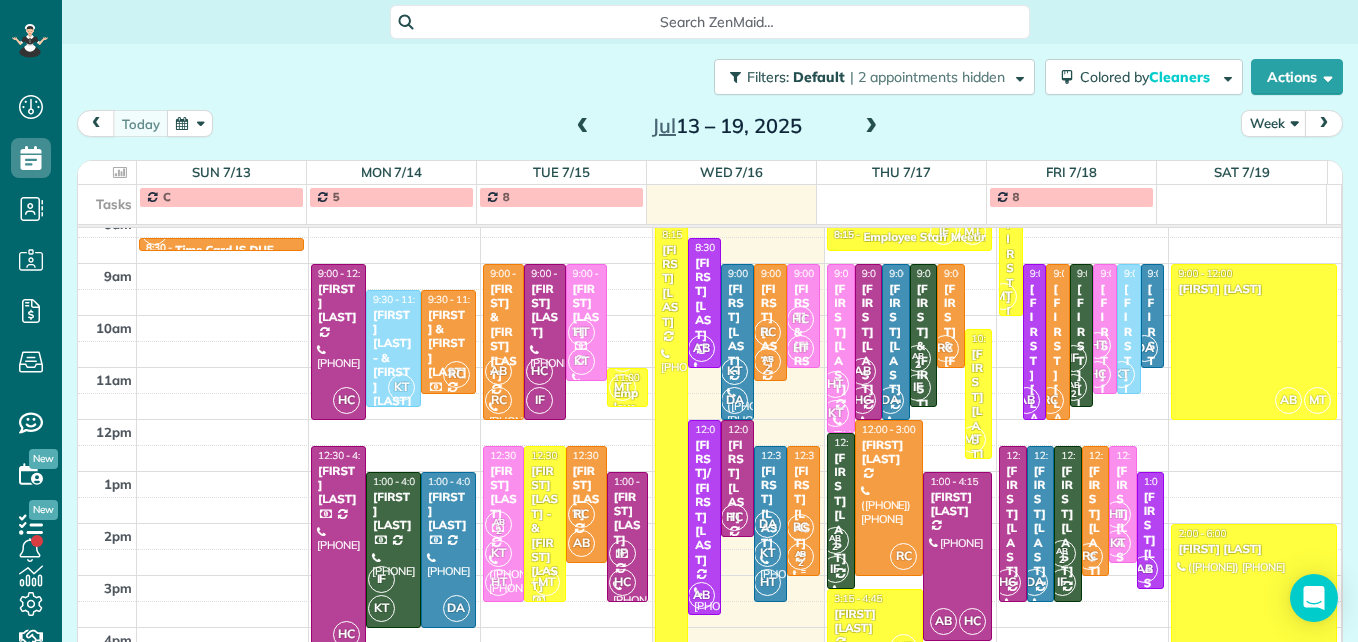 scroll, scrollTop: 240, scrollLeft: 0, axis: vertical 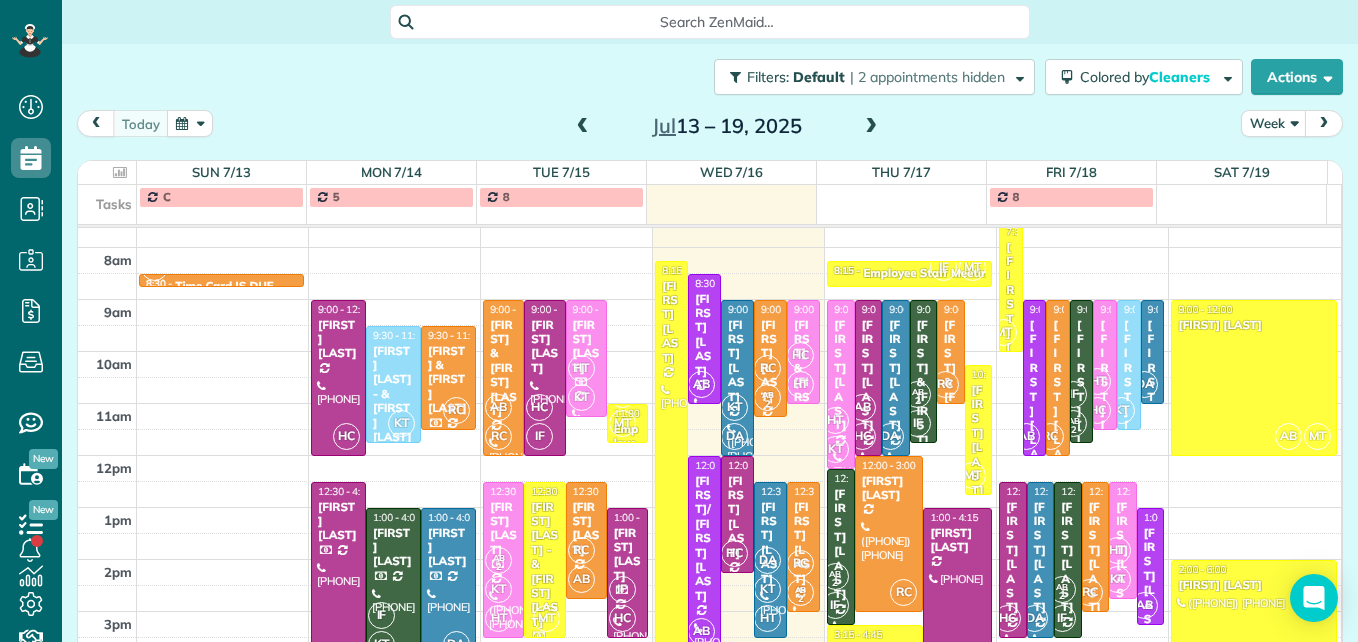 click at bounding box center [871, 127] 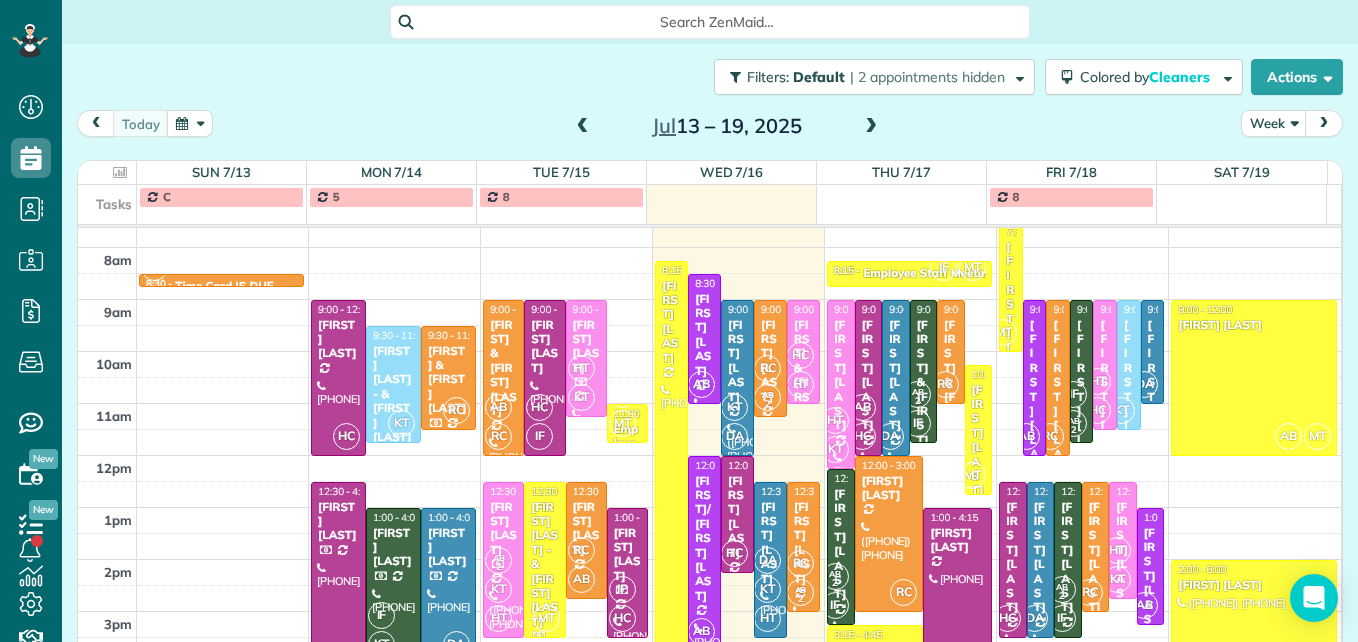 scroll, scrollTop: 209, scrollLeft: 0, axis: vertical 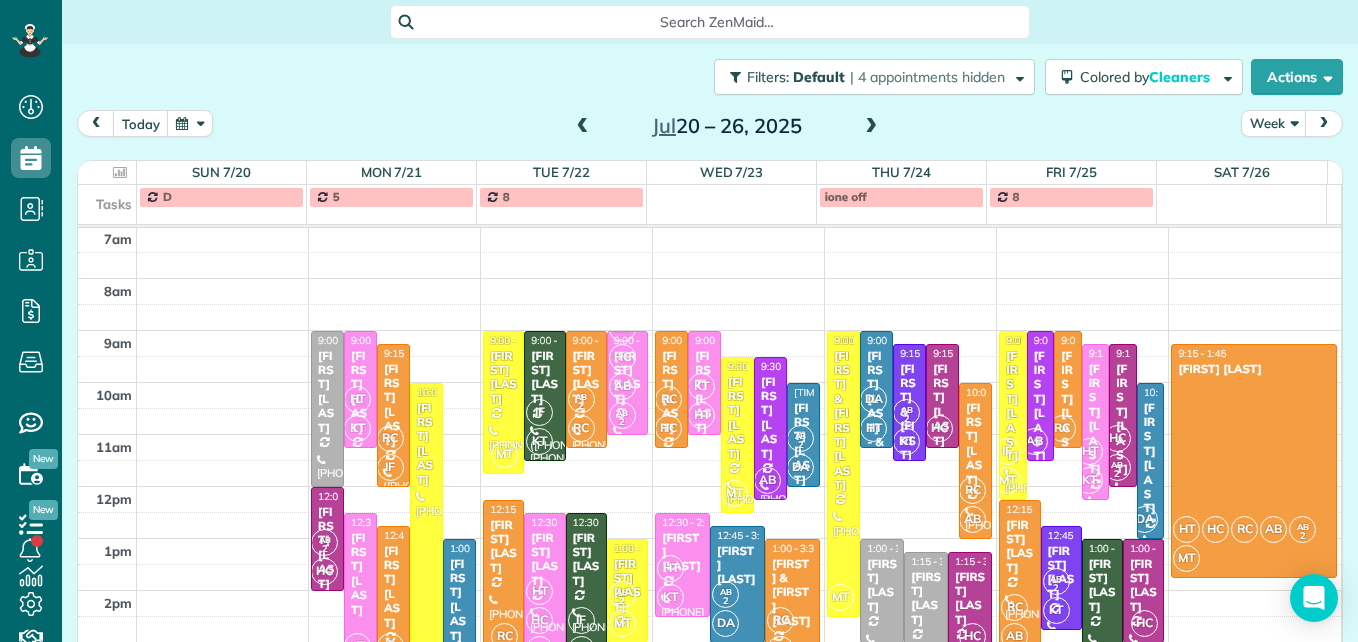 click at bounding box center (583, 127) 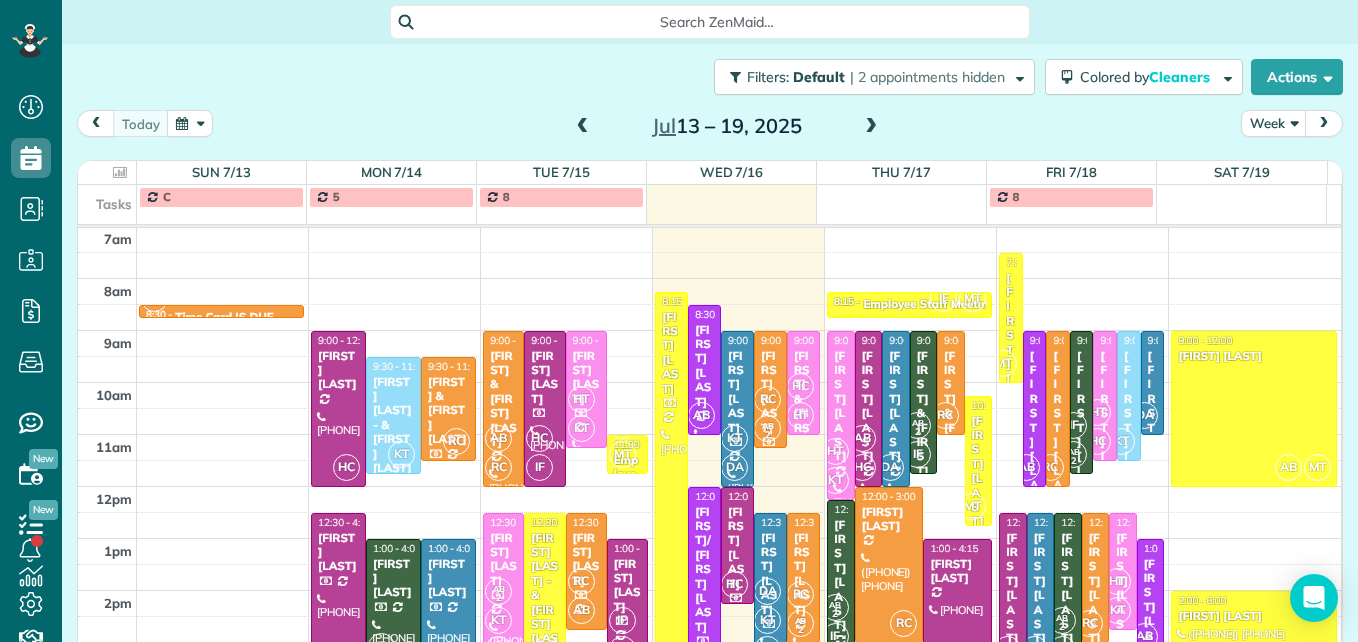 click at bounding box center [871, 127] 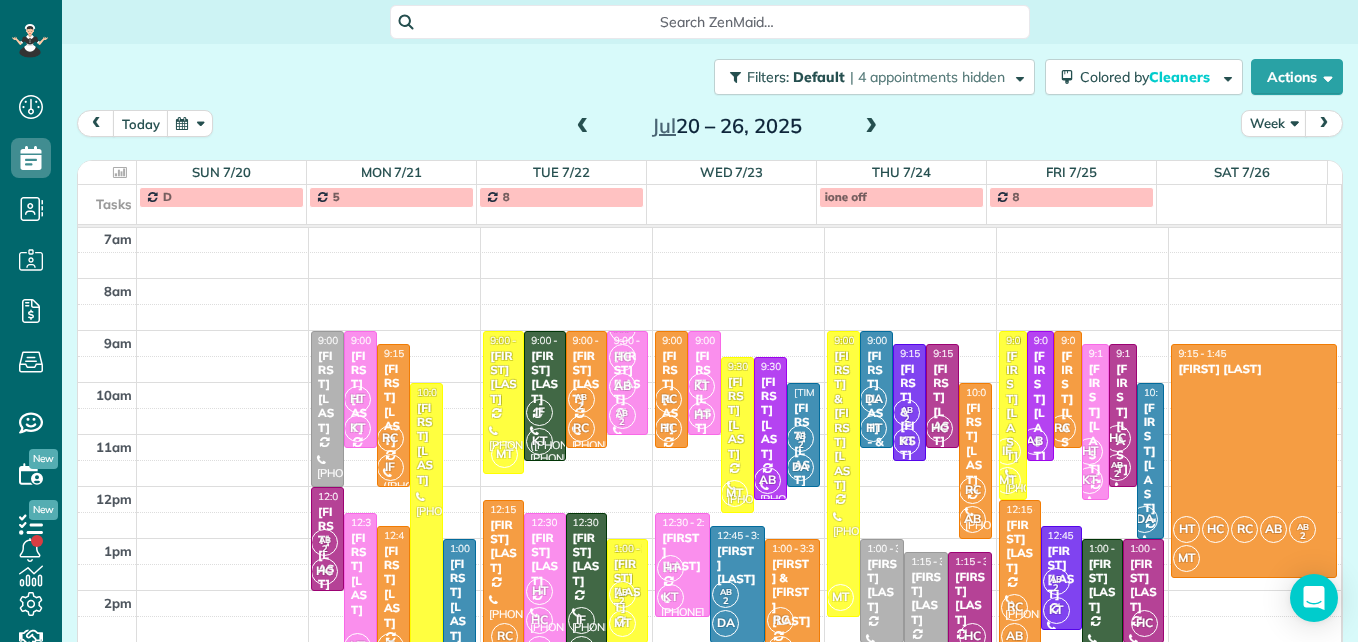 scroll, scrollTop: 309, scrollLeft: 0, axis: vertical 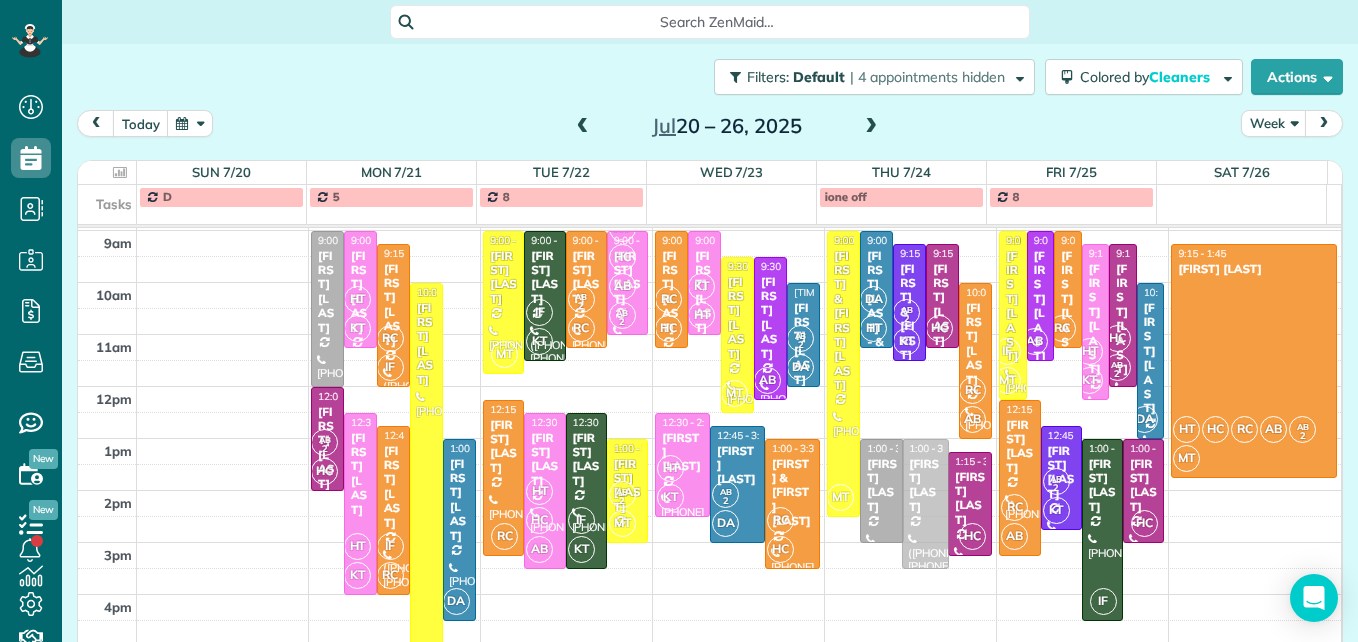 drag, startPoint x: 911, startPoint y: 499, endPoint x: 908, endPoint y: 455, distance: 44.102154 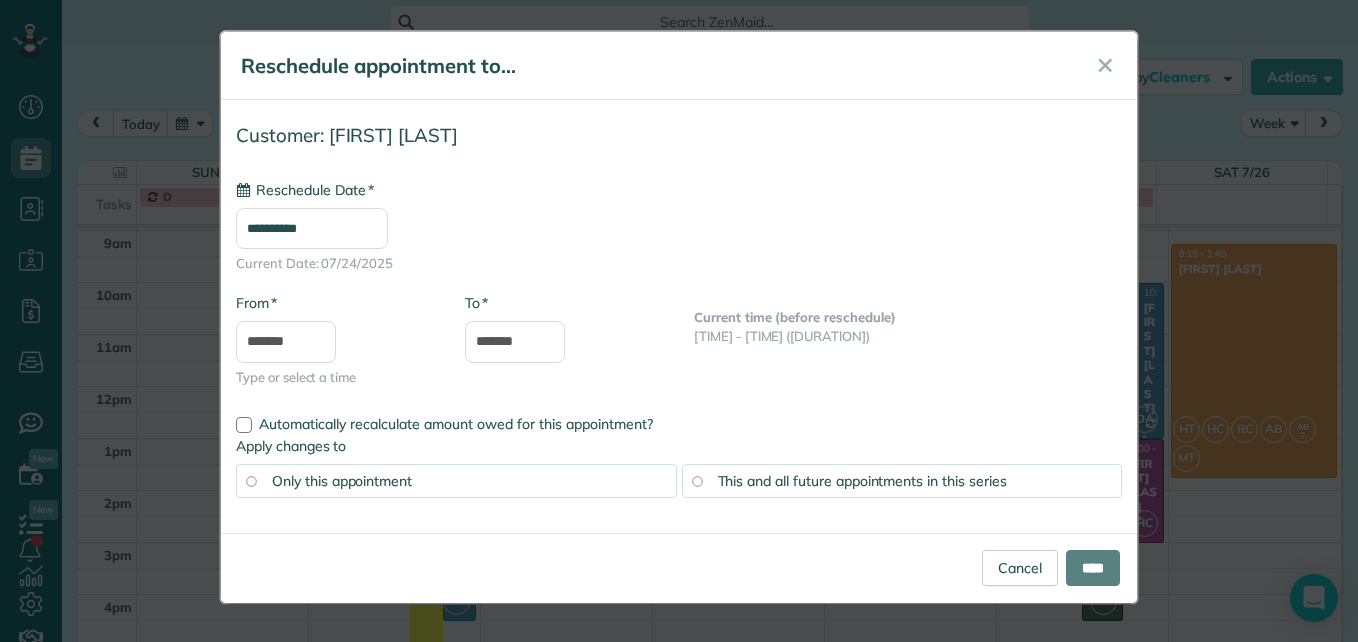 type on "**********" 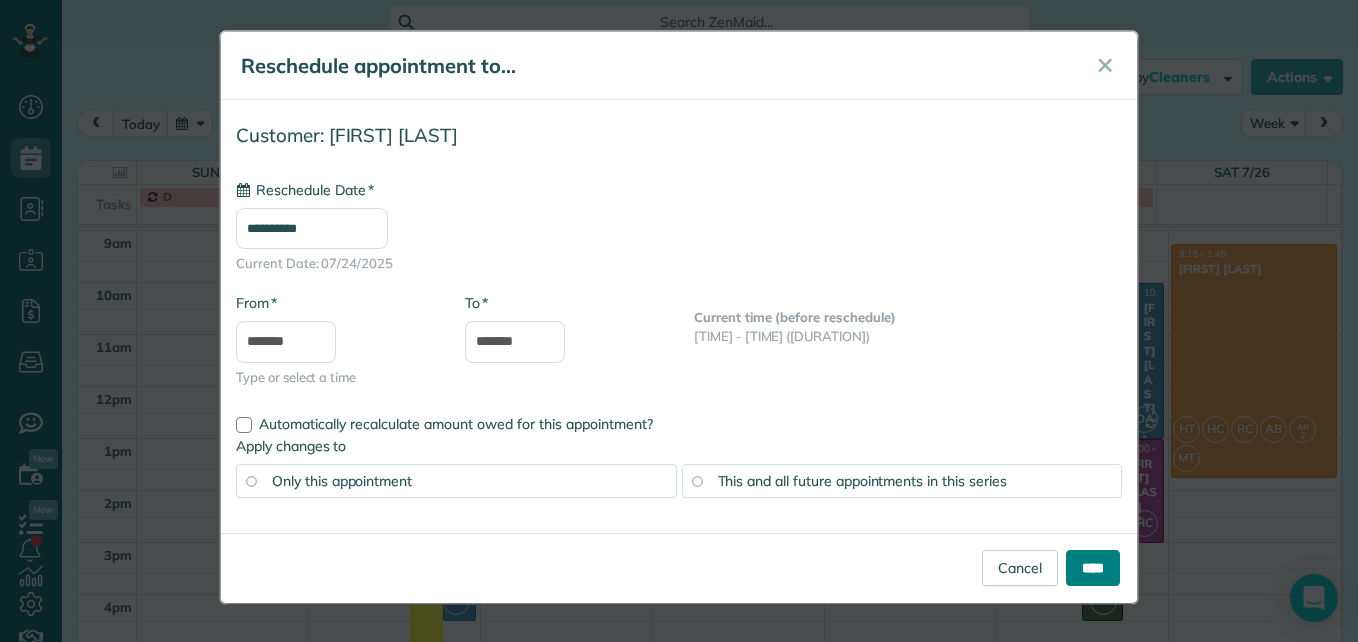 click on "****" at bounding box center (1093, 568) 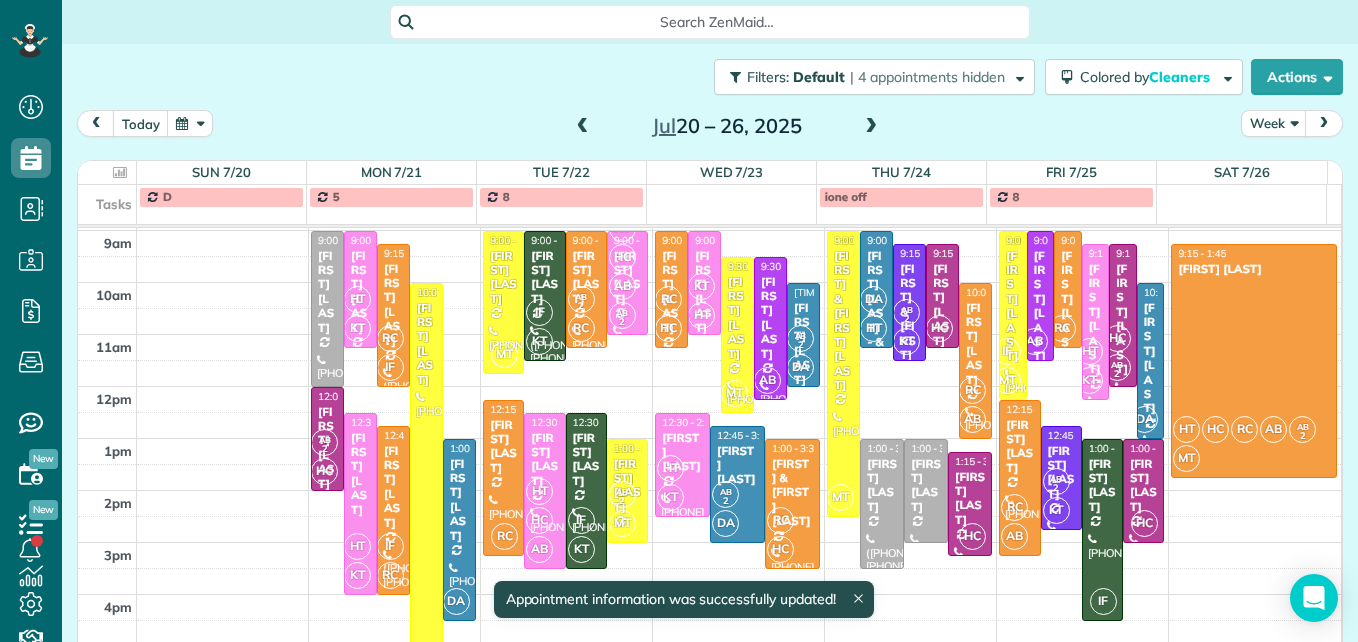 click at bounding box center (871, 127) 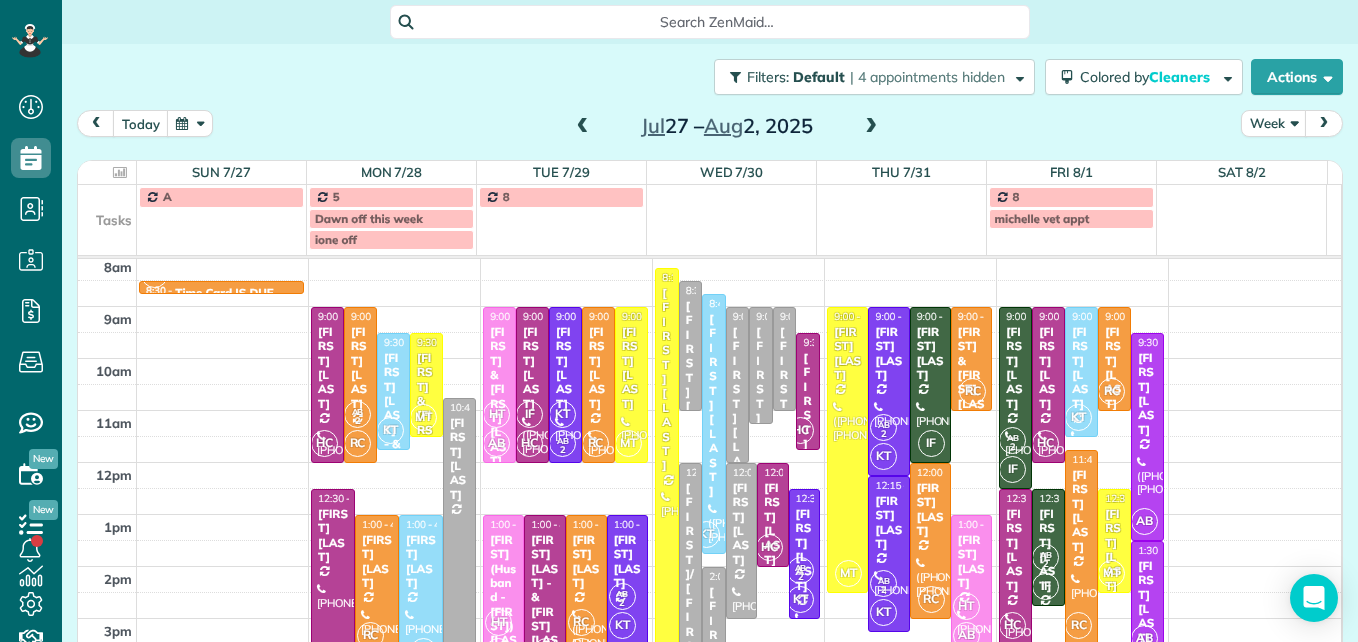 scroll, scrollTop: 309, scrollLeft: 0, axis: vertical 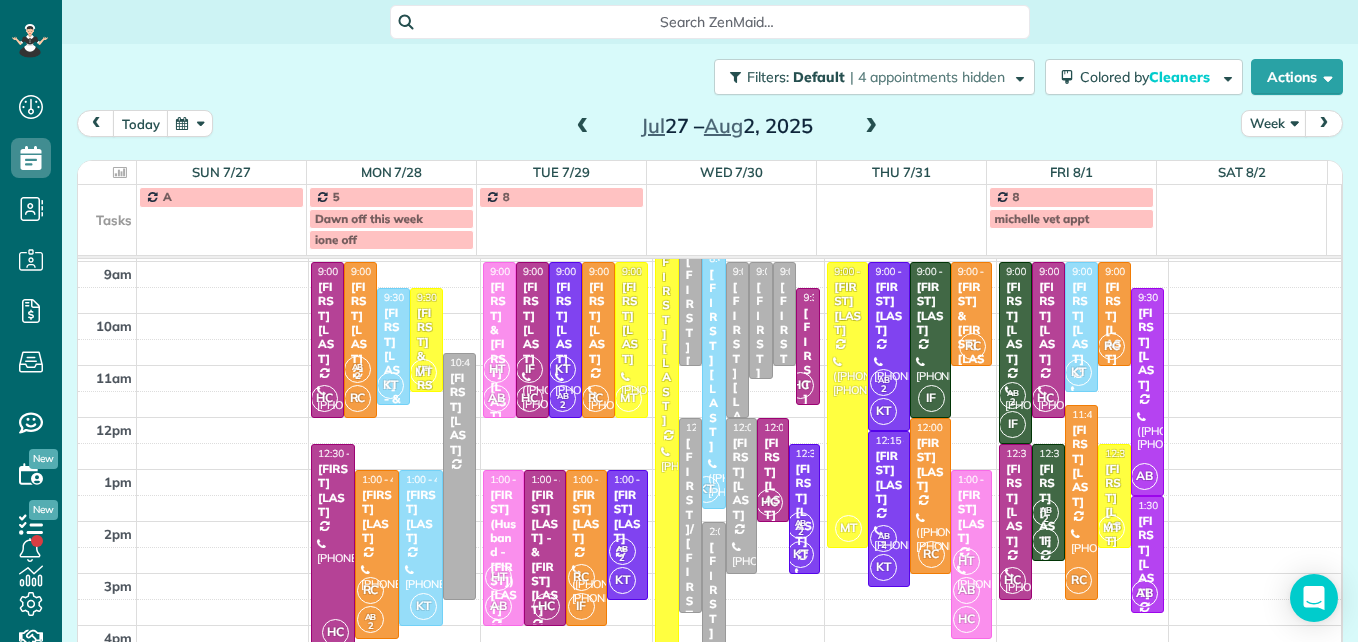 click at bounding box center [871, 127] 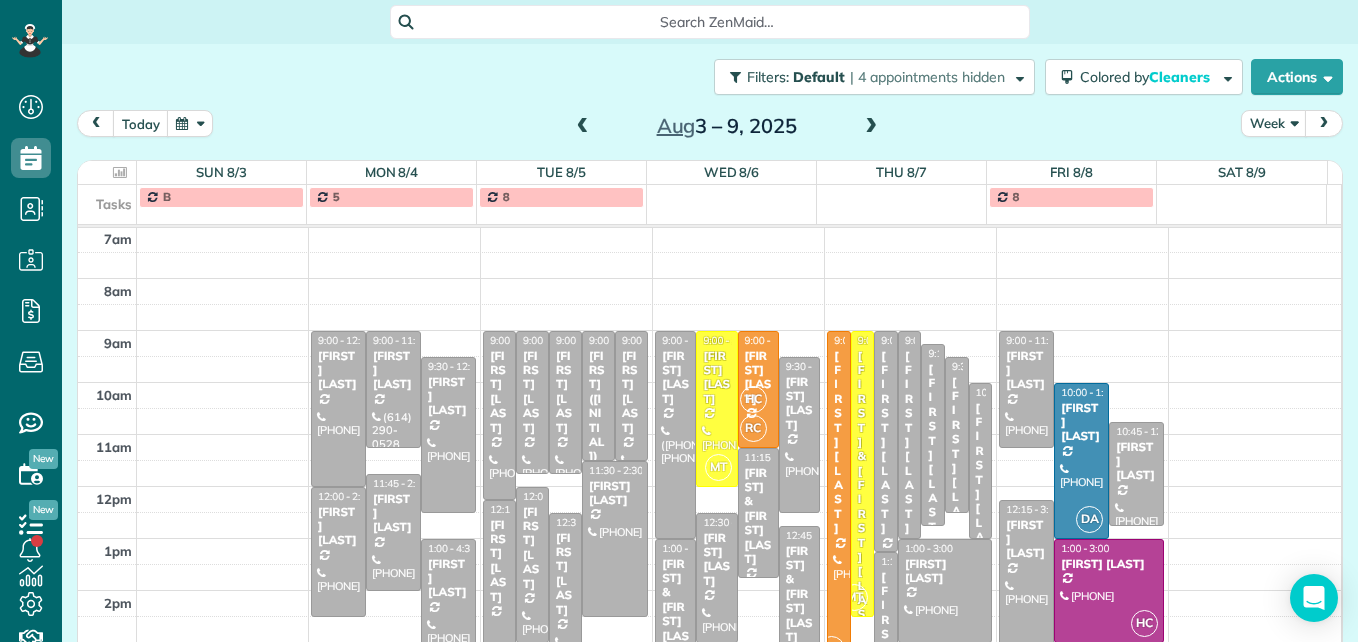 scroll, scrollTop: 309, scrollLeft: 0, axis: vertical 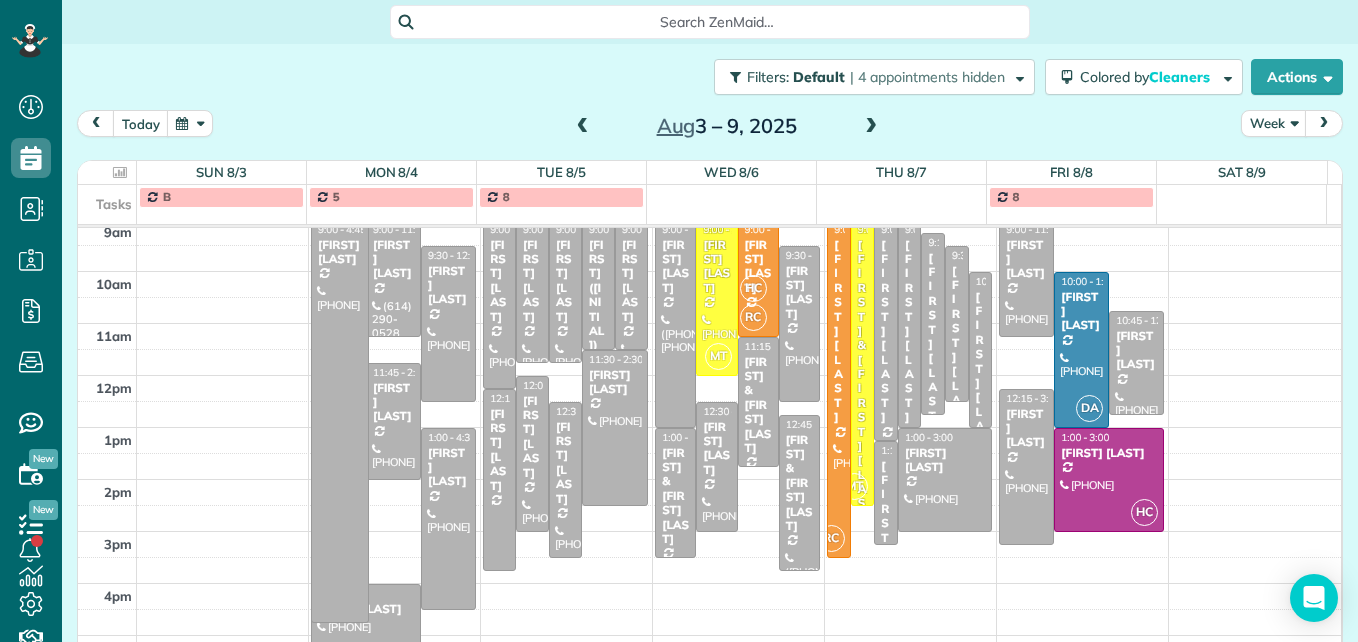 drag, startPoint x: 333, startPoint y: 383, endPoint x: 337, endPoint y: 621, distance: 238.03362 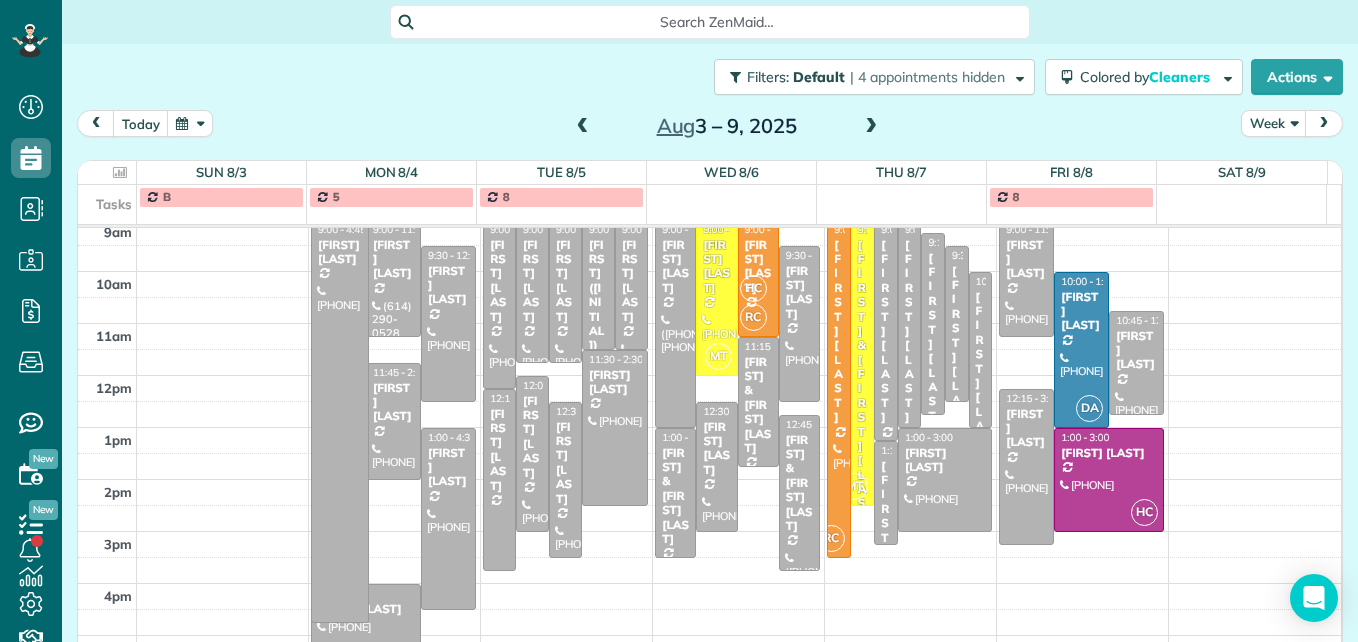 scroll, scrollTop: 321, scrollLeft: 0, axis: vertical 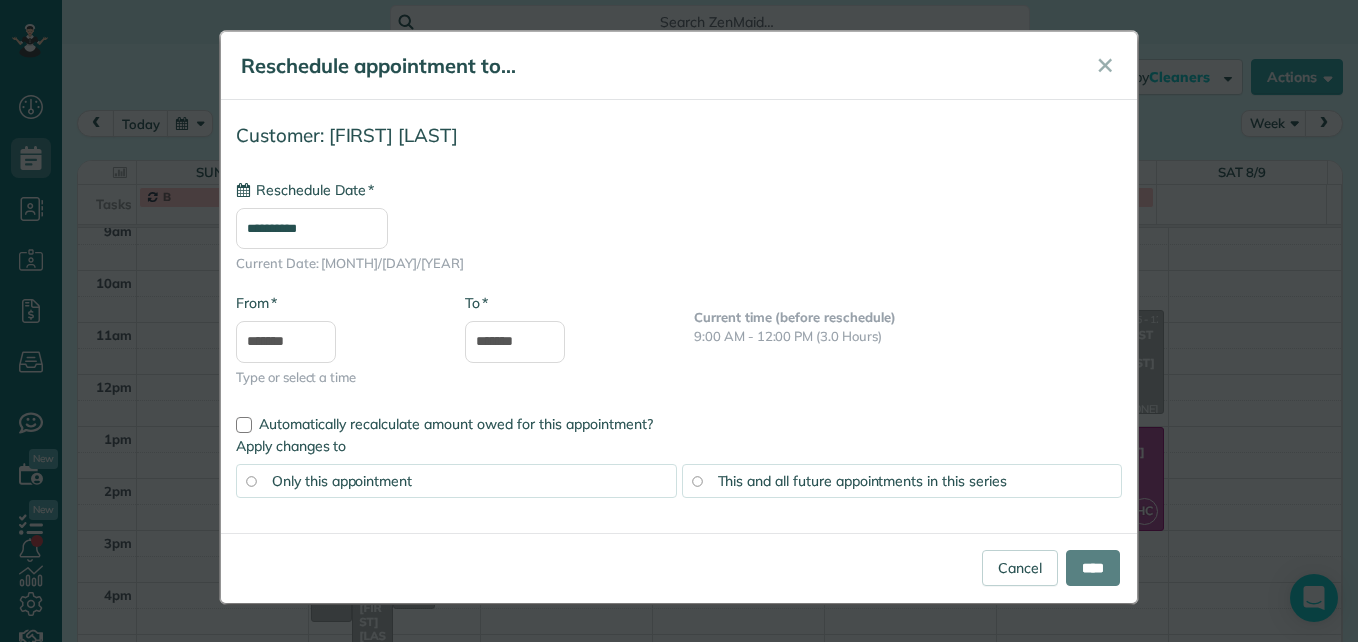 type on "**********" 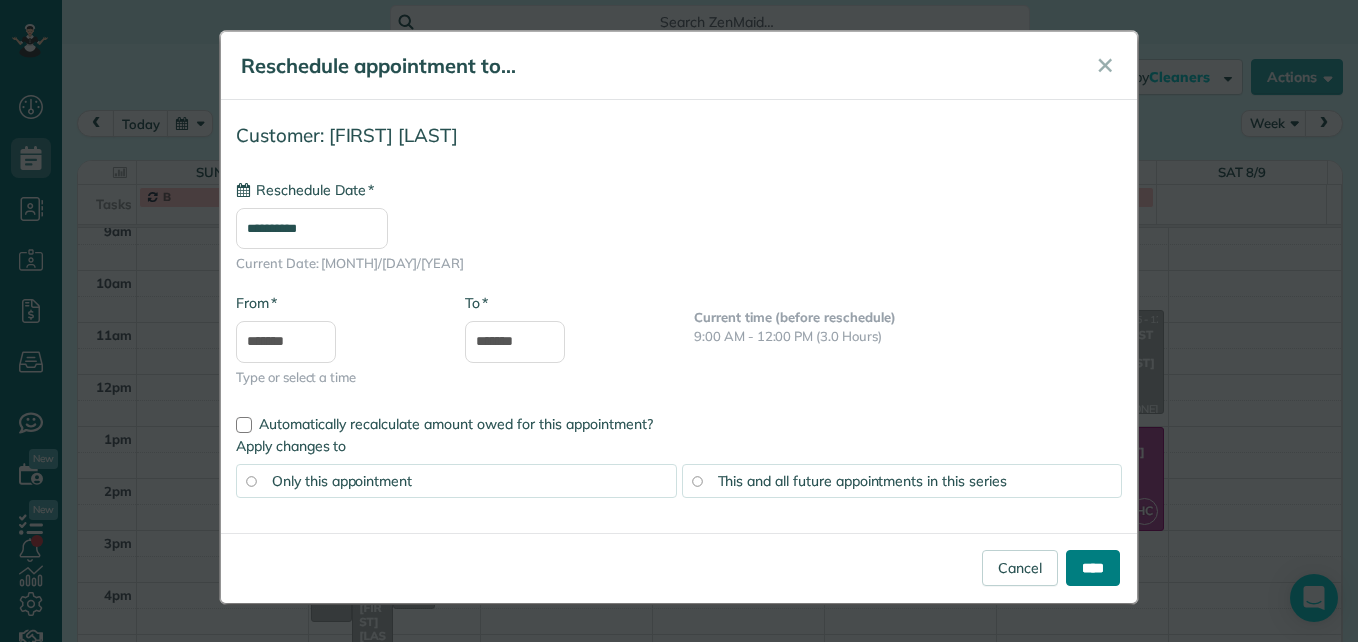 click on "****" at bounding box center (1093, 568) 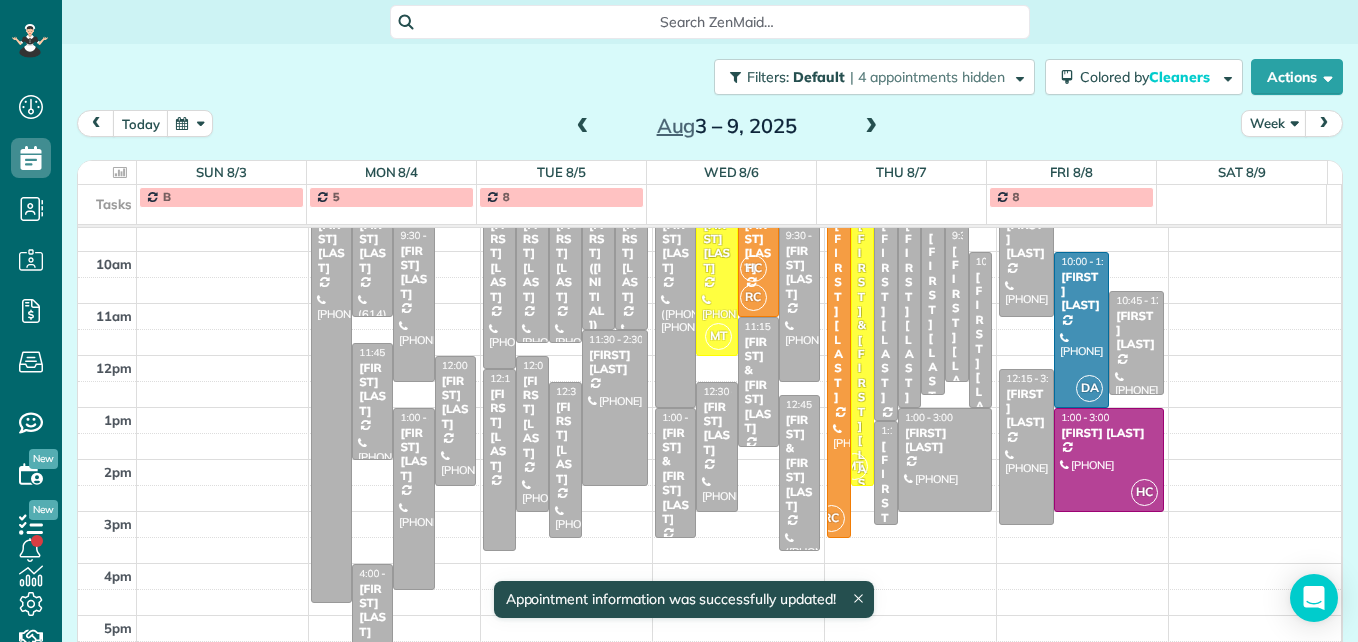 scroll, scrollTop: 240, scrollLeft: 0, axis: vertical 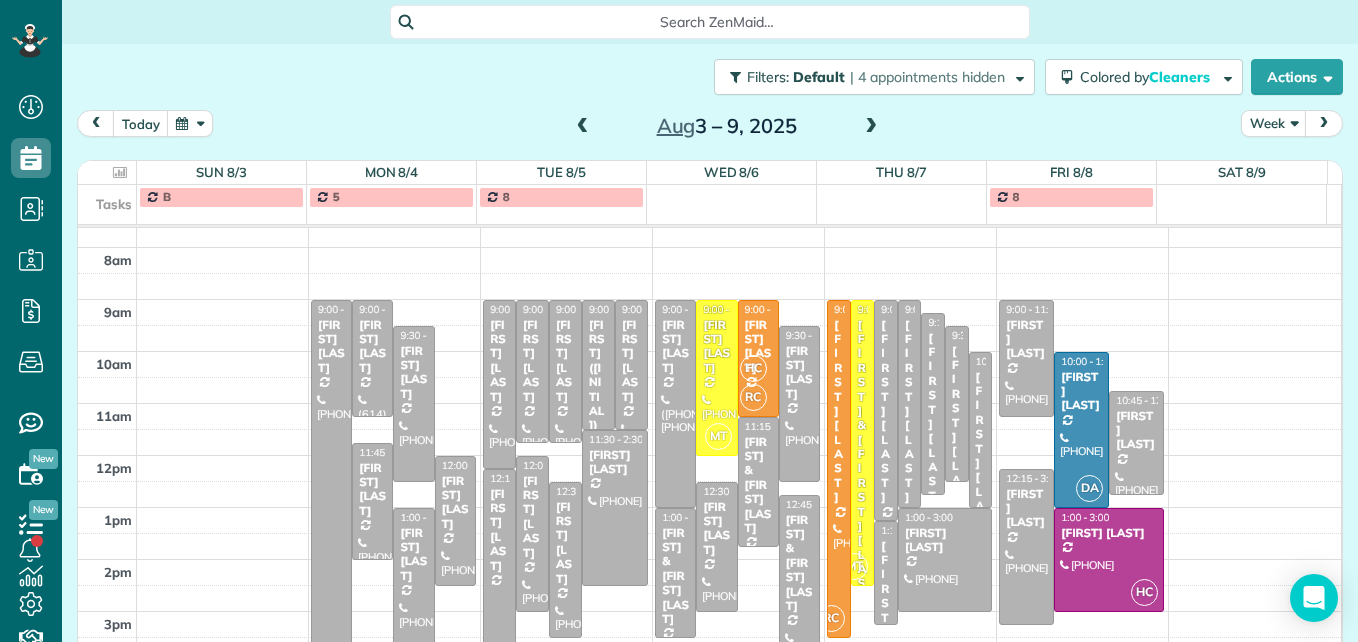 click at bounding box center (583, 127) 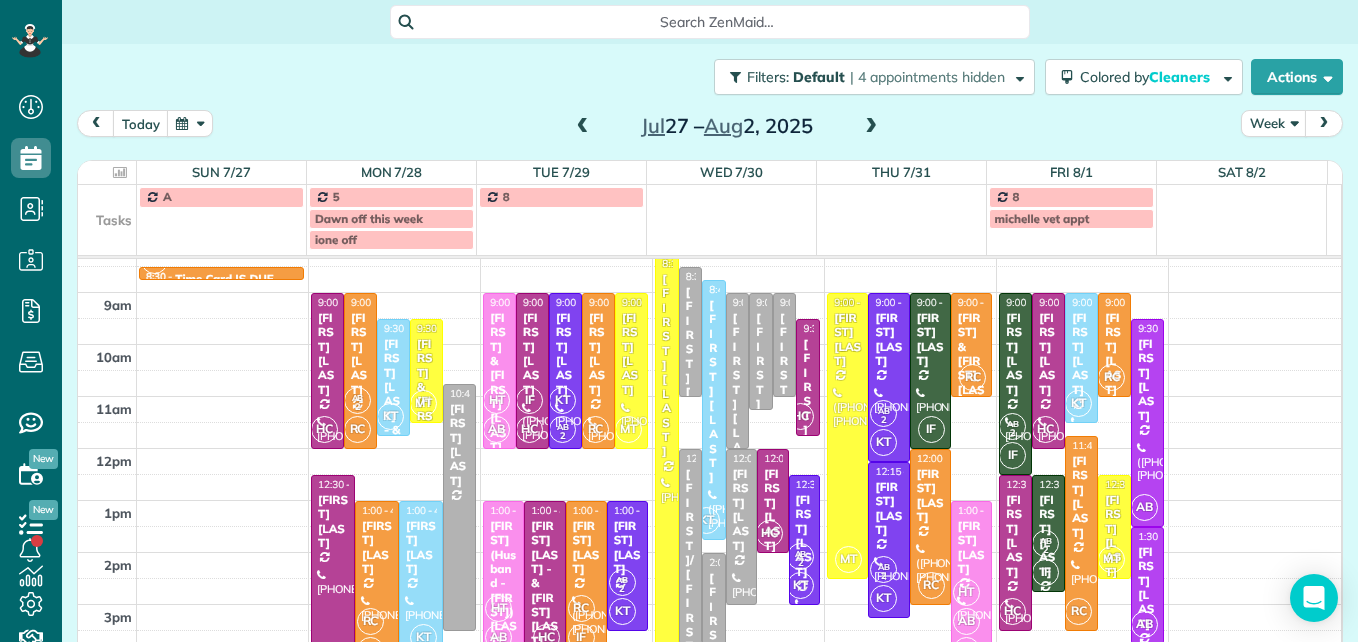 scroll, scrollTop: 309, scrollLeft: 0, axis: vertical 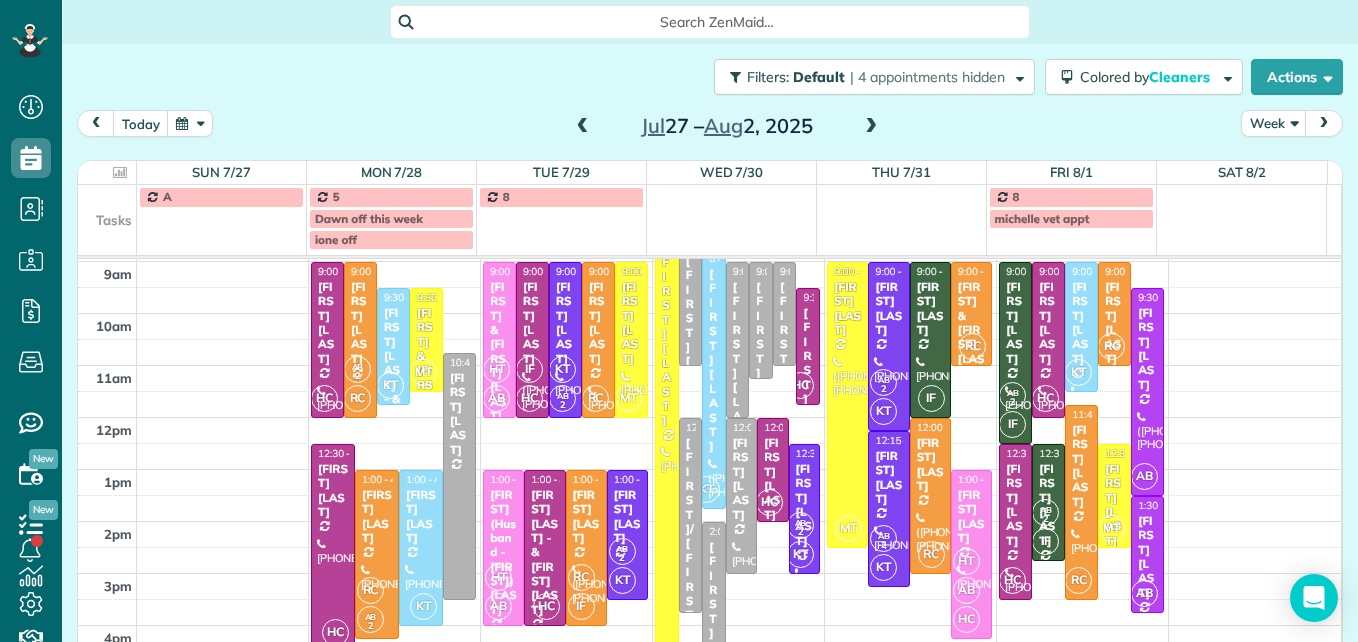 click at bounding box center [583, 127] 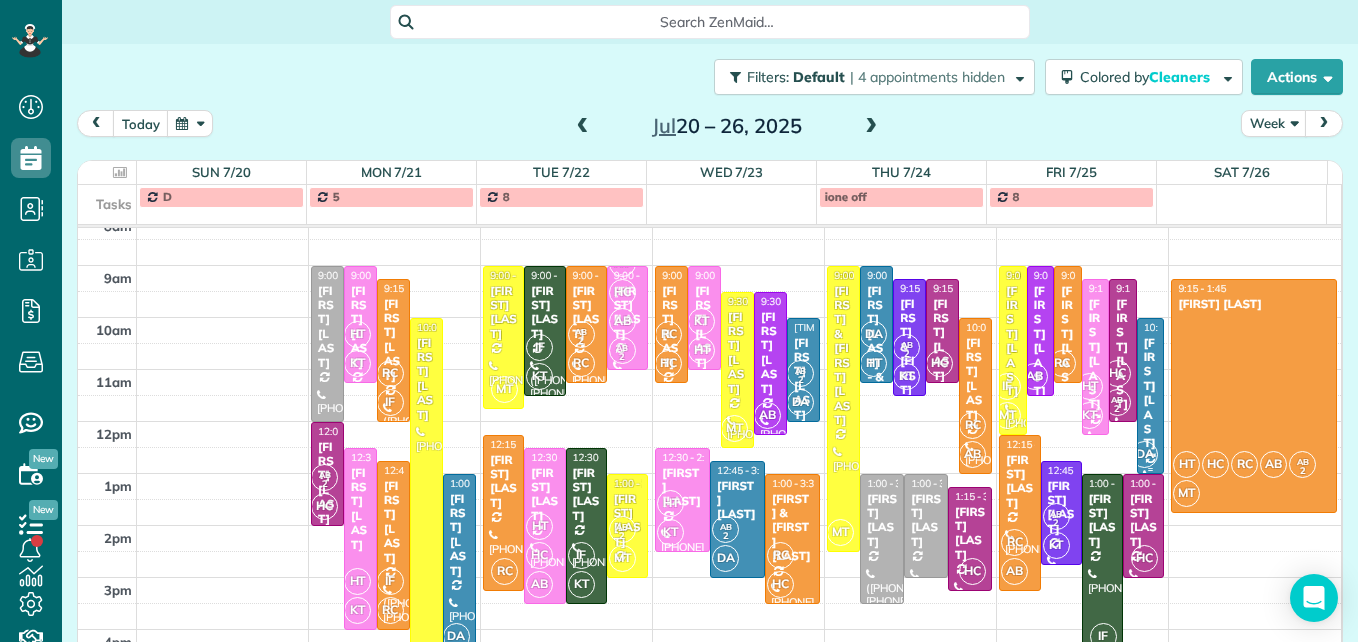 scroll, scrollTop: 309, scrollLeft: 0, axis: vertical 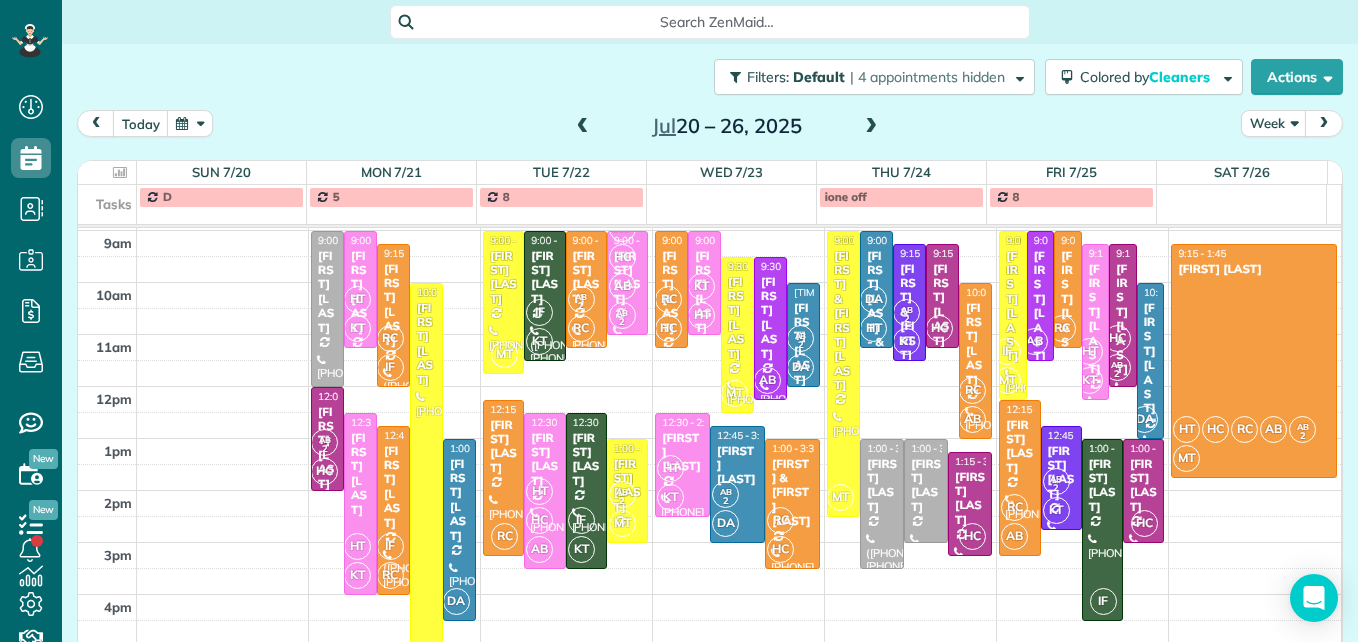 click at bounding box center [871, 127] 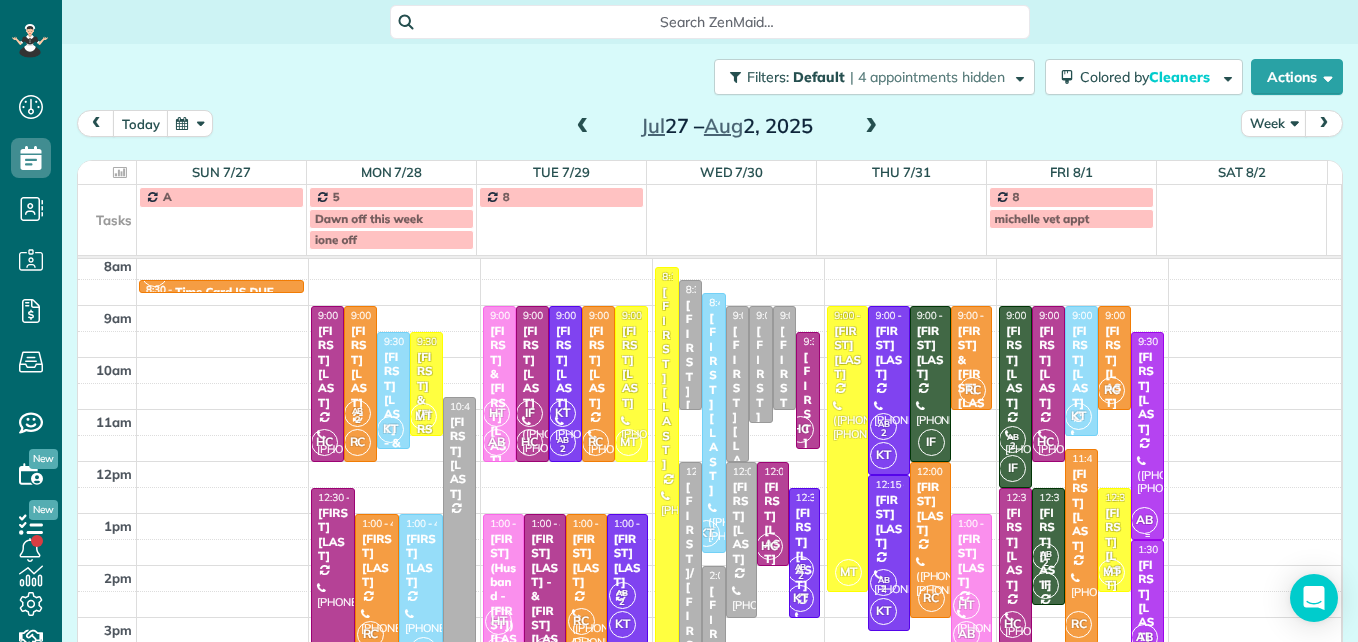 scroll, scrollTop: 309, scrollLeft: 0, axis: vertical 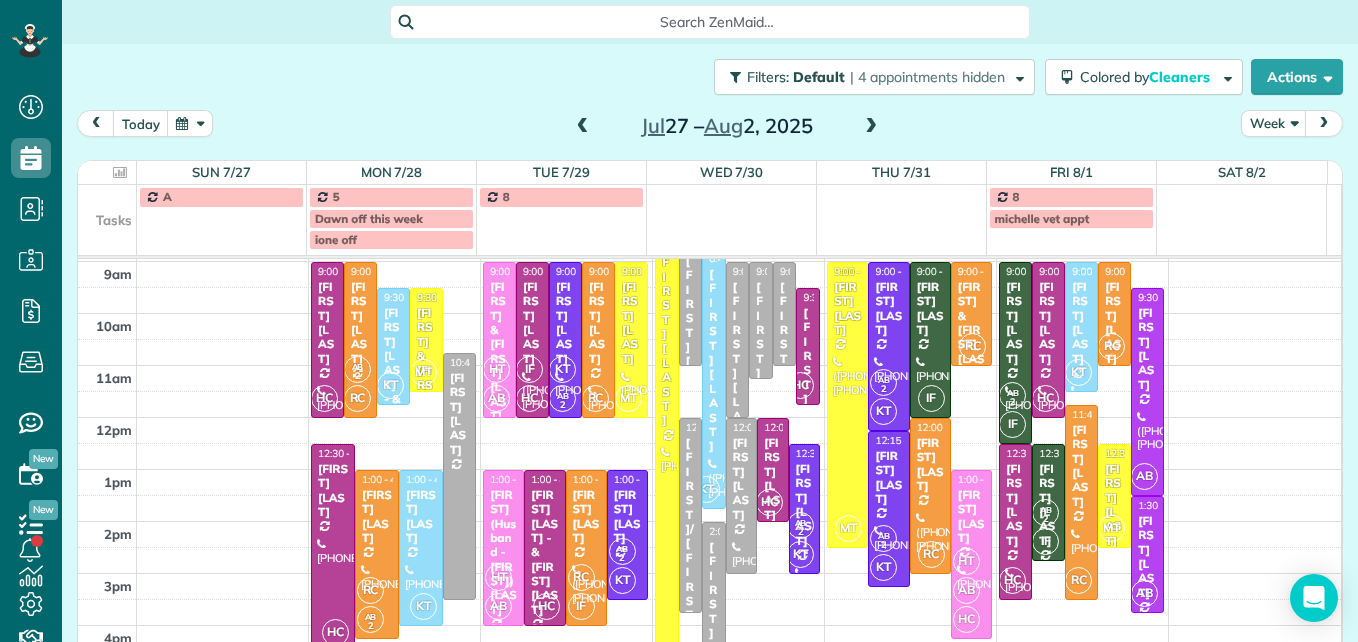 click at bounding box center (871, 127) 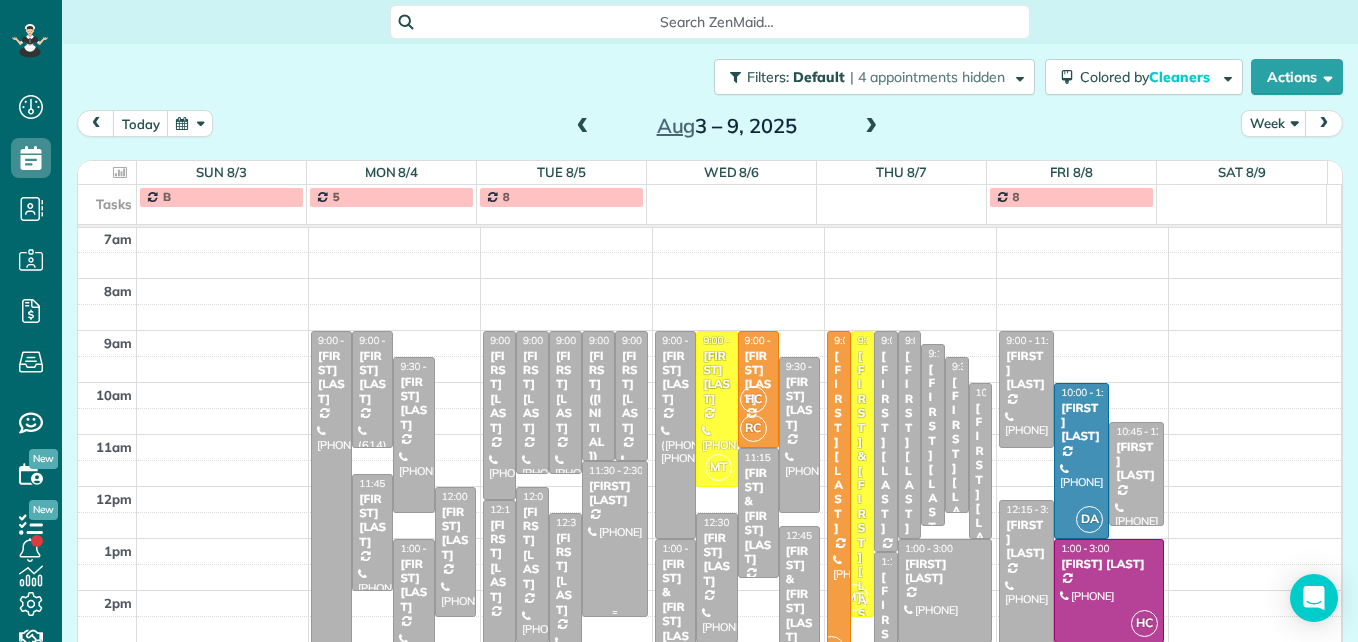 scroll, scrollTop: 309, scrollLeft: 0, axis: vertical 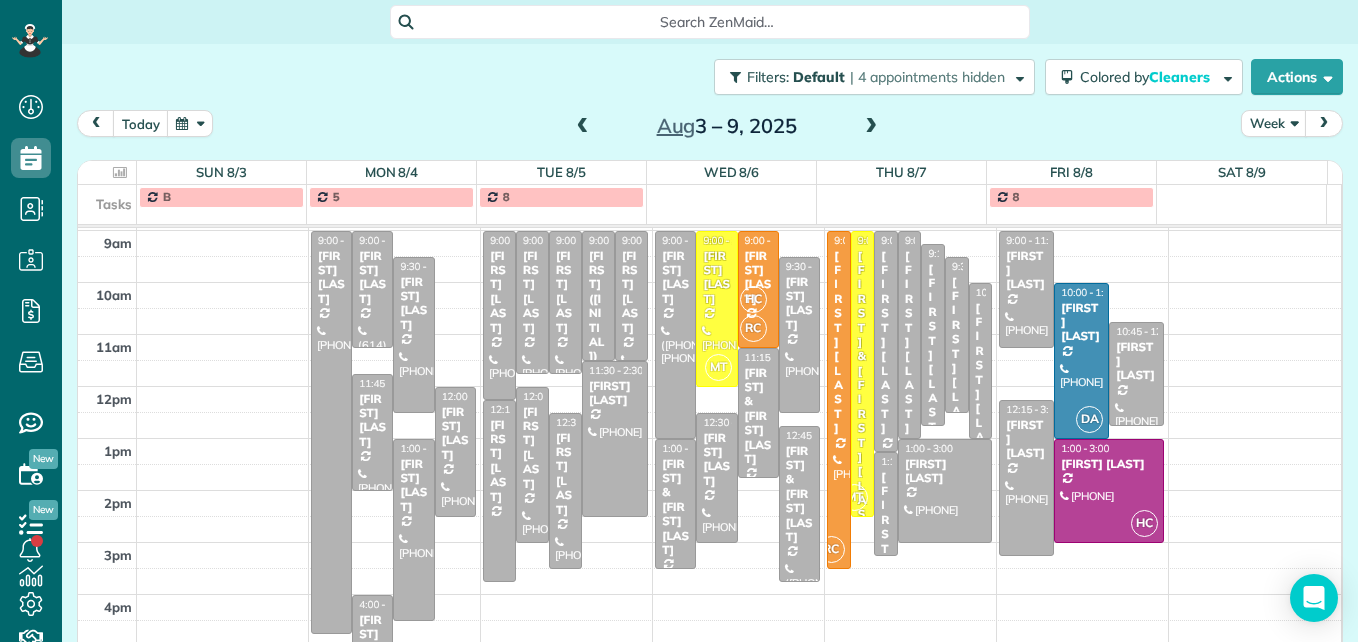 click at bounding box center [871, 127] 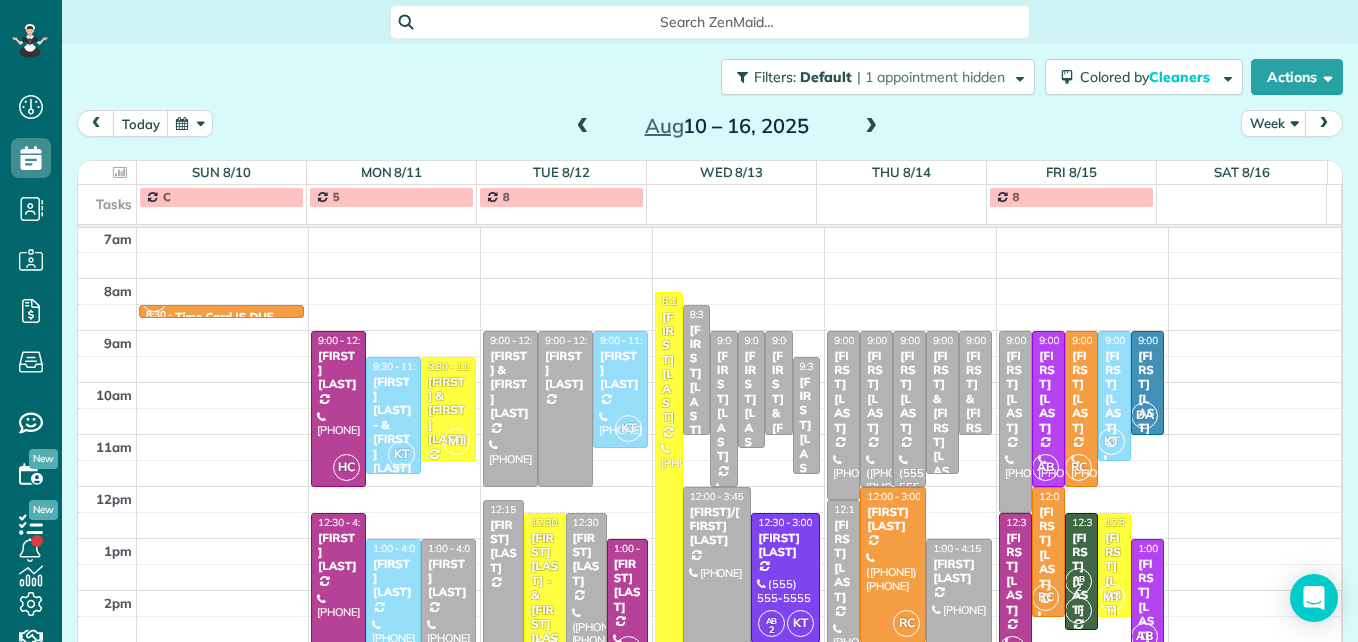 click at bounding box center [583, 127] 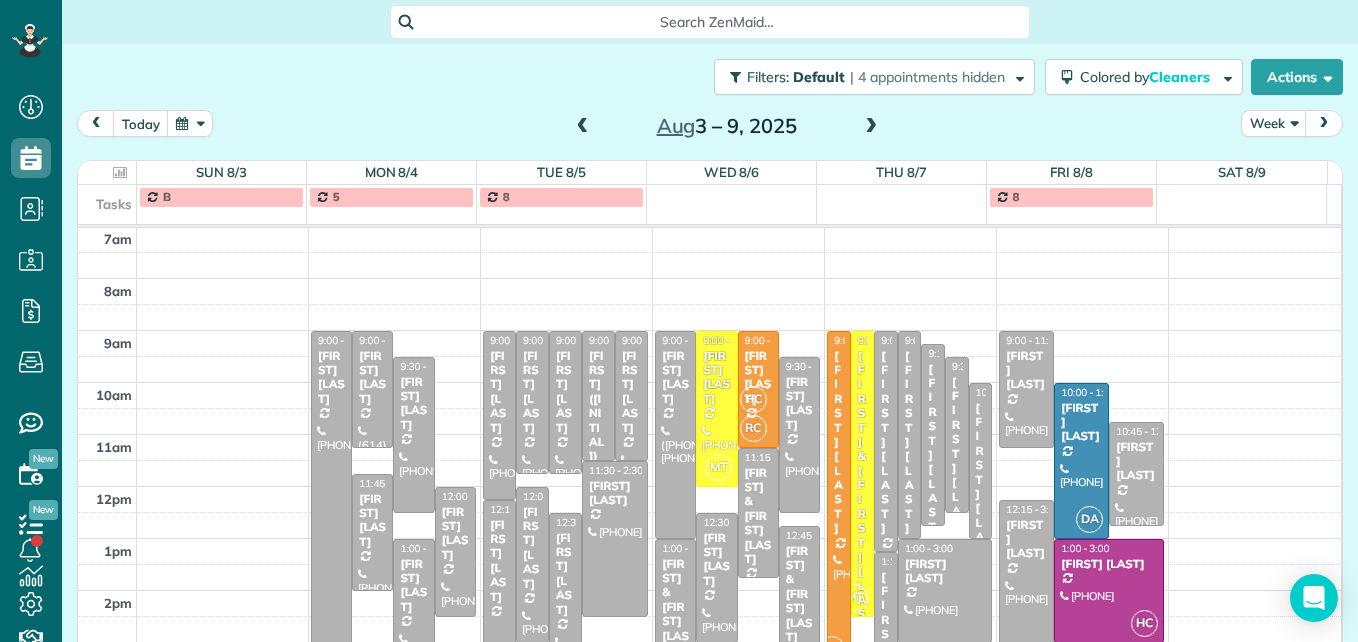 click at bounding box center (583, 127) 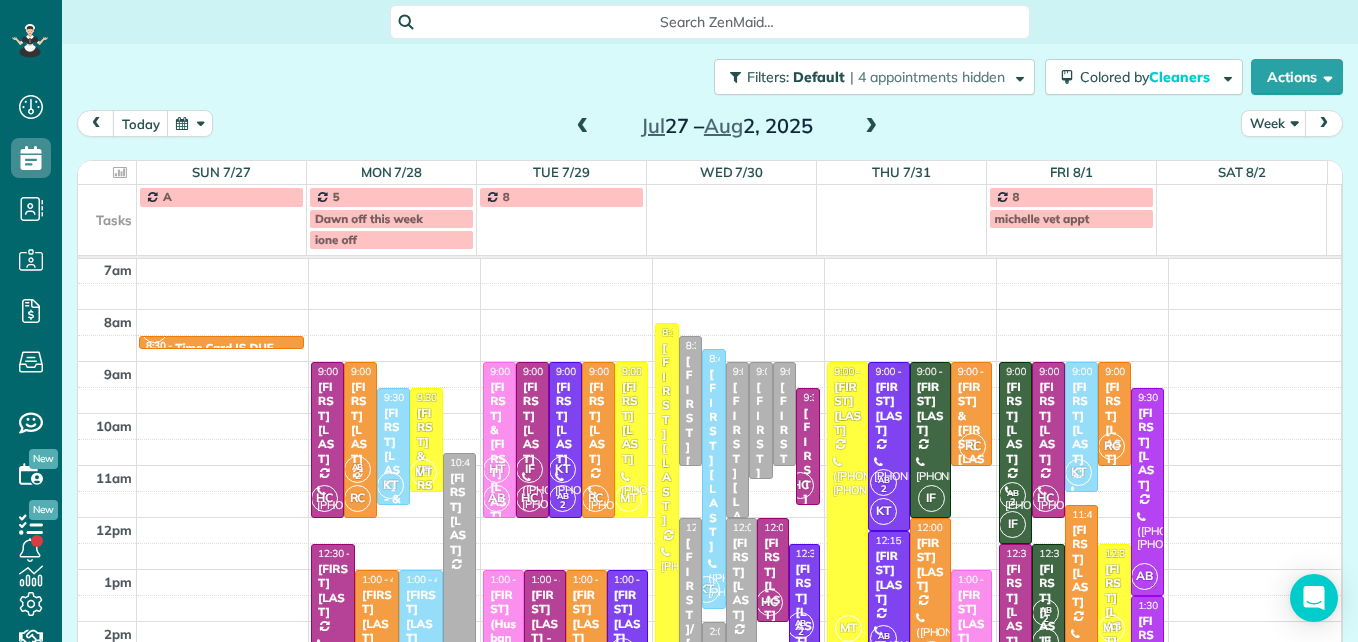 scroll, scrollTop: 309, scrollLeft: 0, axis: vertical 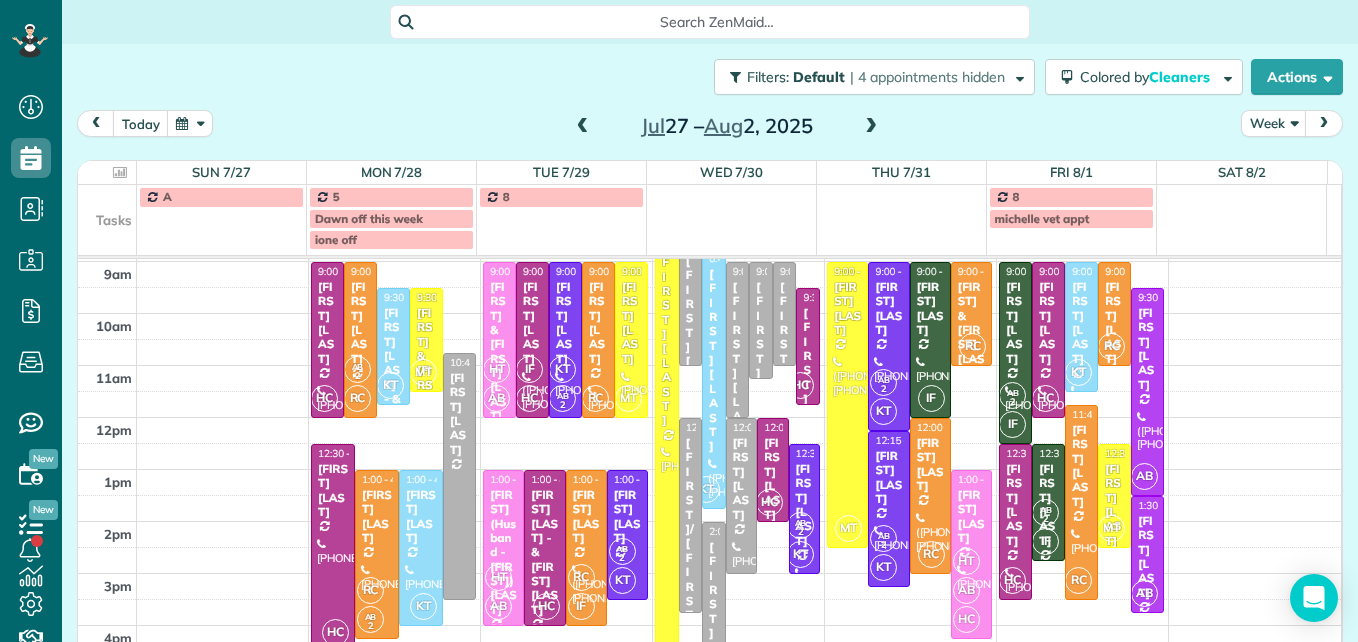click at bounding box center [583, 127] 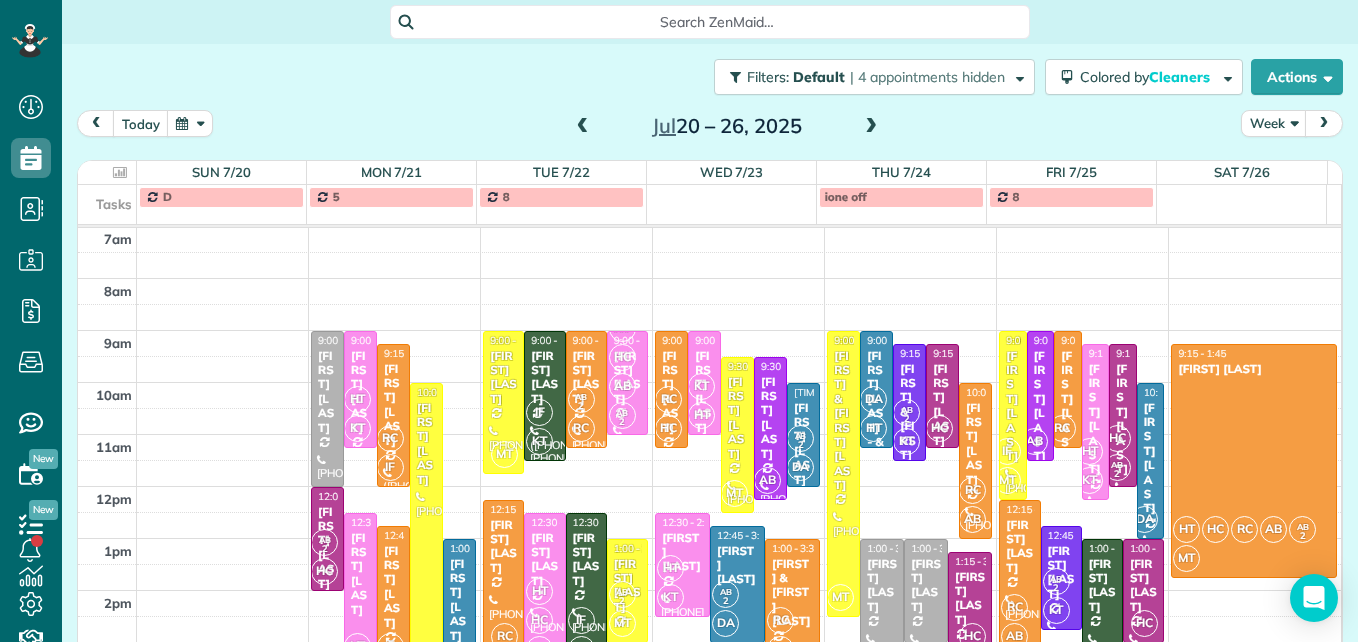 scroll, scrollTop: 309, scrollLeft: 0, axis: vertical 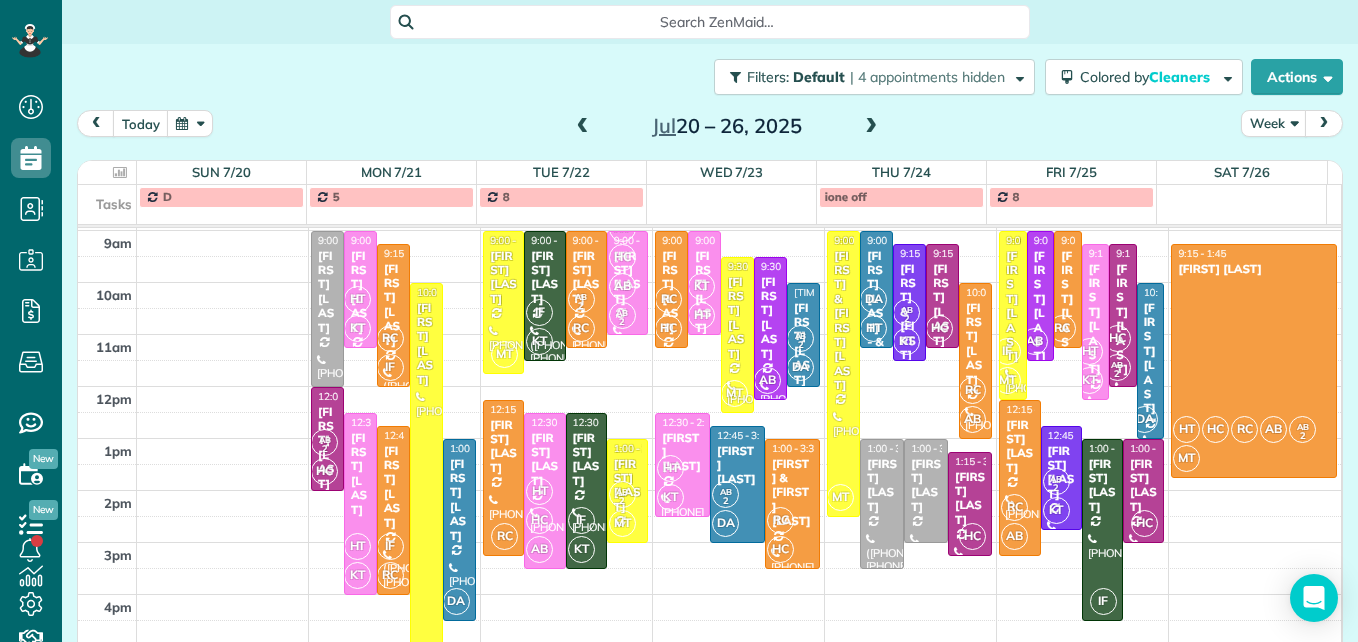 click at bounding box center (871, 127) 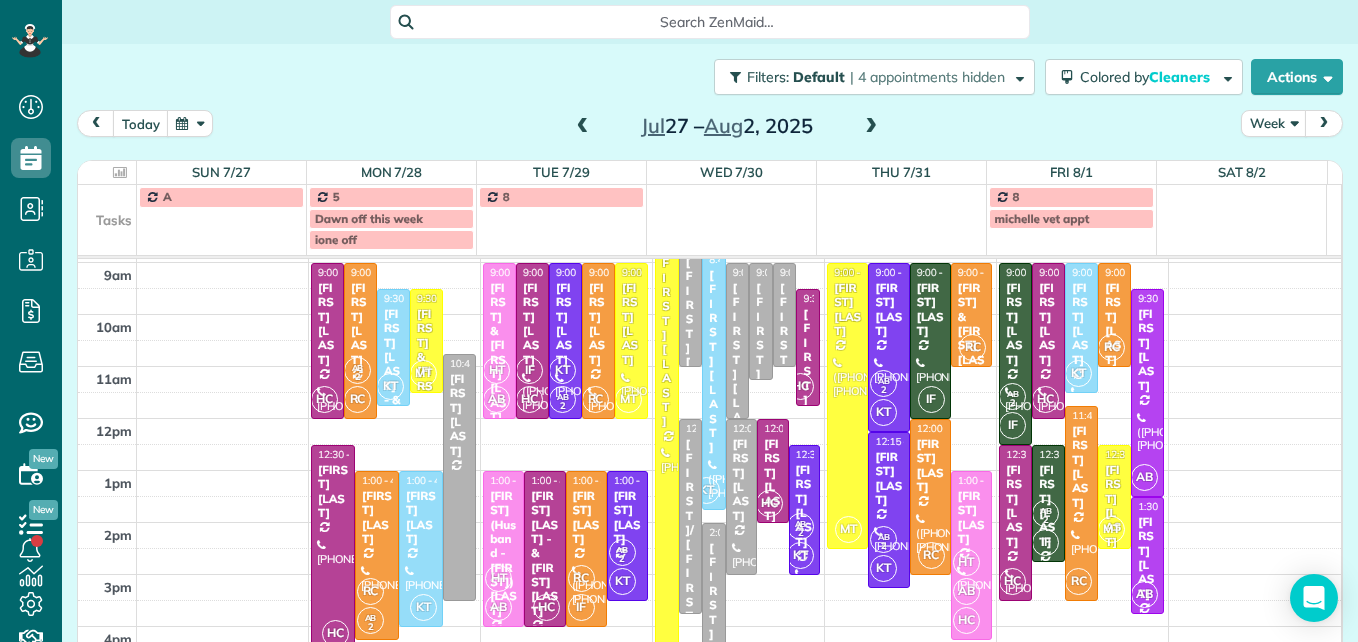 scroll, scrollTop: 309, scrollLeft: 0, axis: vertical 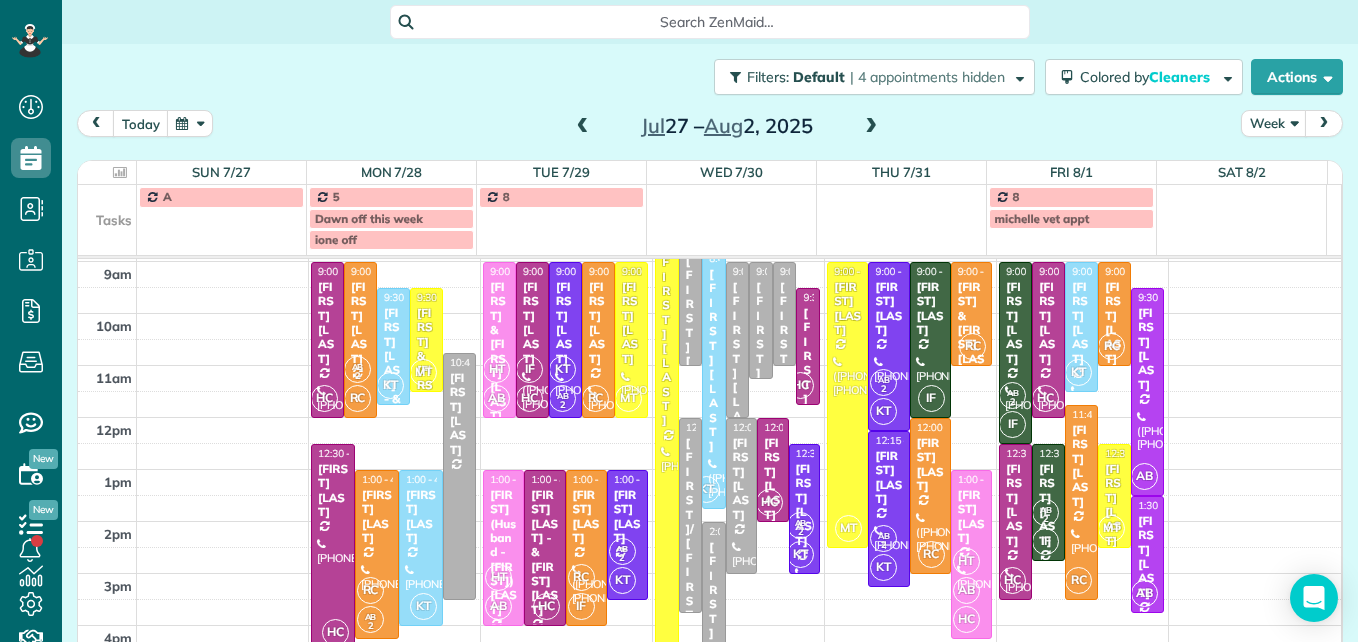 click at bounding box center [583, 127] 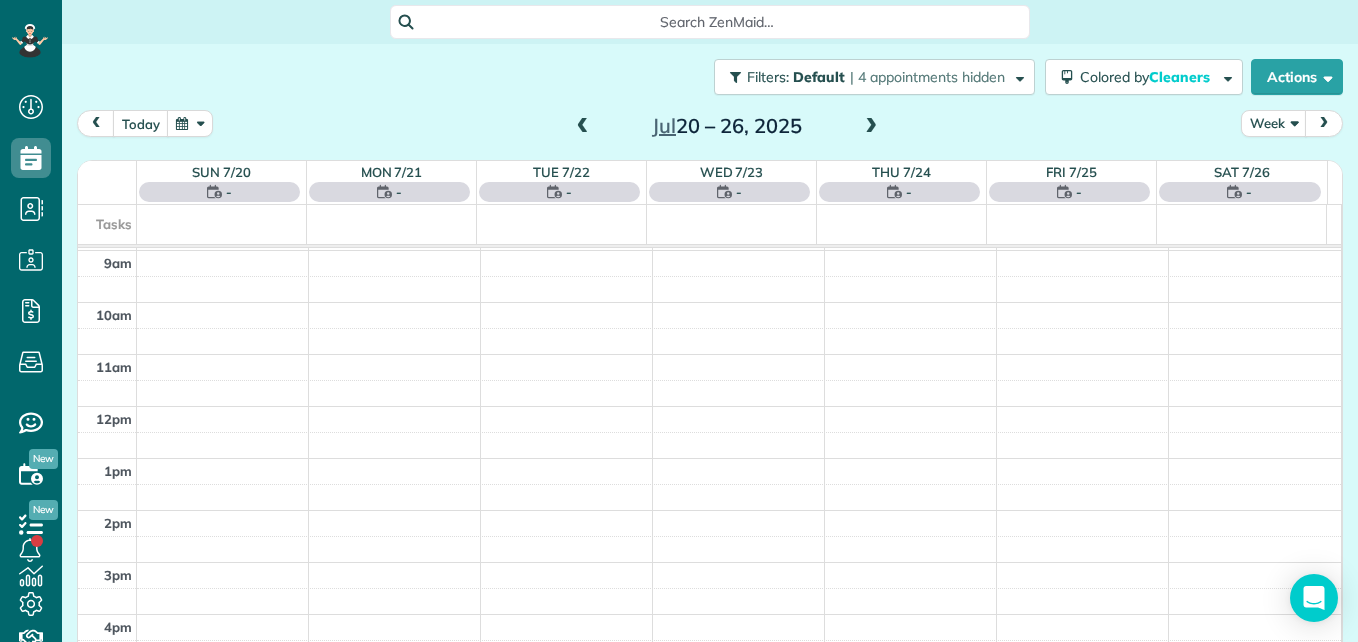 scroll, scrollTop: 209, scrollLeft: 0, axis: vertical 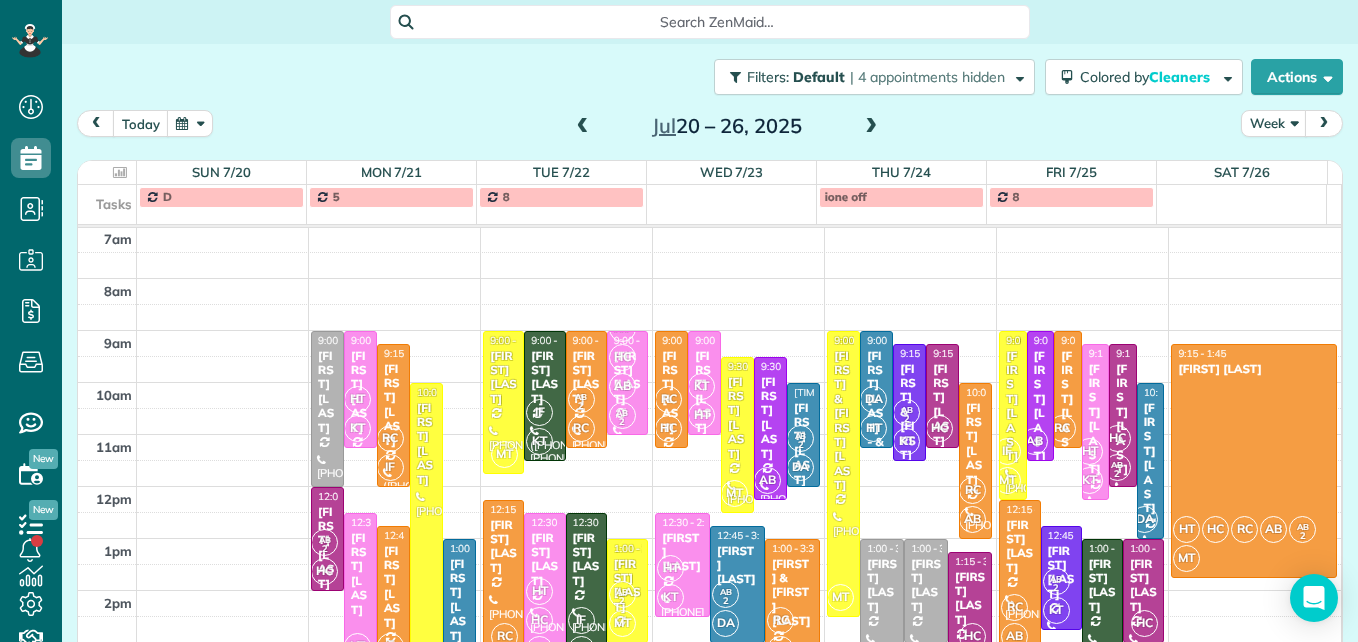 click at bounding box center (871, 127) 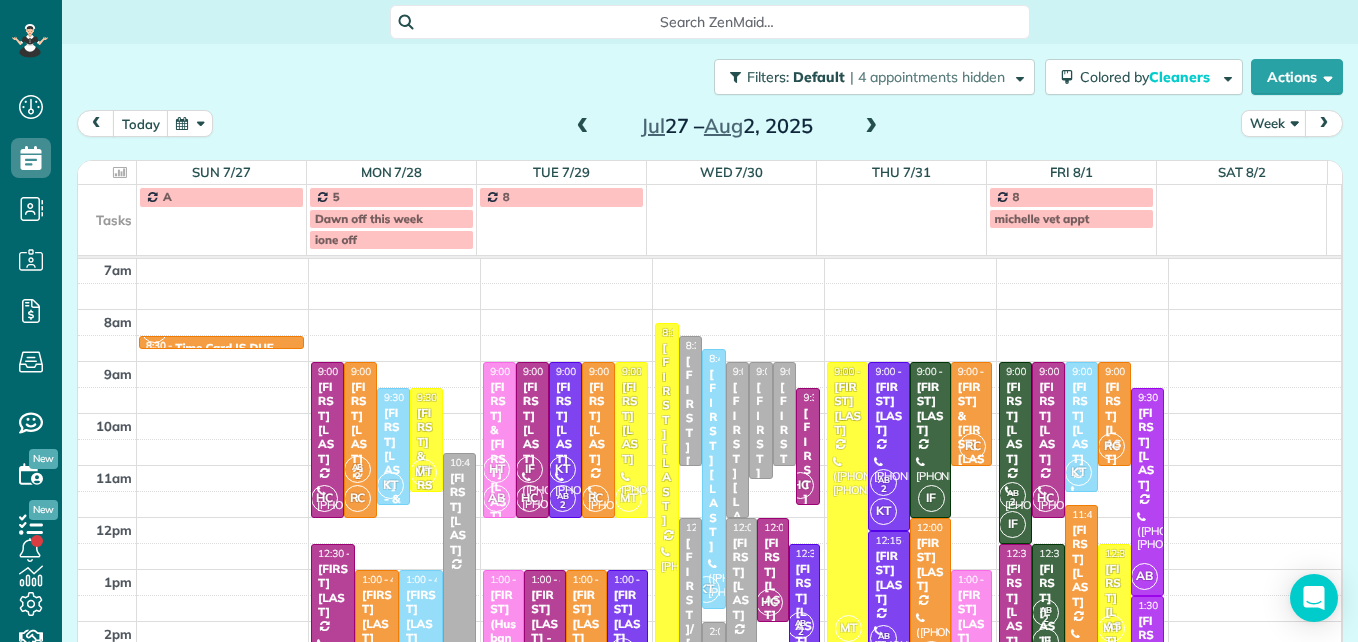 click at bounding box center [871, 127] 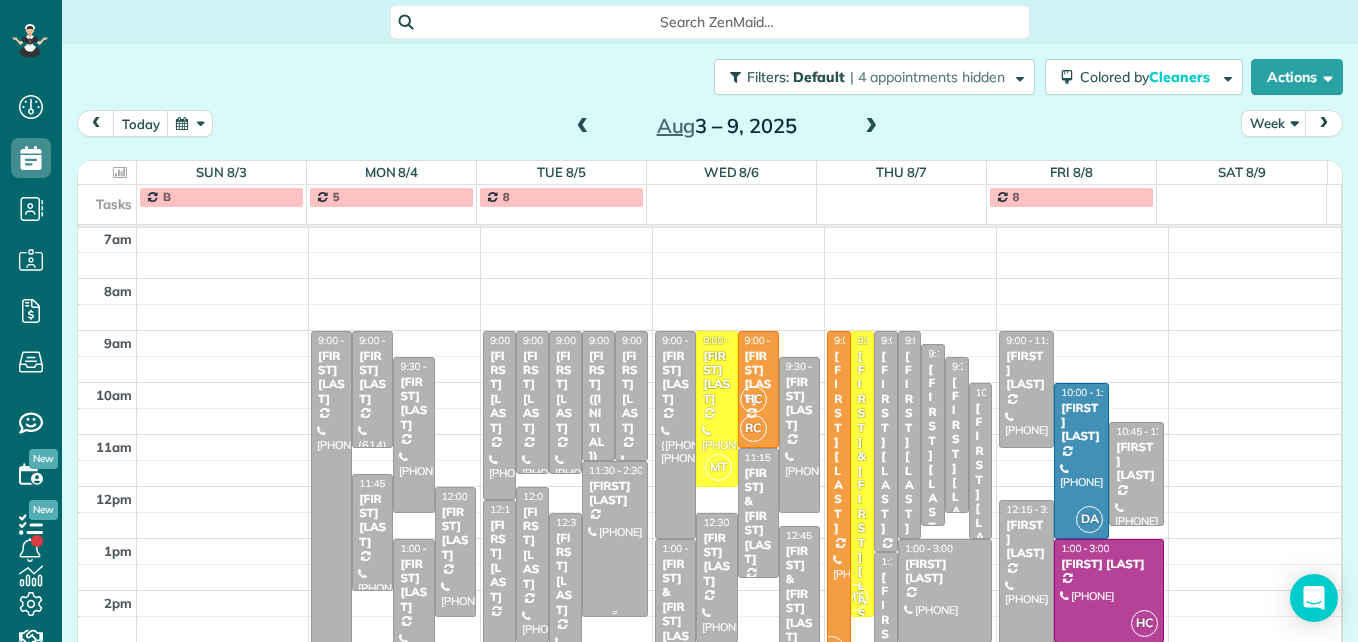 scroll, scrollTop: 309, scrollLeft: 0, axis: vertical 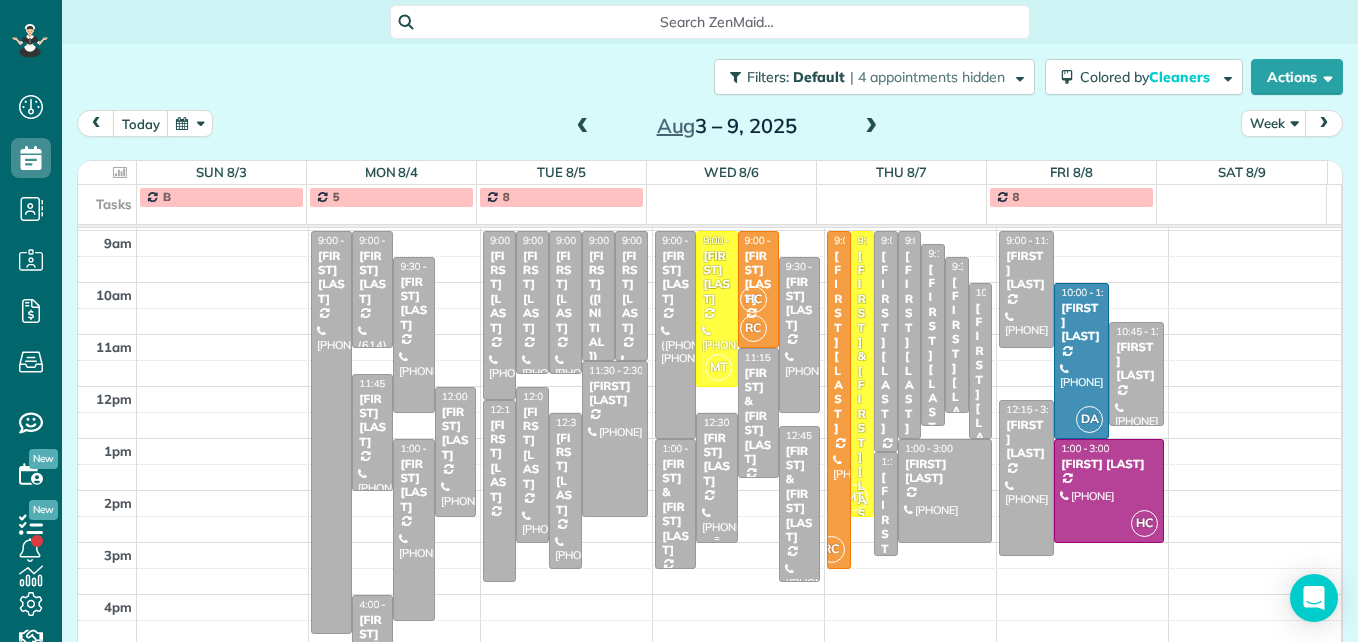 click on "[FIRST] [LAST]" at bounding box center [716, 460] 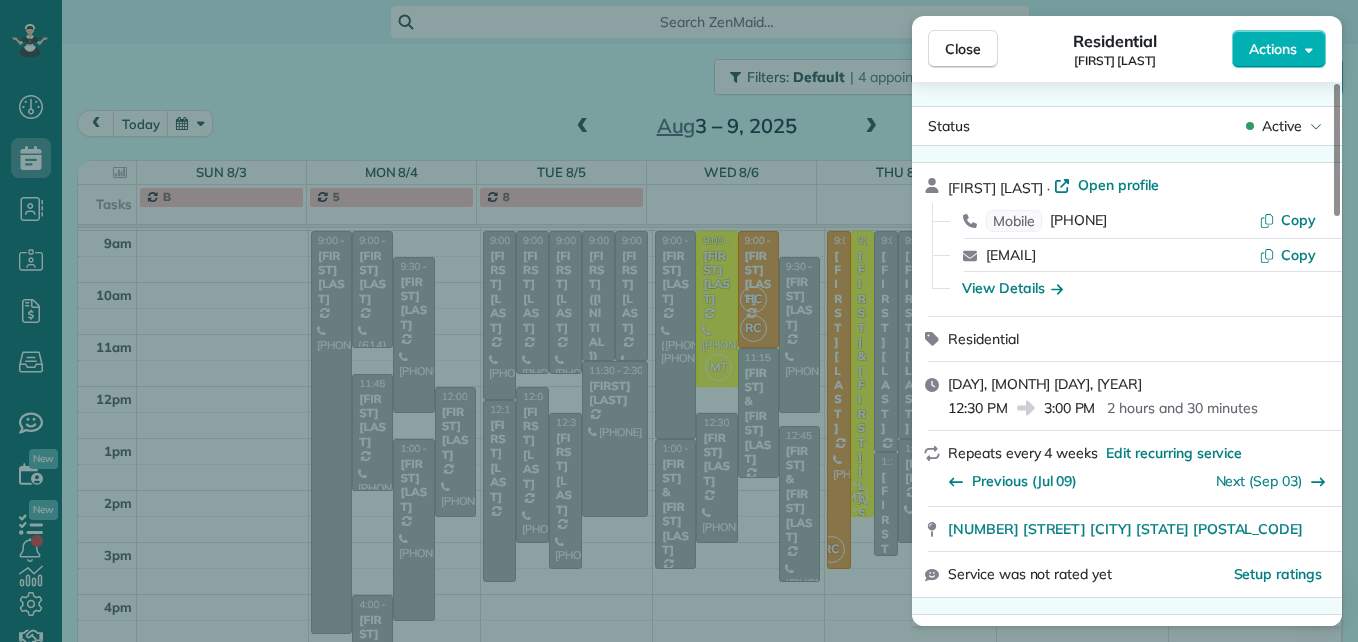 scroll, scrollTop: 100, scrollLeft: 0, axis: vertical 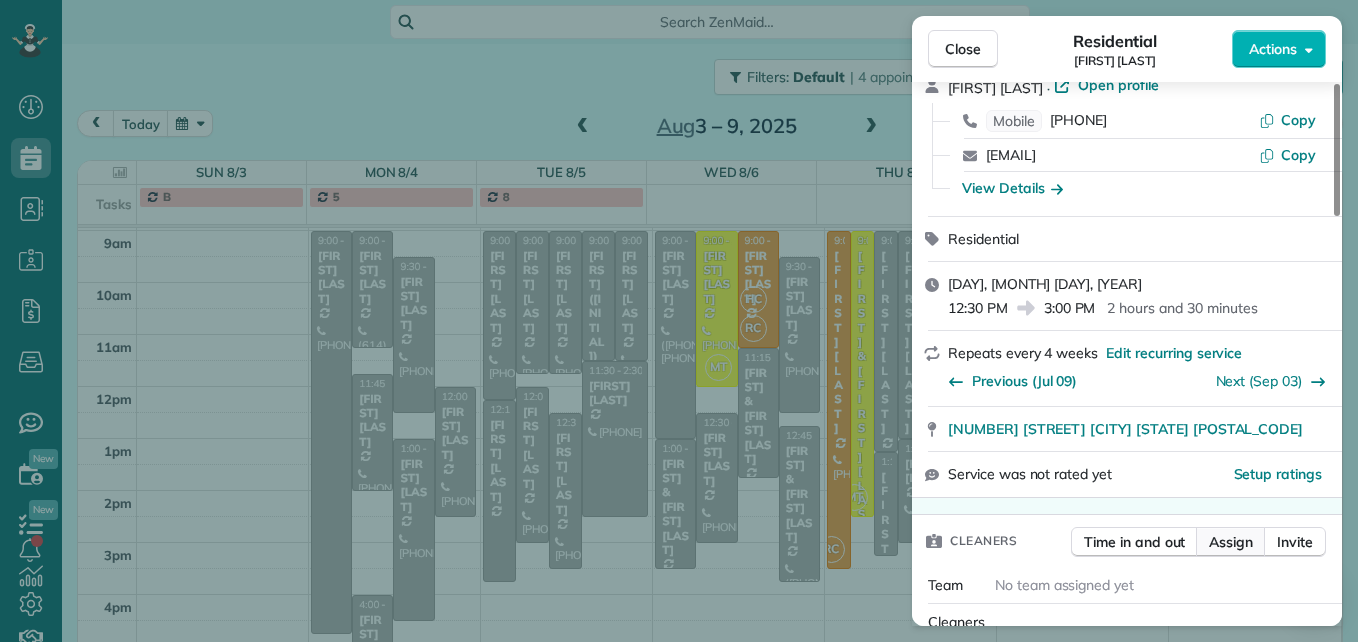 click on "Assign" at bounding box center [1231, 542] 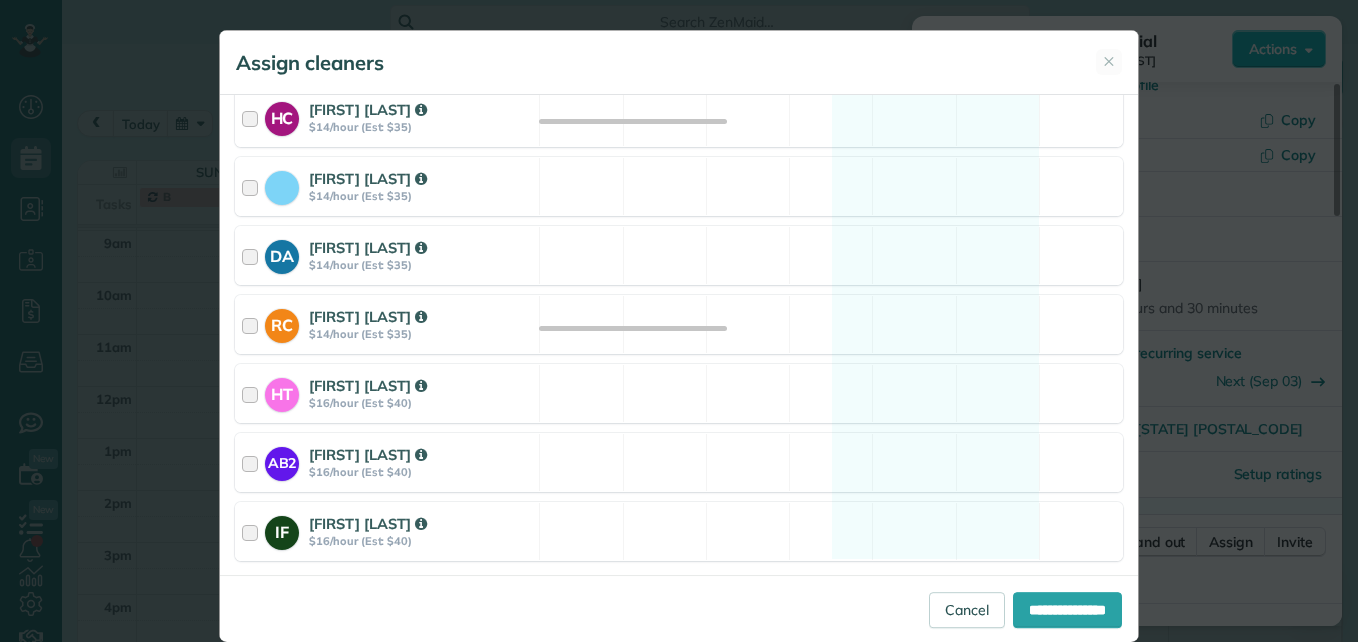scroll, scrollTop: 500, scrollLeft: 0, axis: vertical 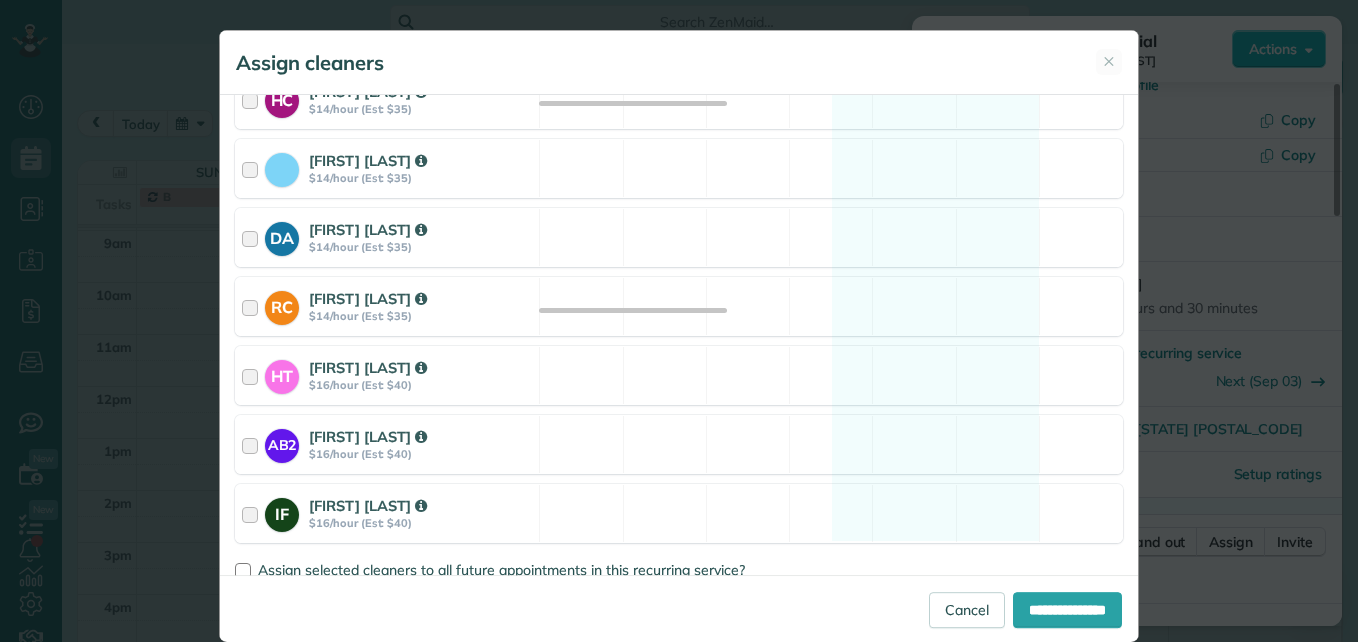 click on "Assign cleaners
✕" at bounding box center [679, 63] 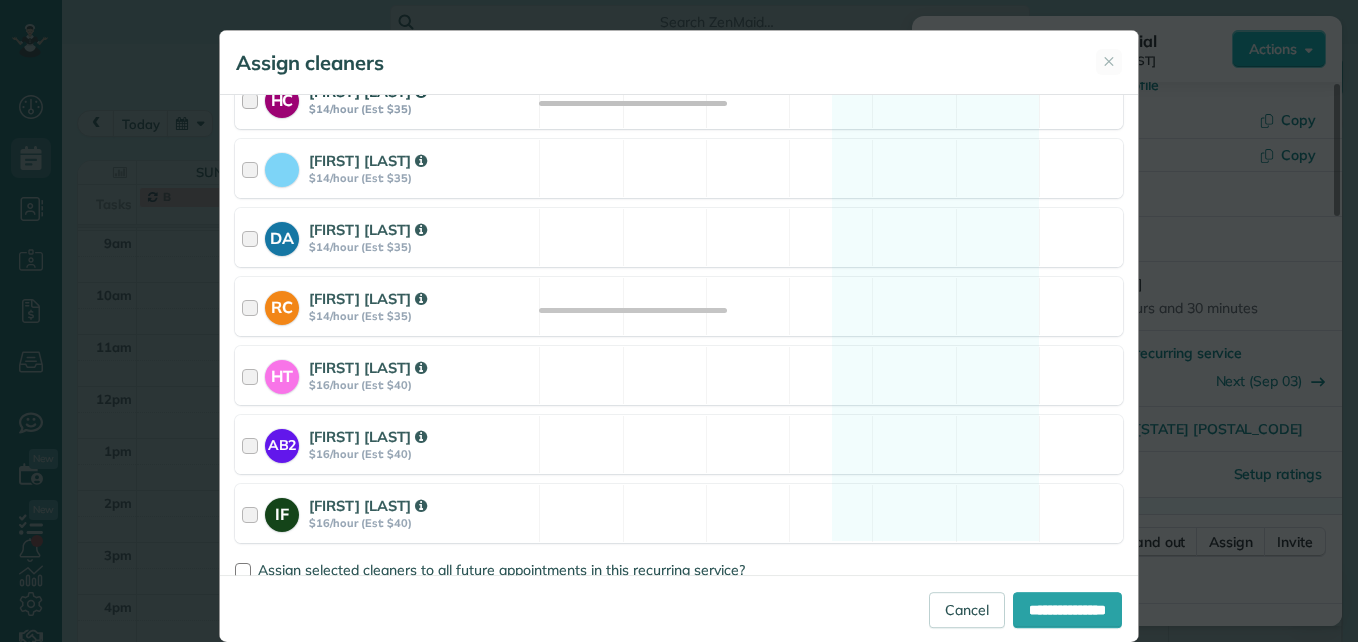 click at bounding box center [253, 99] 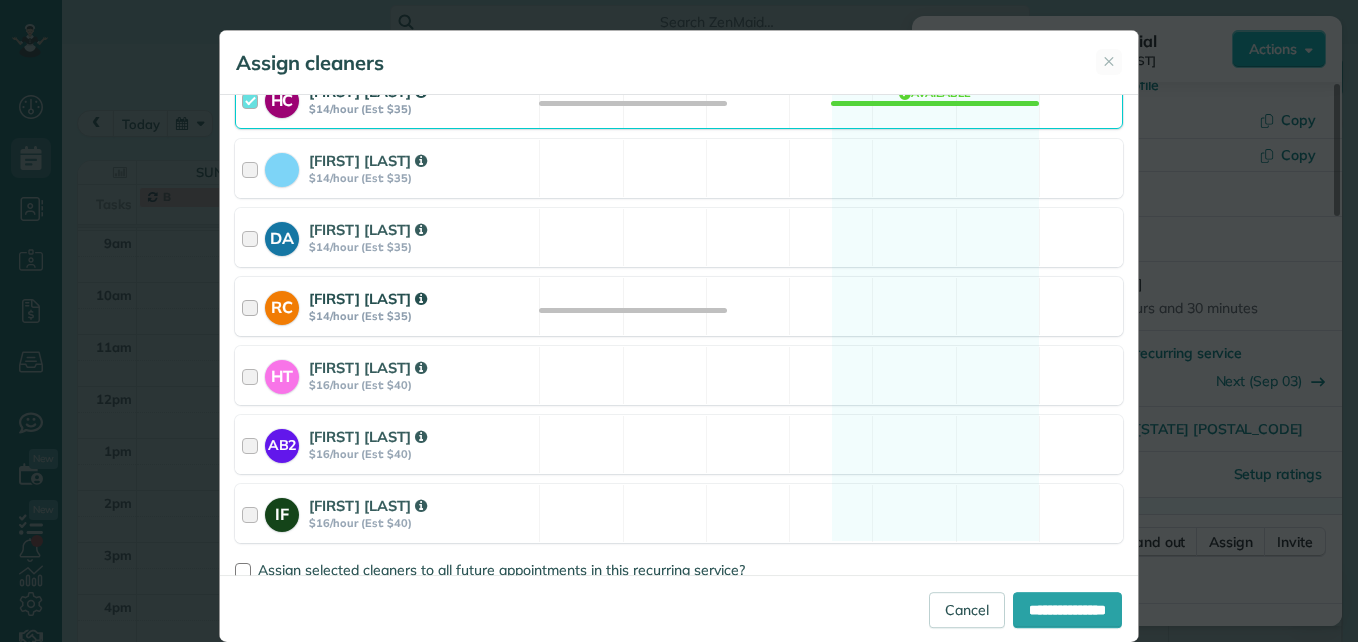 click at bounding box center [253, 306] 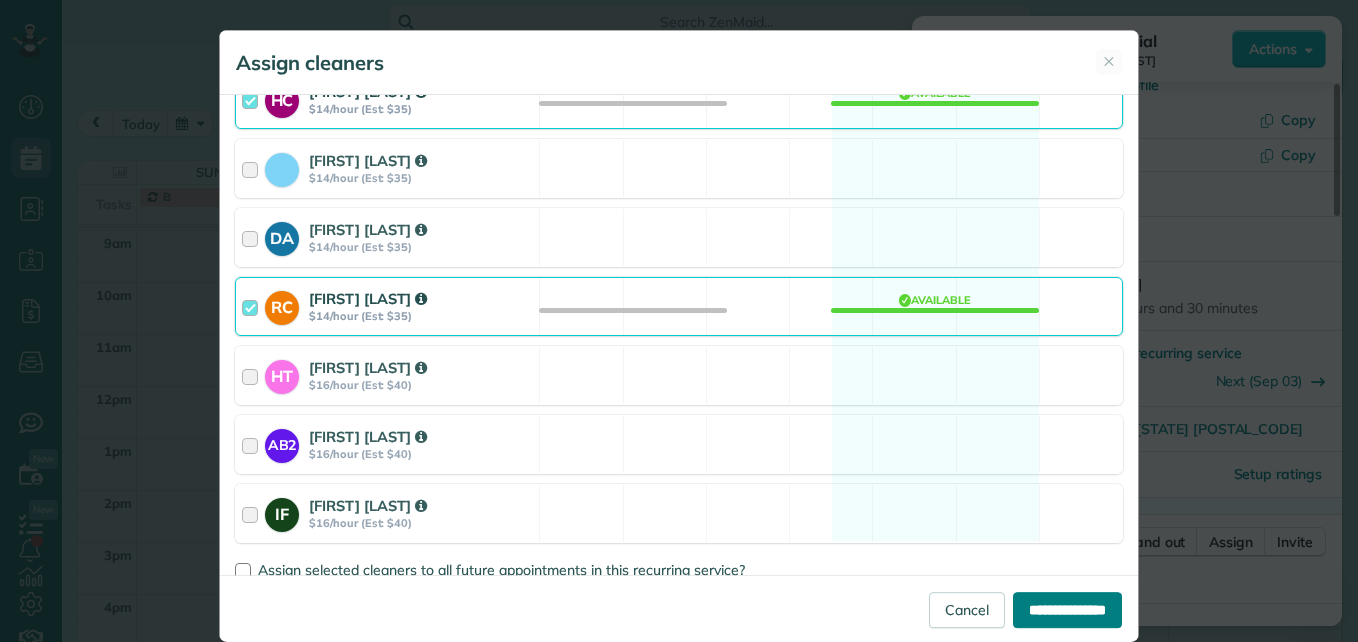click on "**********" at bounding box center [1067, 610] 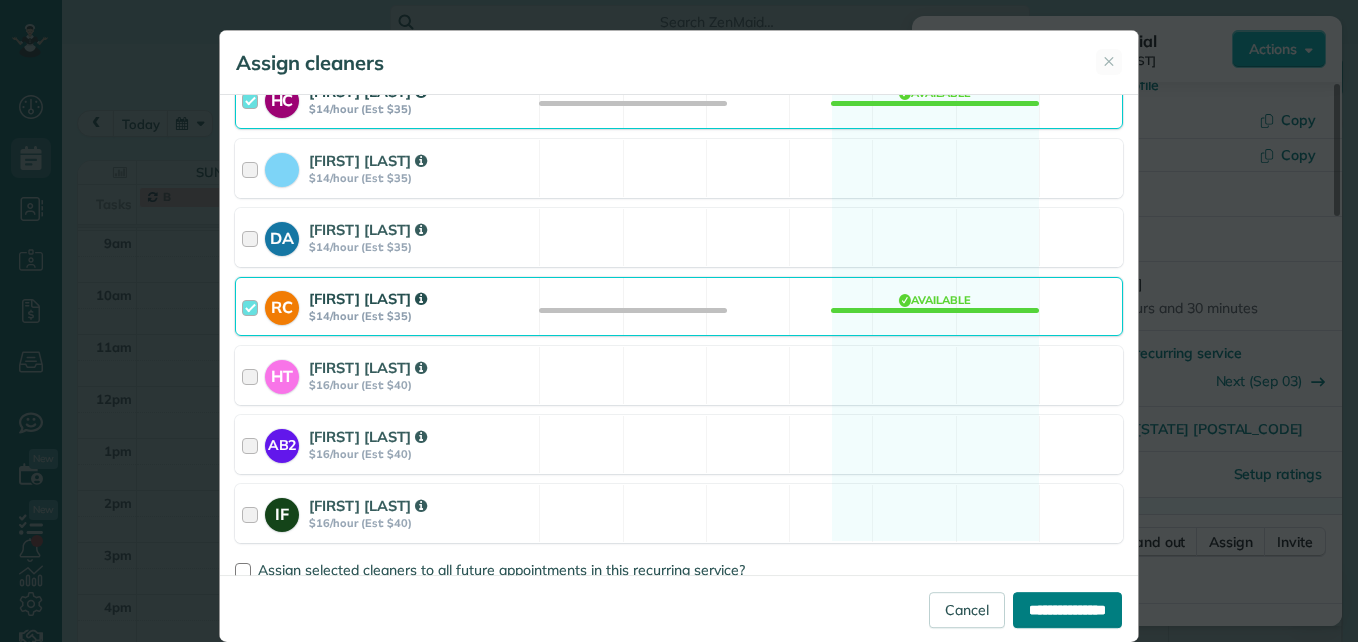 type on "**********" 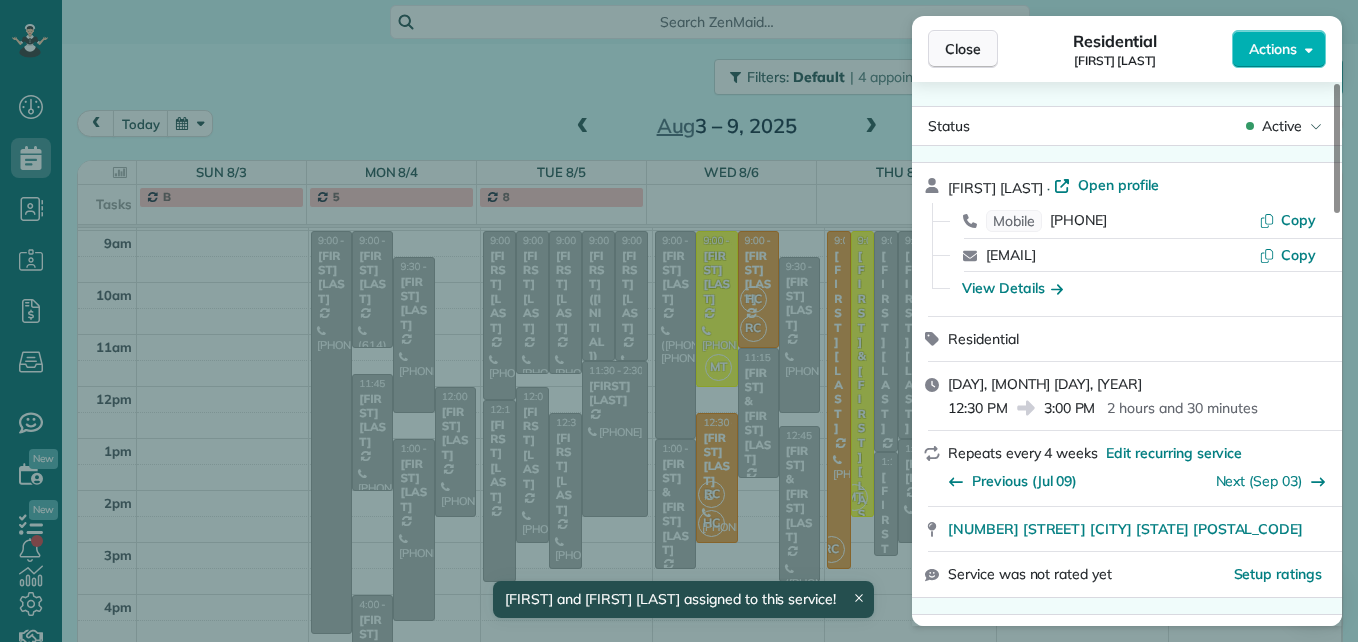 click on "Close" at bounding box center (963, 49) 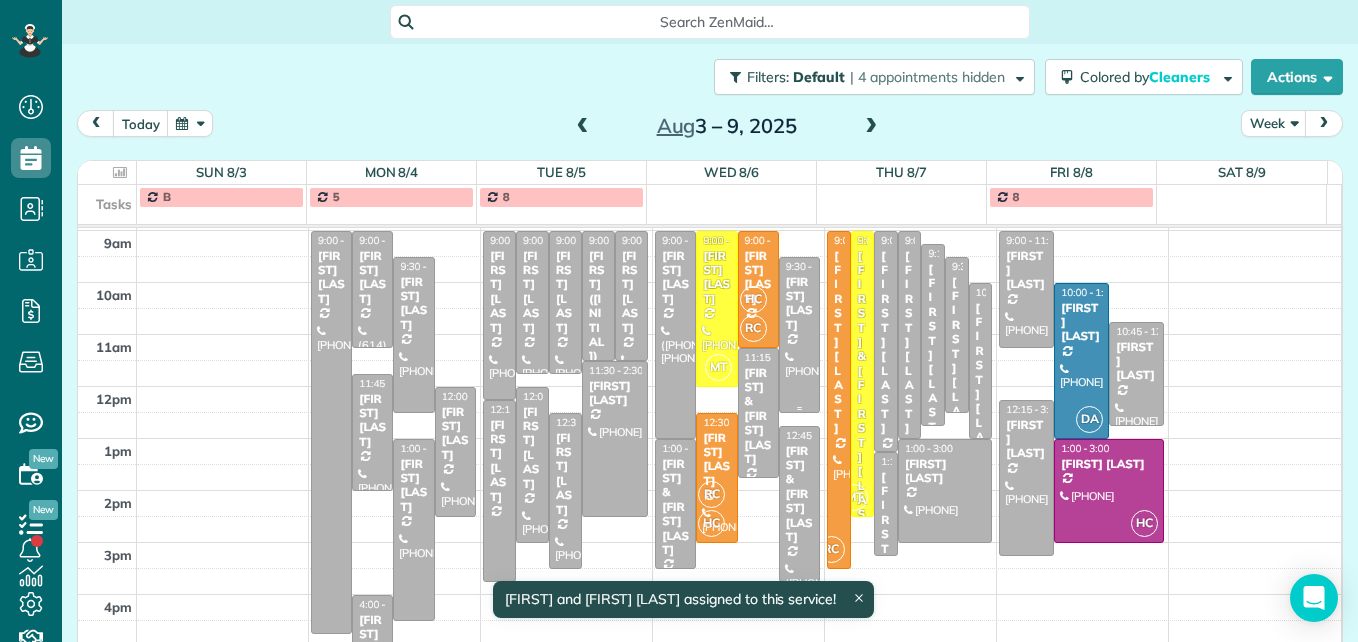 click at bounding box center [799, 335] 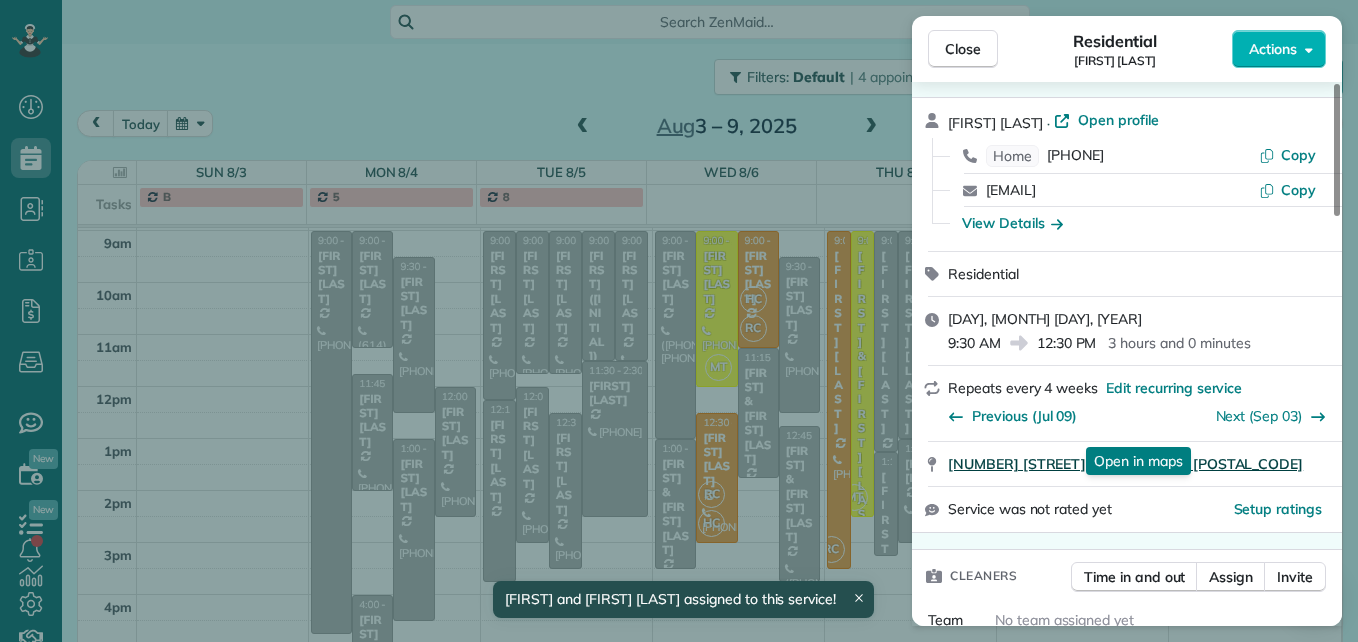 scroll, scrollTop: 100, scrollLeft: 0, axis: vertical 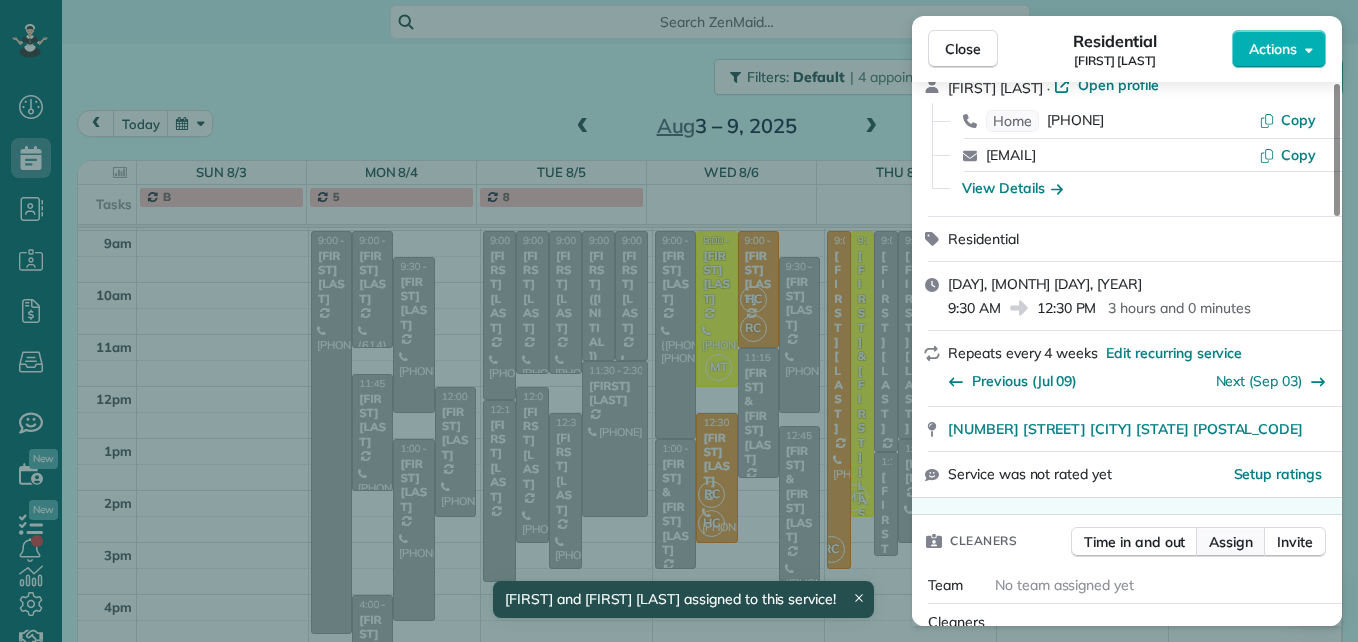 click on "Assign" at bounding box center [1231, 542] 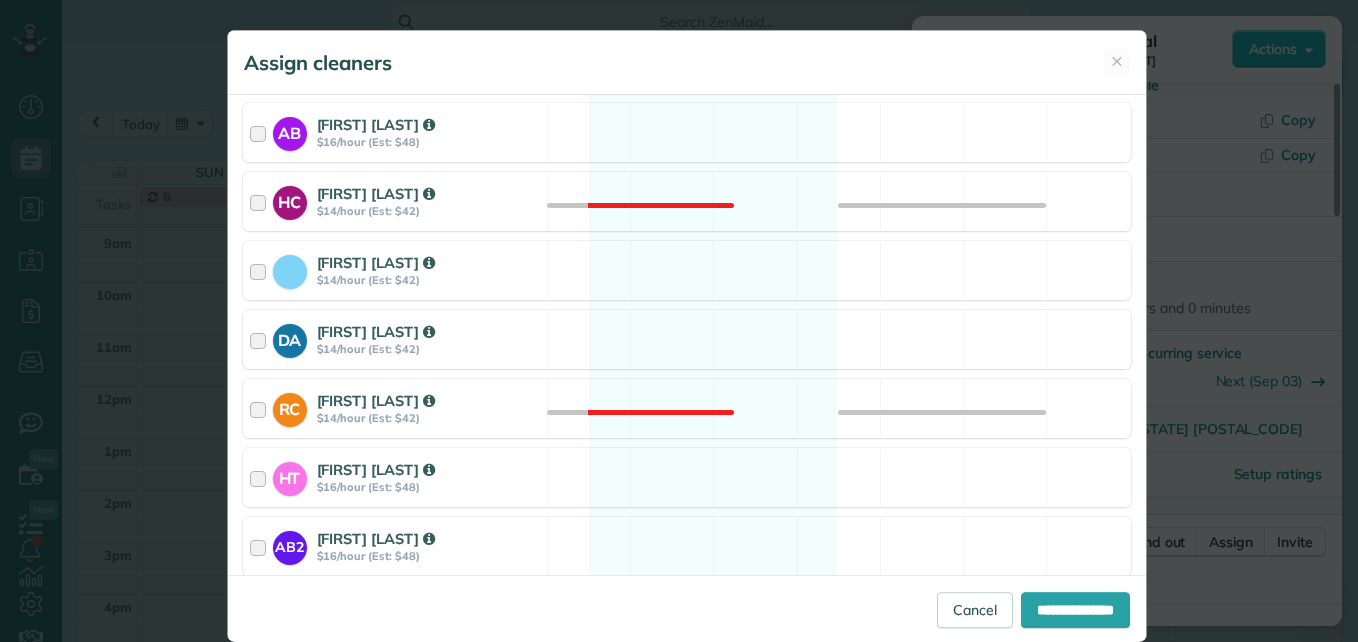 scroll, scrollTop: 400, scrollLeft: 0, axis: vertical 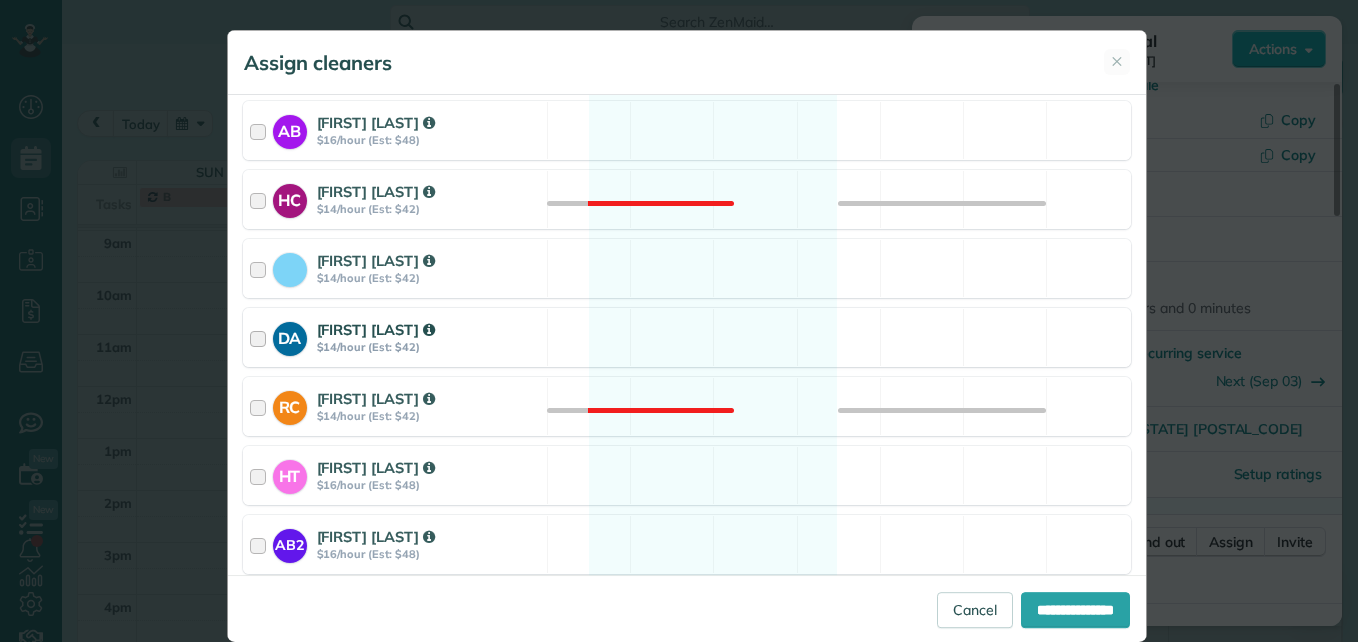 click at bounding box center (261, 337) 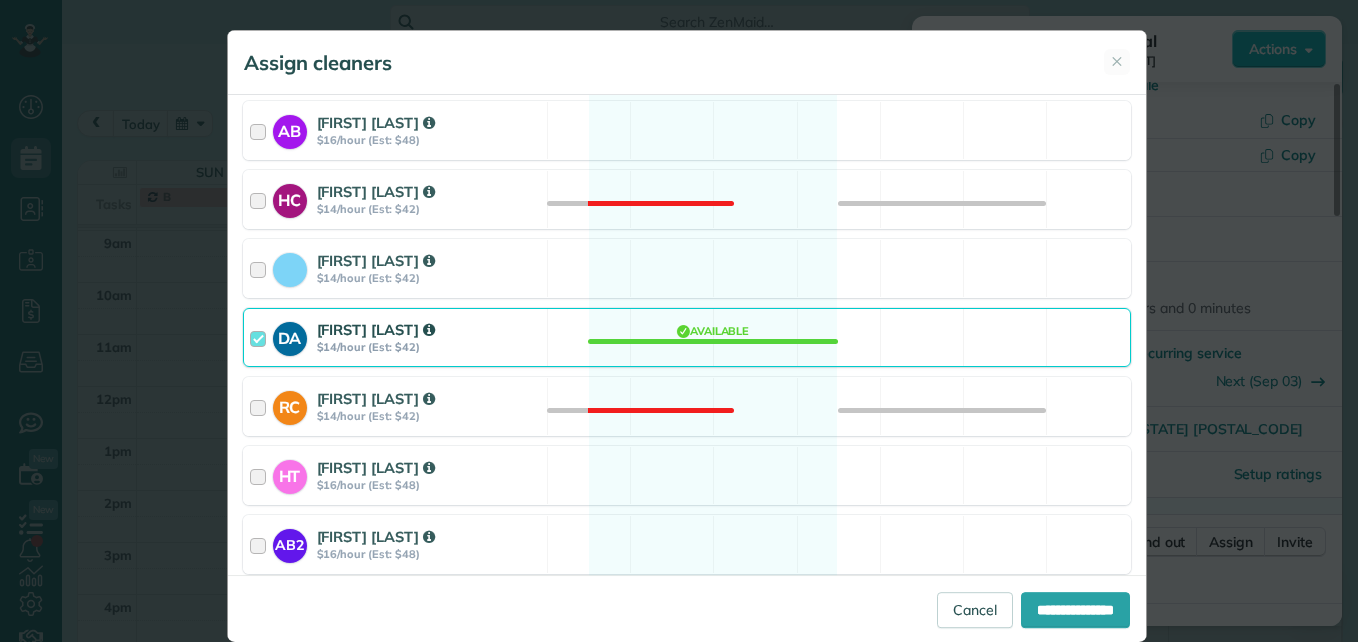 scroll, scrollTop: 300, scrollLeft: 0, axis: vertical 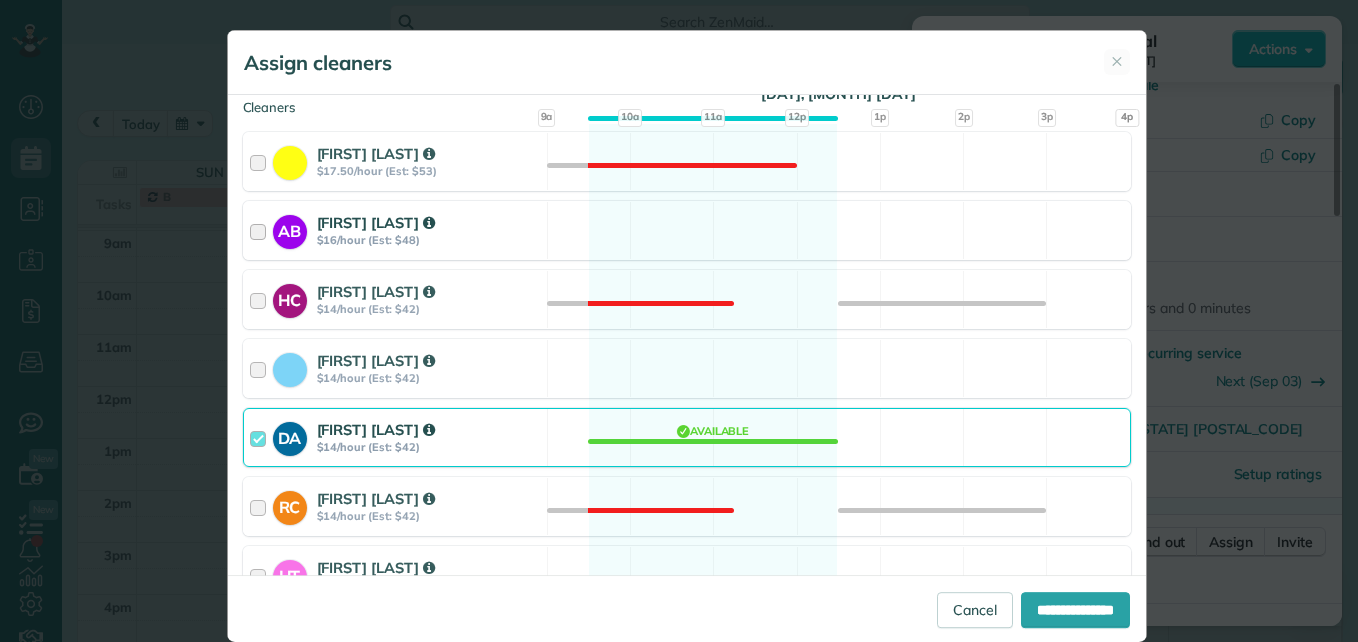 click at bounding box center [261, 230] 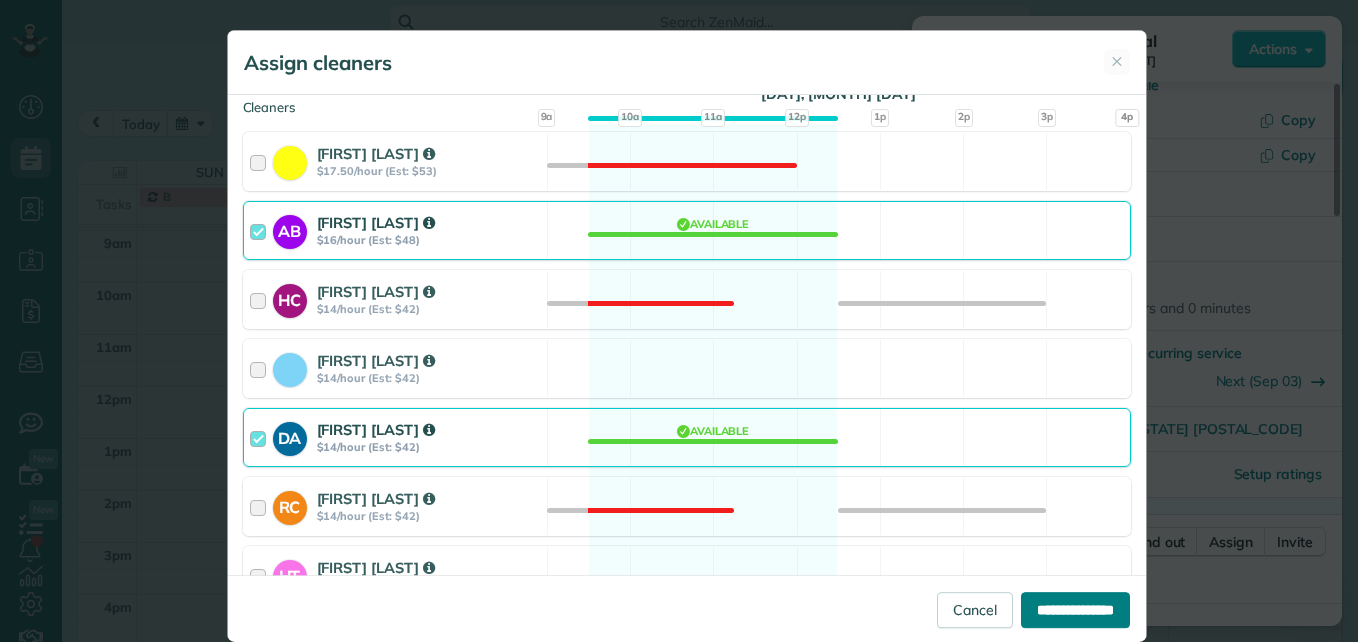 click on "**********" at bounding box center [1075, 610] 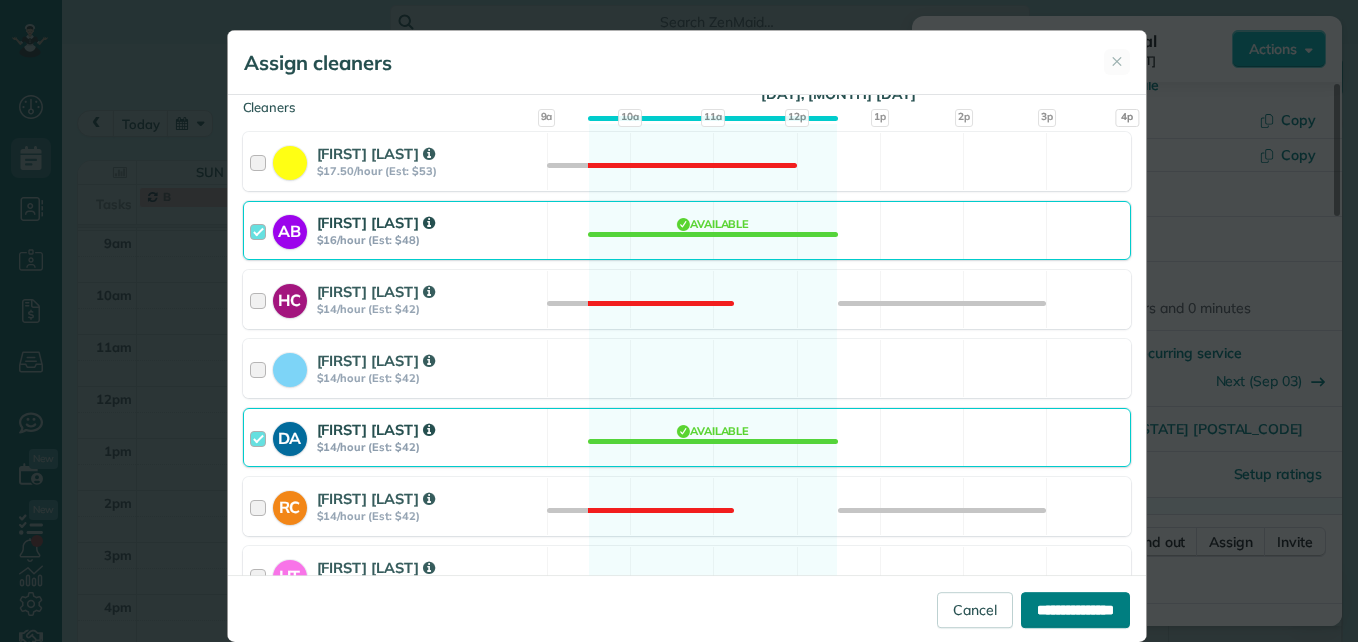 type on "**********" 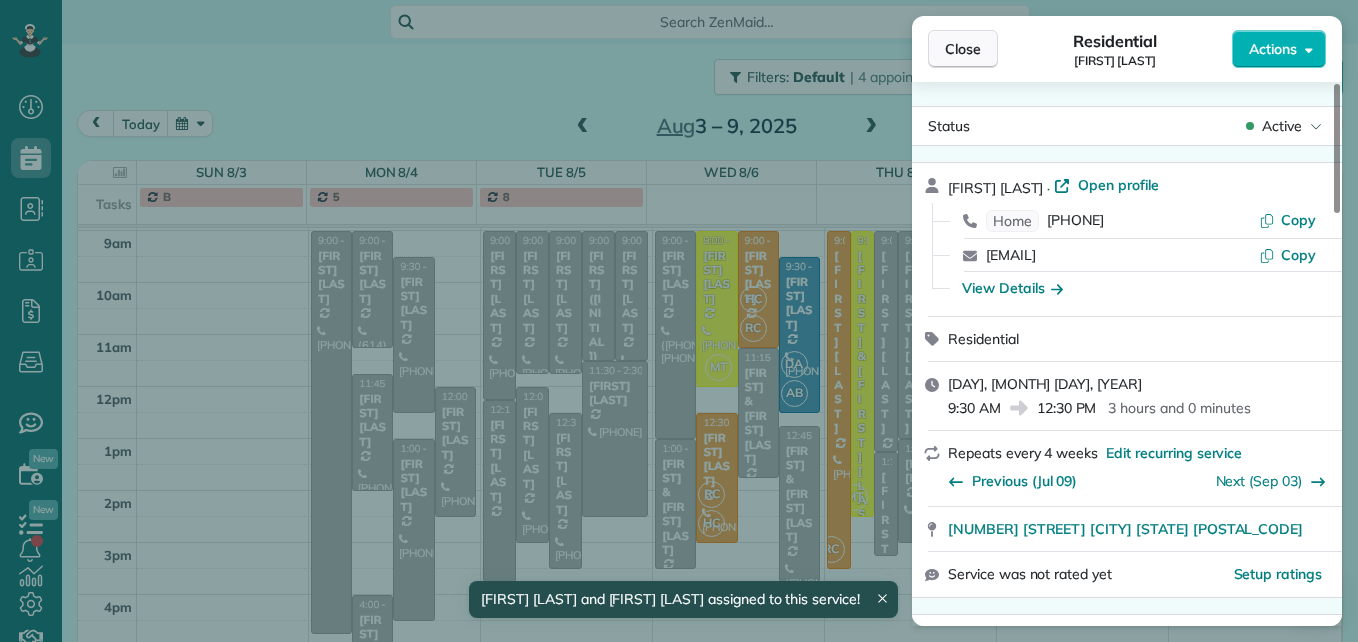 click on "Close" at bounding box center [963, 49] 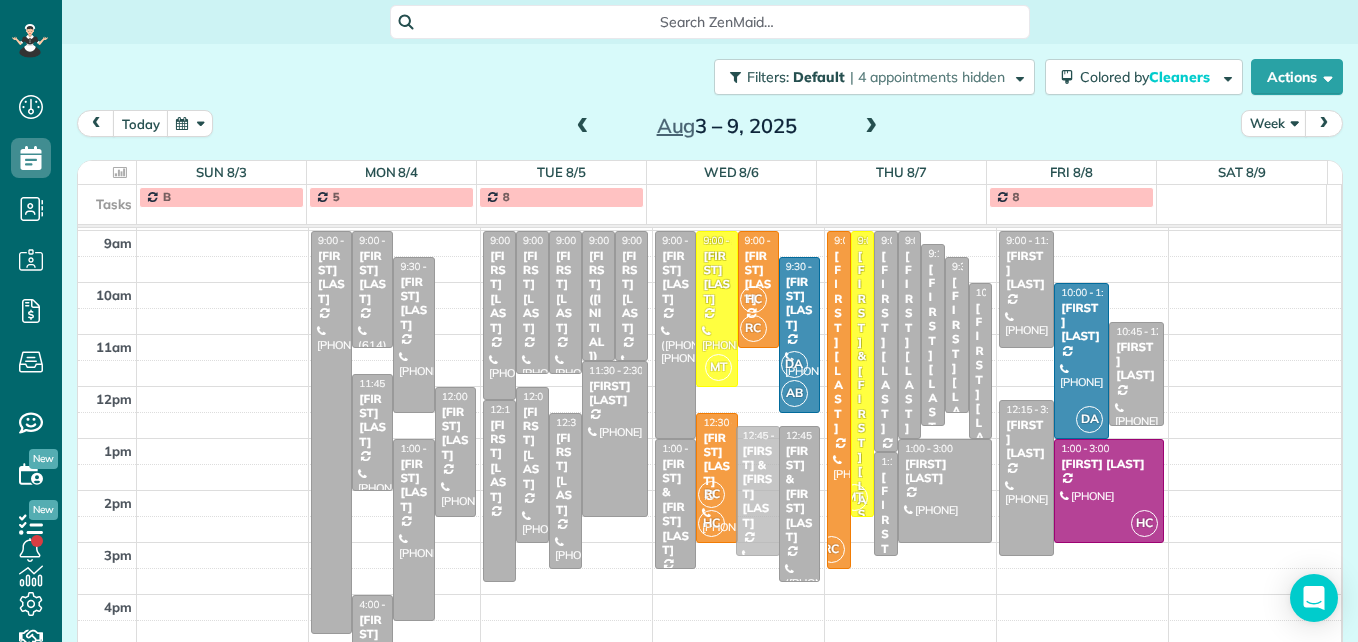 drag, startPoint x: 740, startPoint y: 412, endPoint x: 740, endPoint y: 484, distance: 72 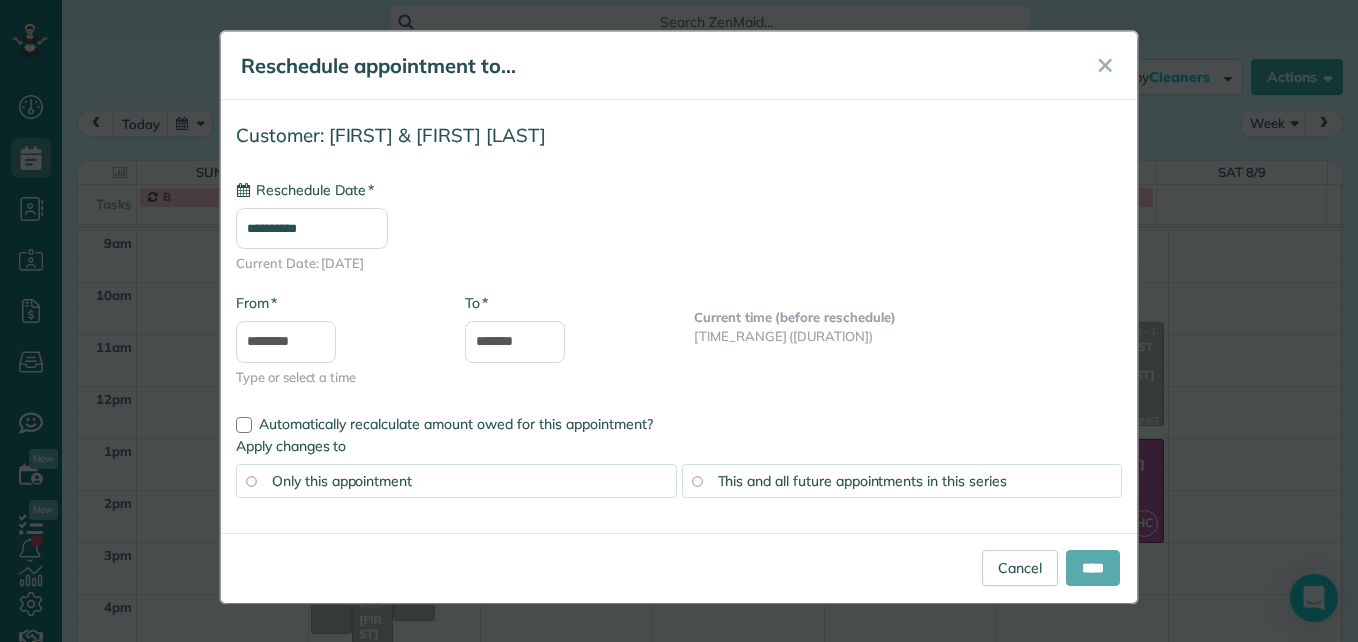 type on "**********" 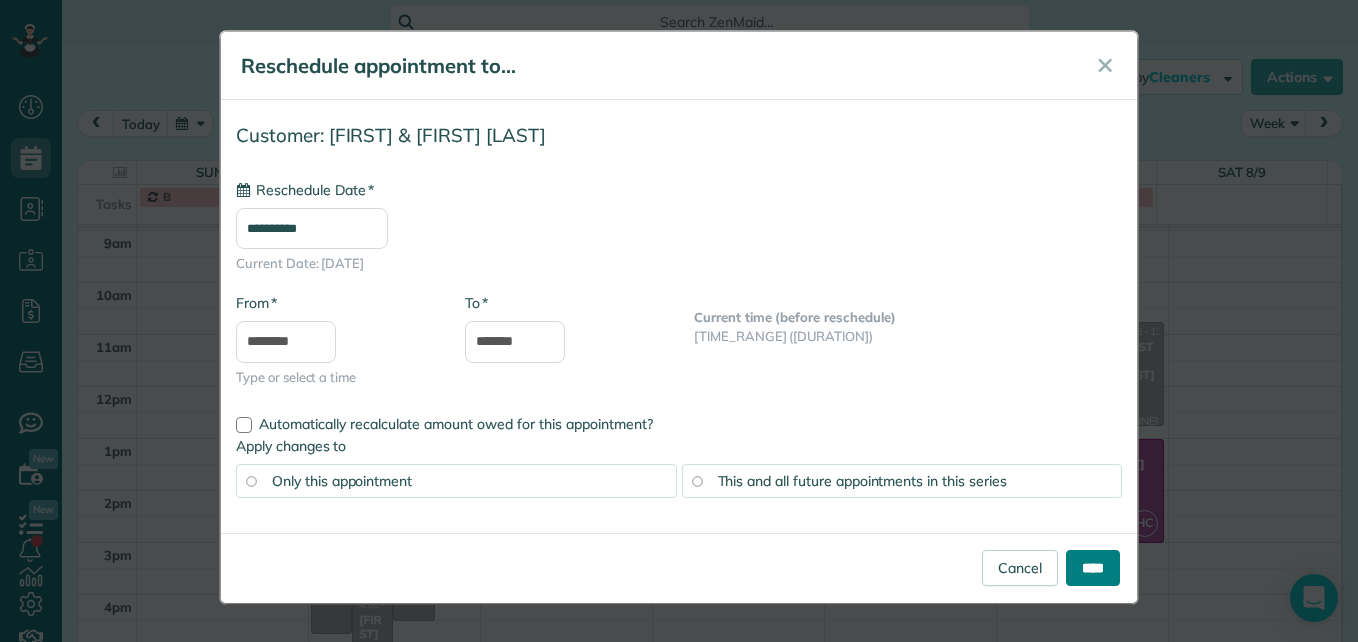 click on "****" at bounding box center (1093, 568) 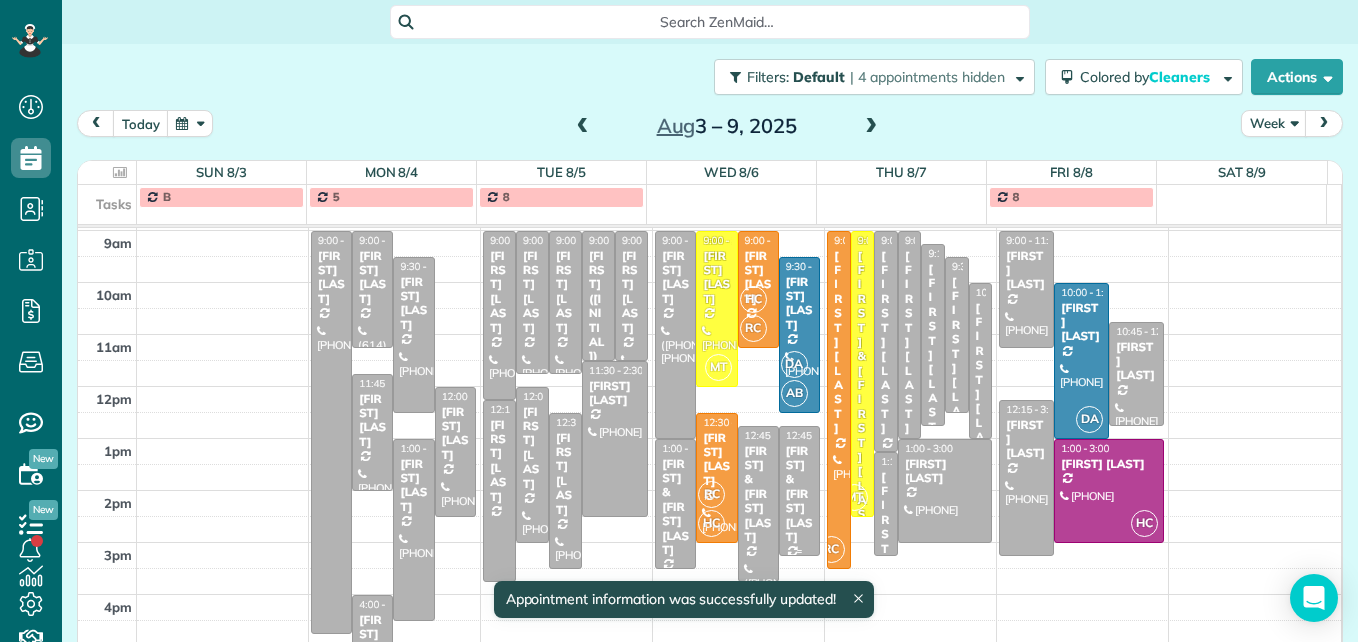 click on "[FIRST] & [FIRST] [LAST]" at bounding box center [799, 494] 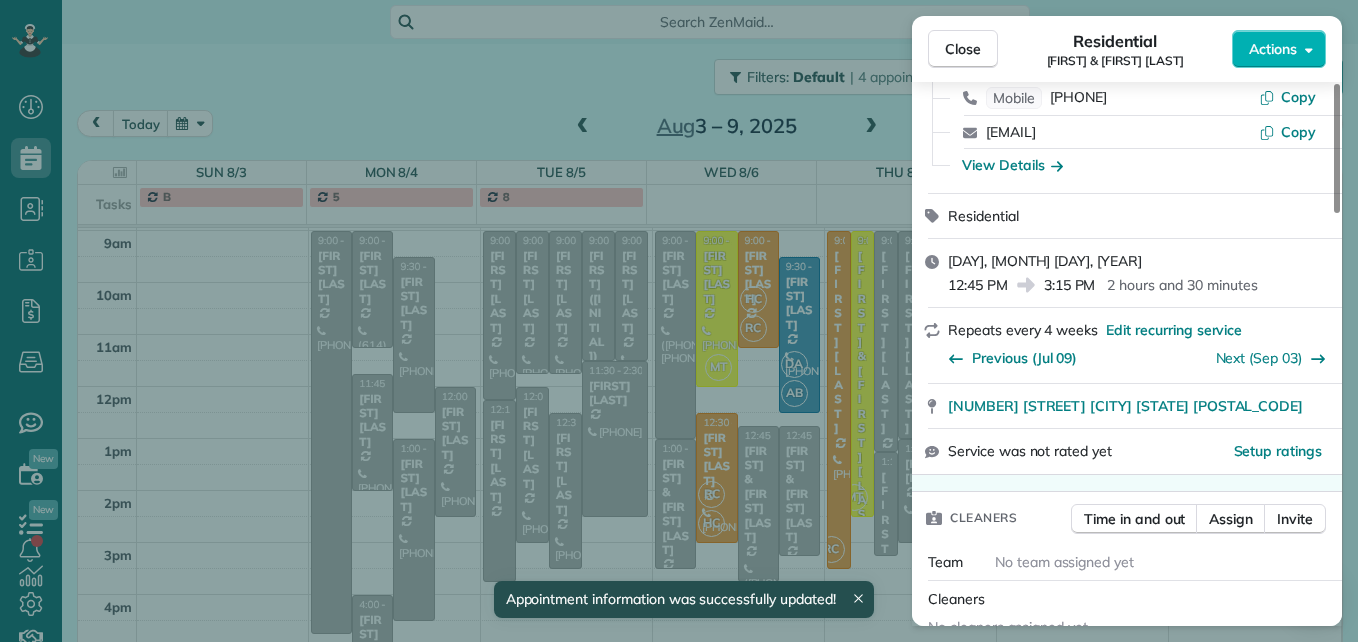 scroll, scrollTop: 200, scrollLeft: 0, axis: vertical 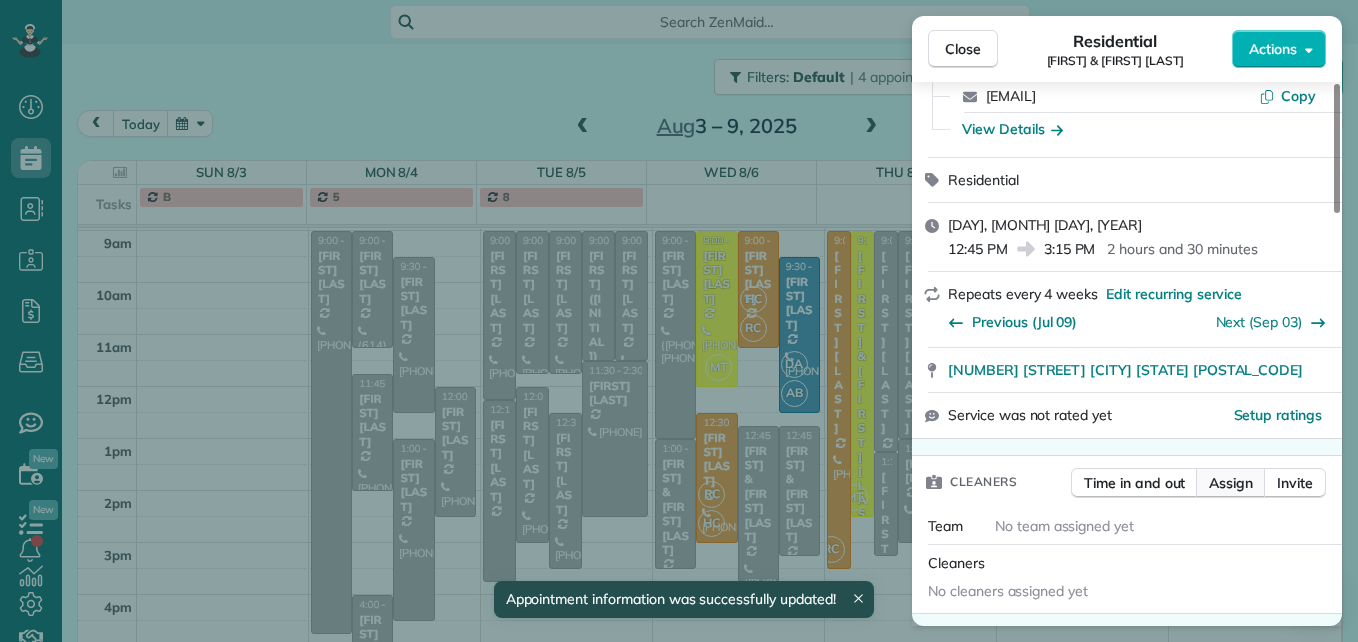 click on "Assign" at bounding box center [1231, 483] 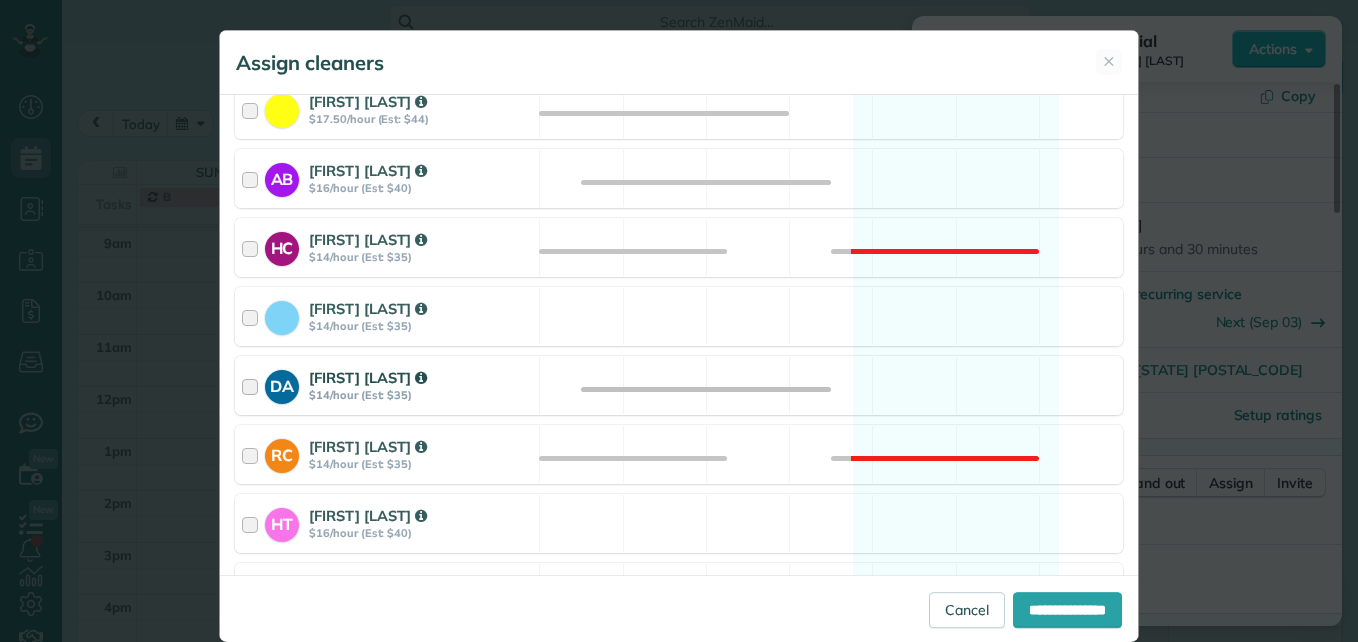 scroll, scrollTop: 400, scrollLeft: 0, axis: vertical 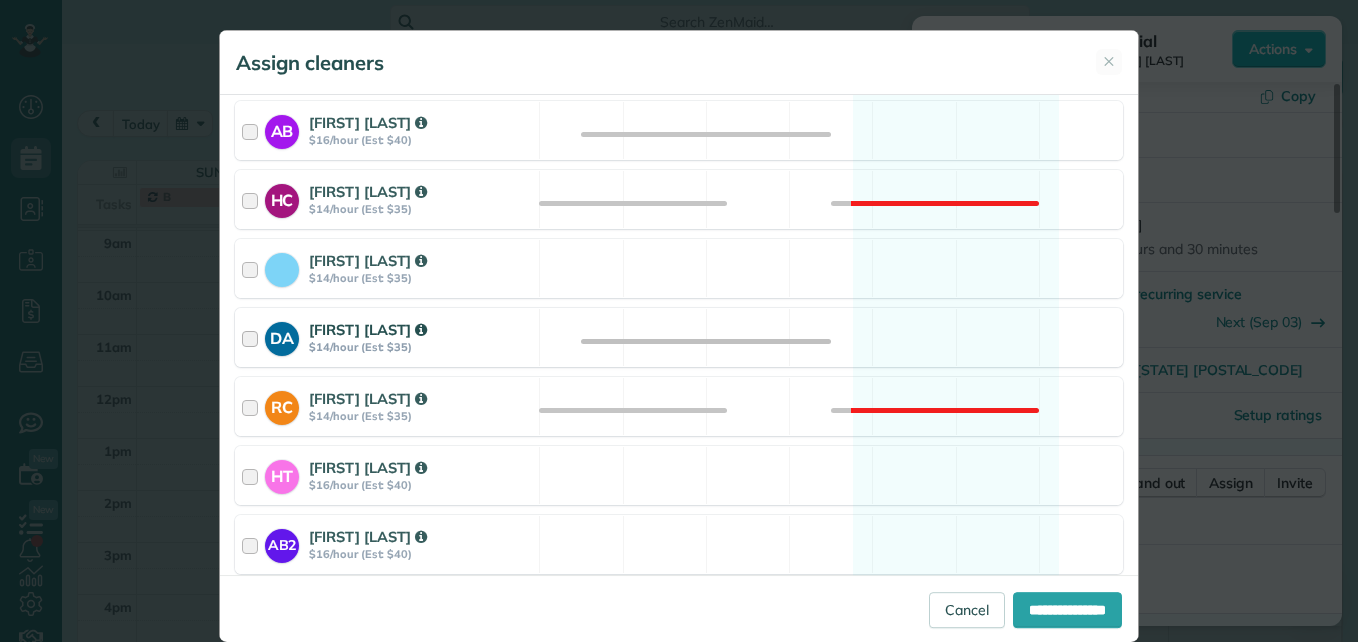 click at bounding box center (253, 337) 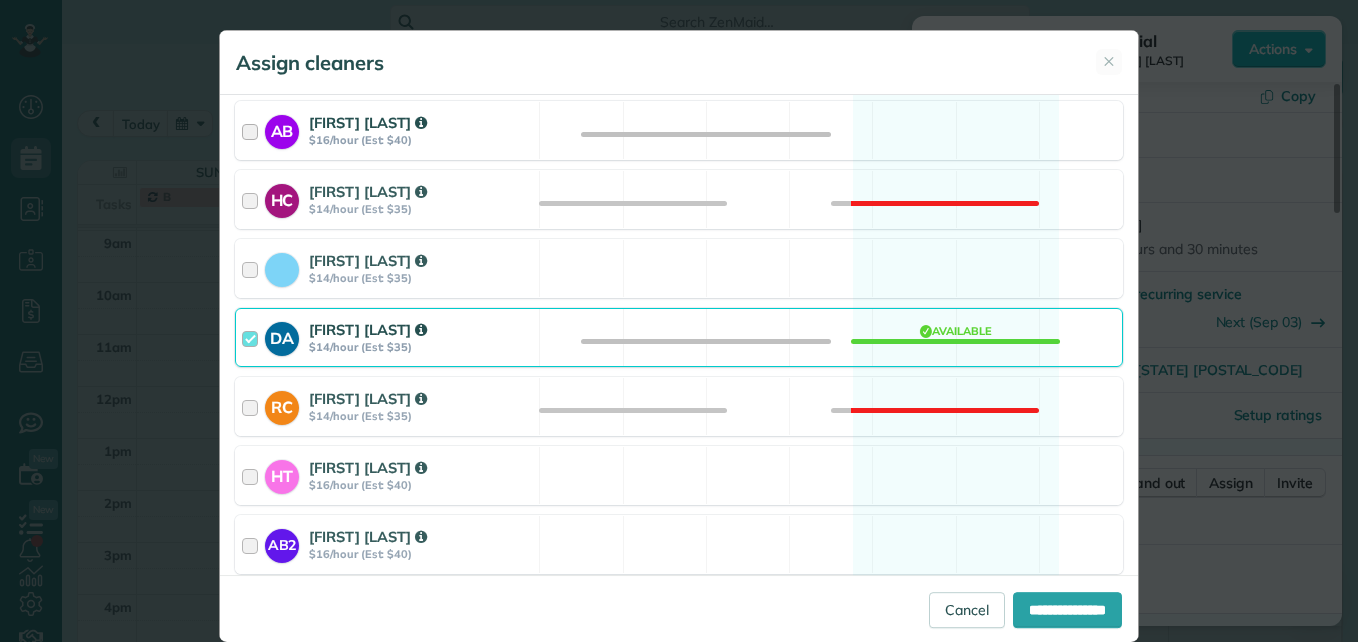 click at bounding box center [253, 130] 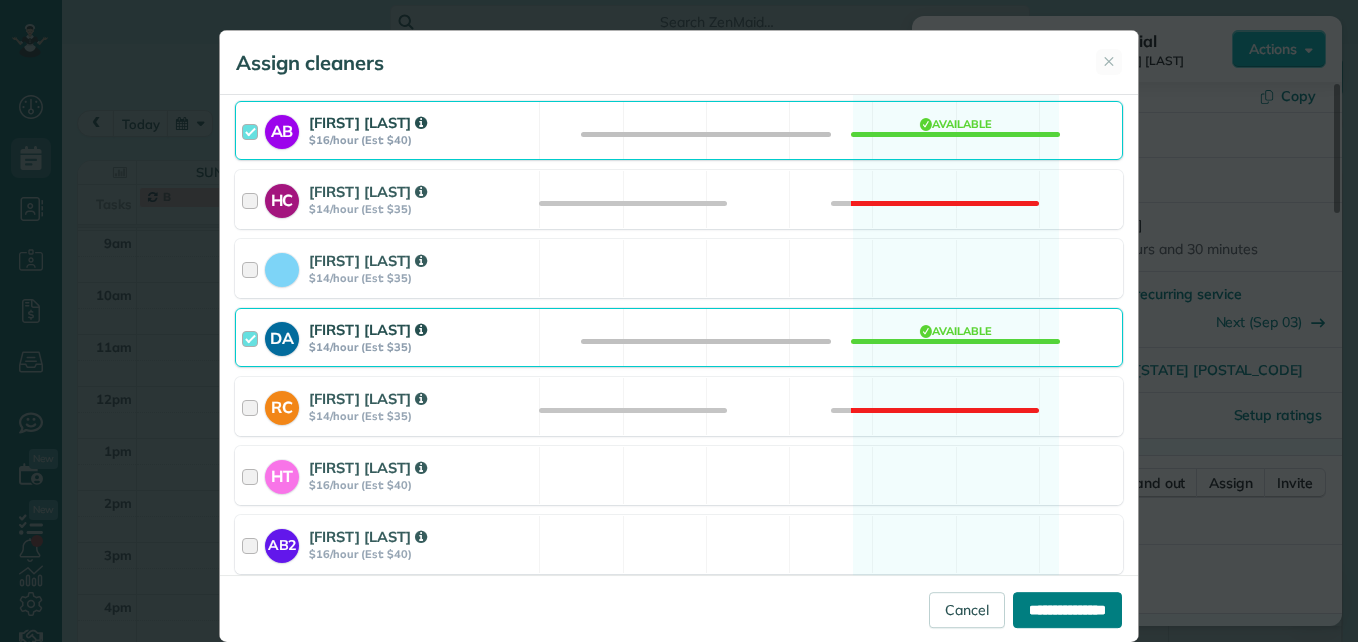 click on "**********" at bounding box center [1067, 610] 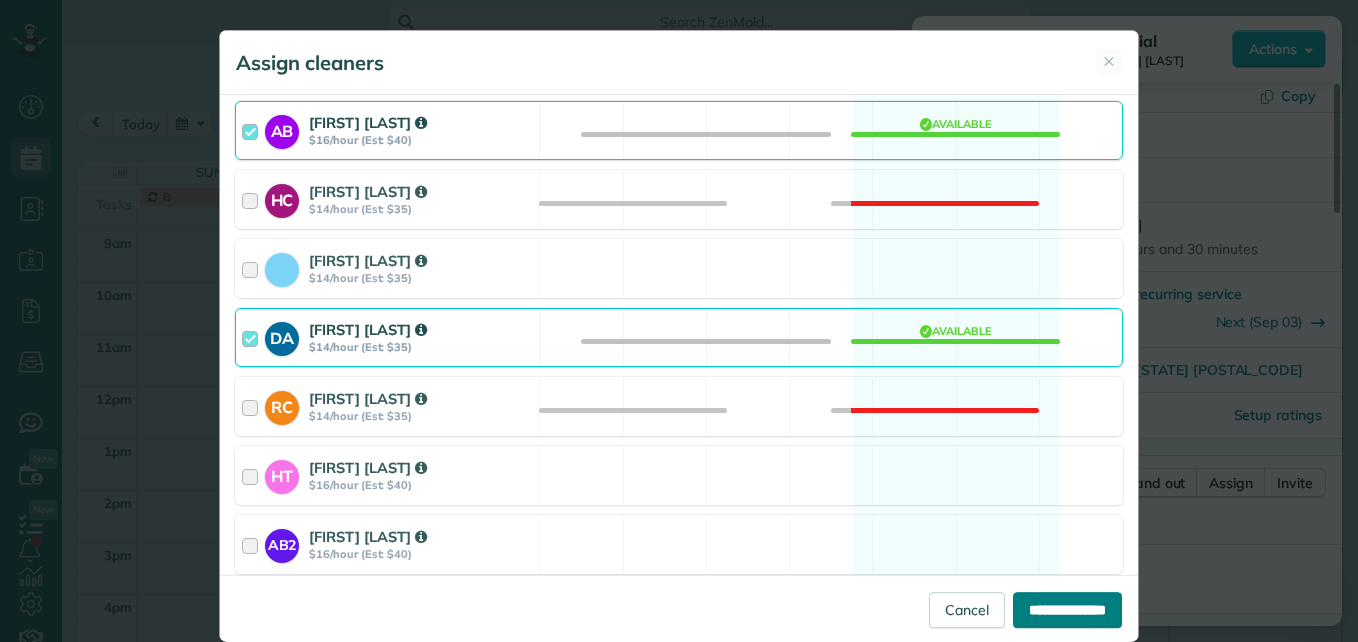 type on "**********" 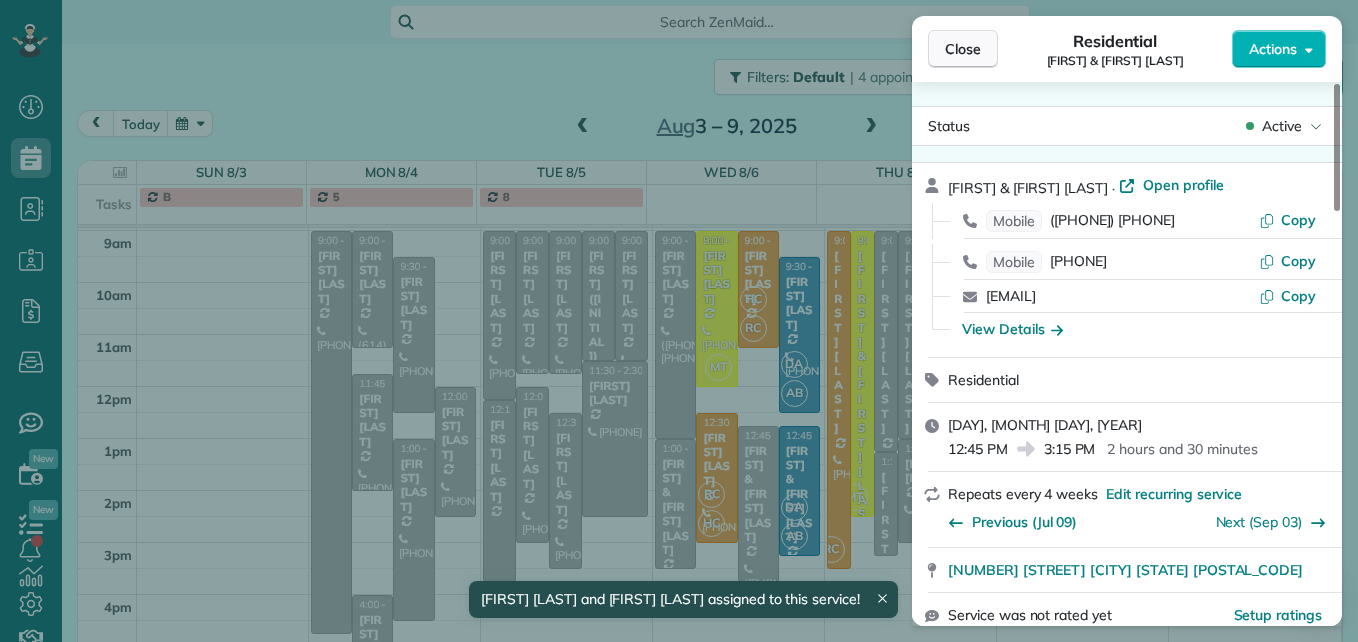 click on "Close" at bounding box center (963, 49) 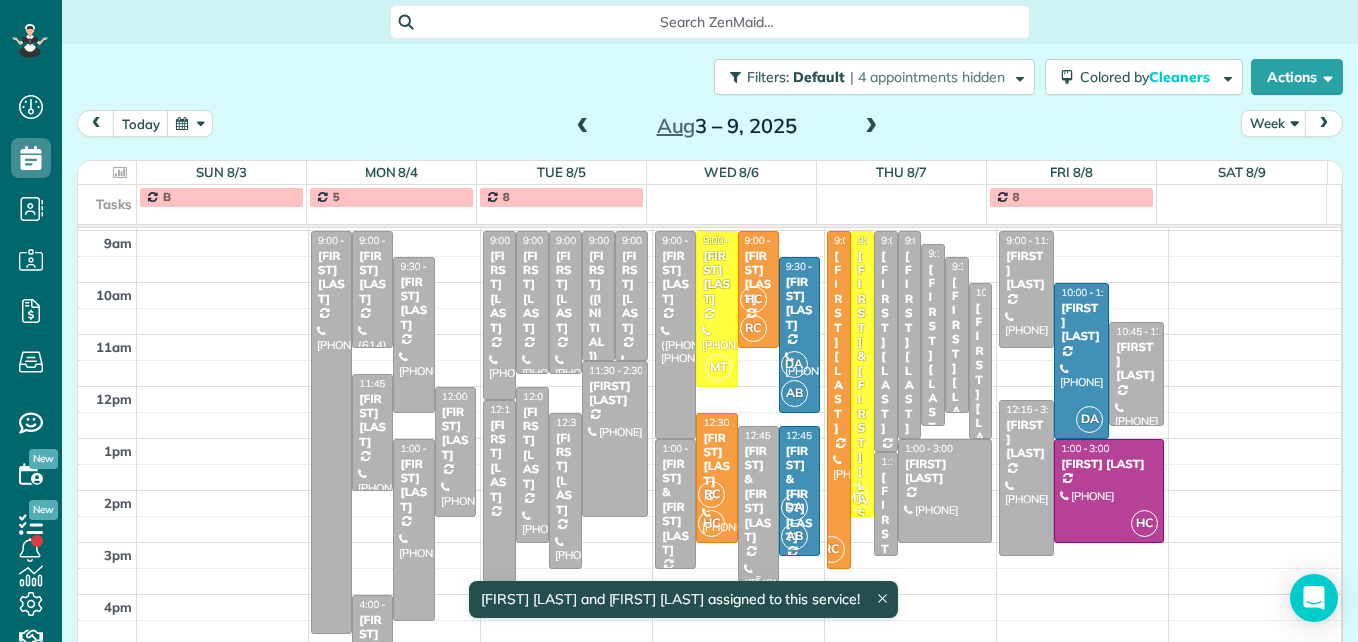 click at bounding box center [758, 504] 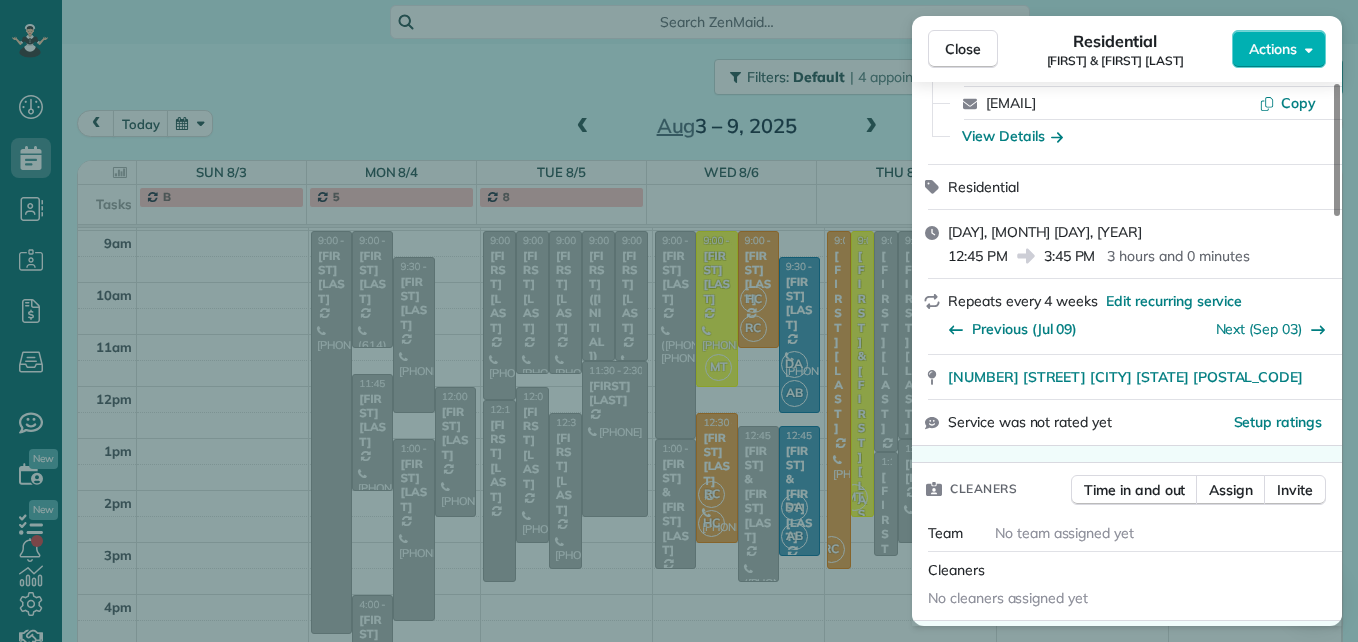 scroll, scrollTop: 200, scrollLeft: 0, axis: vertical 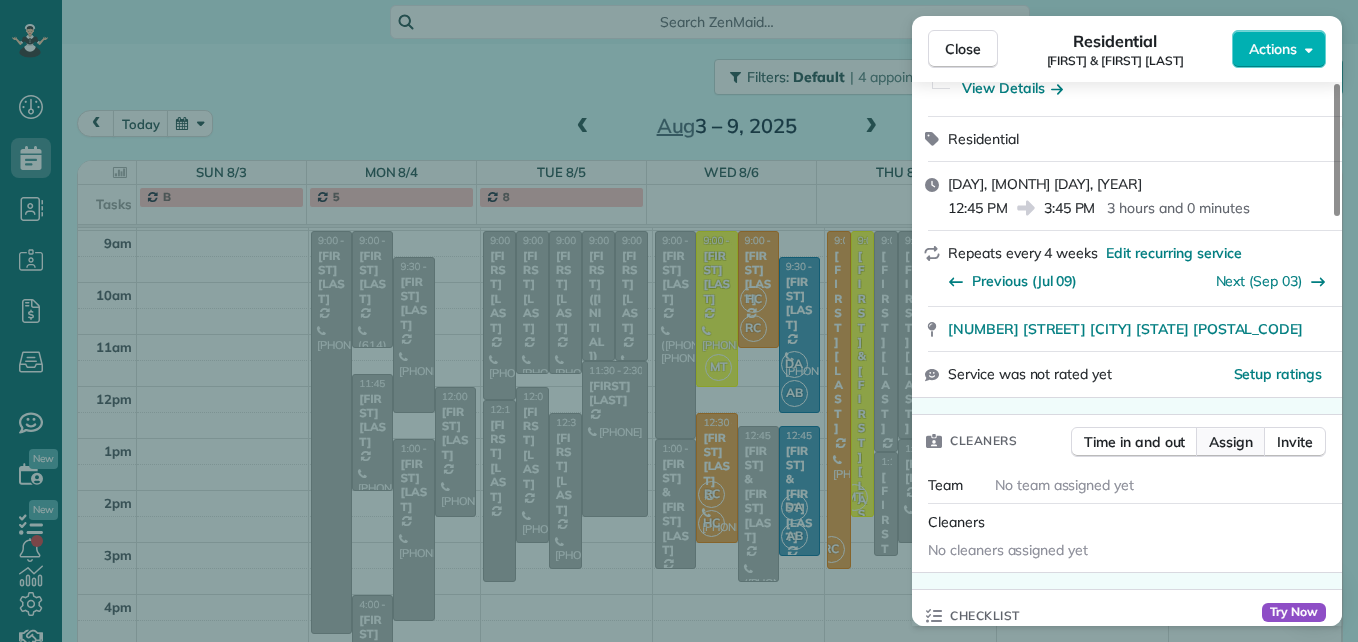 click on "Assign" at bounding box center [1231, 442] 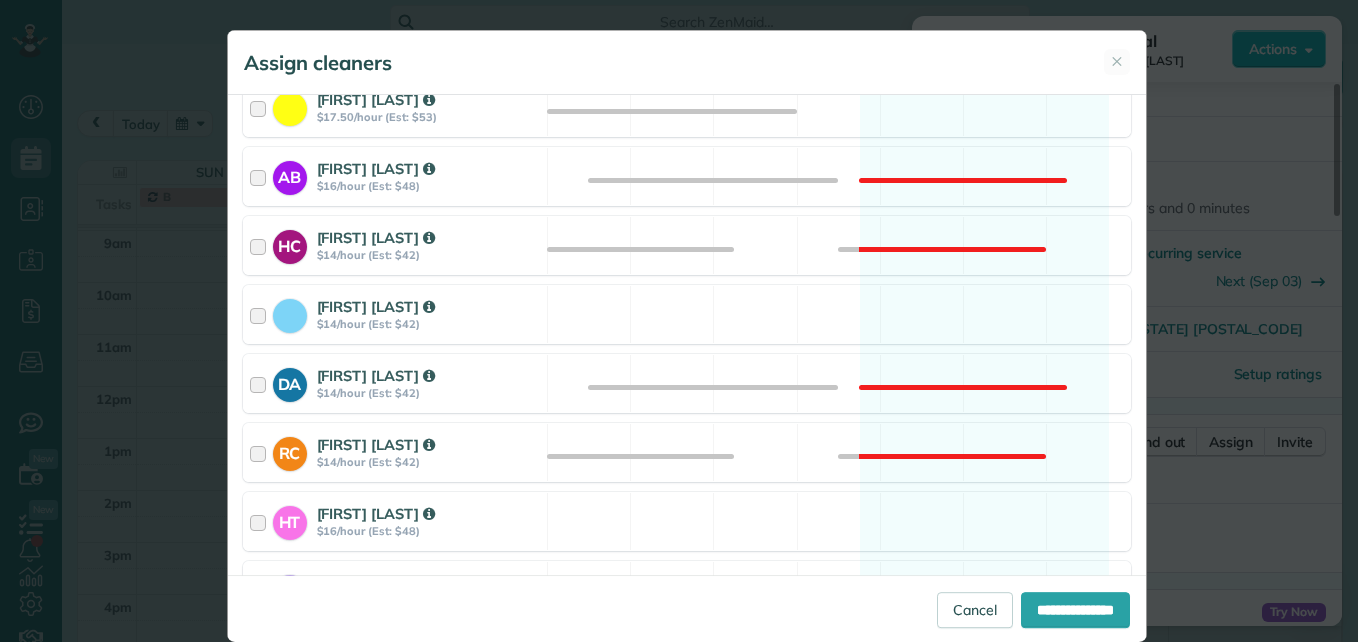 scroll, scrollTop: 400, scrollLeft: 0, axis: vertical 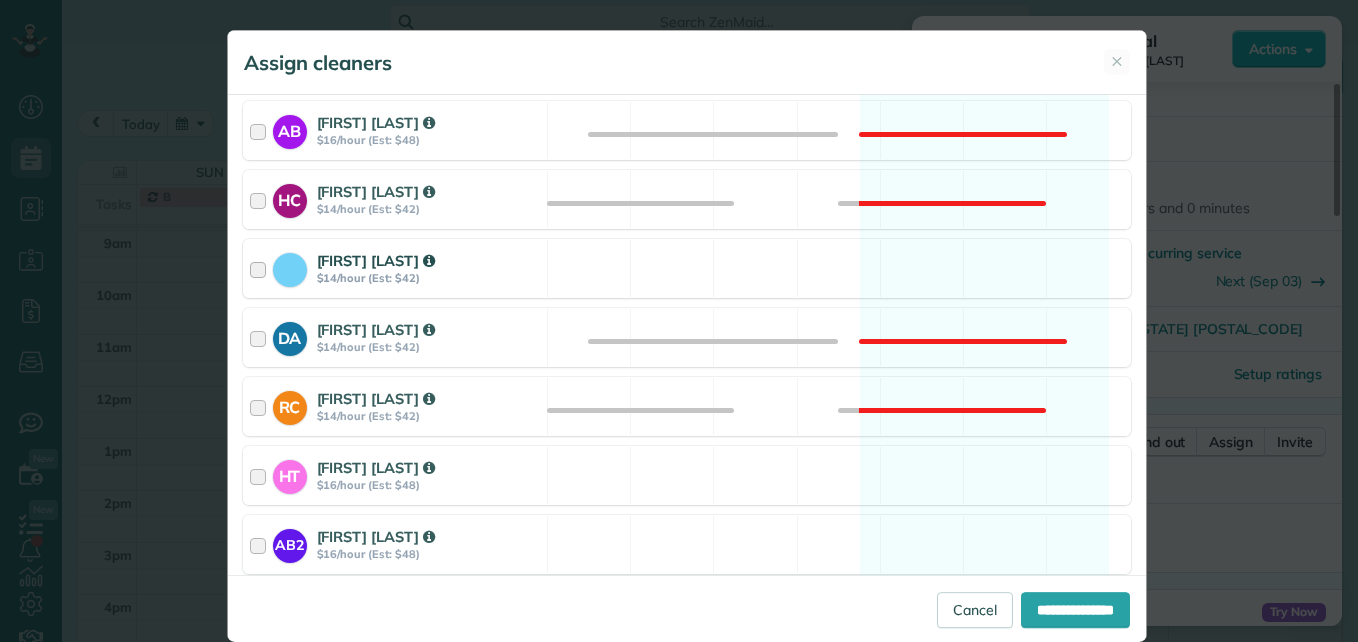click at bounding box center [261, 268] 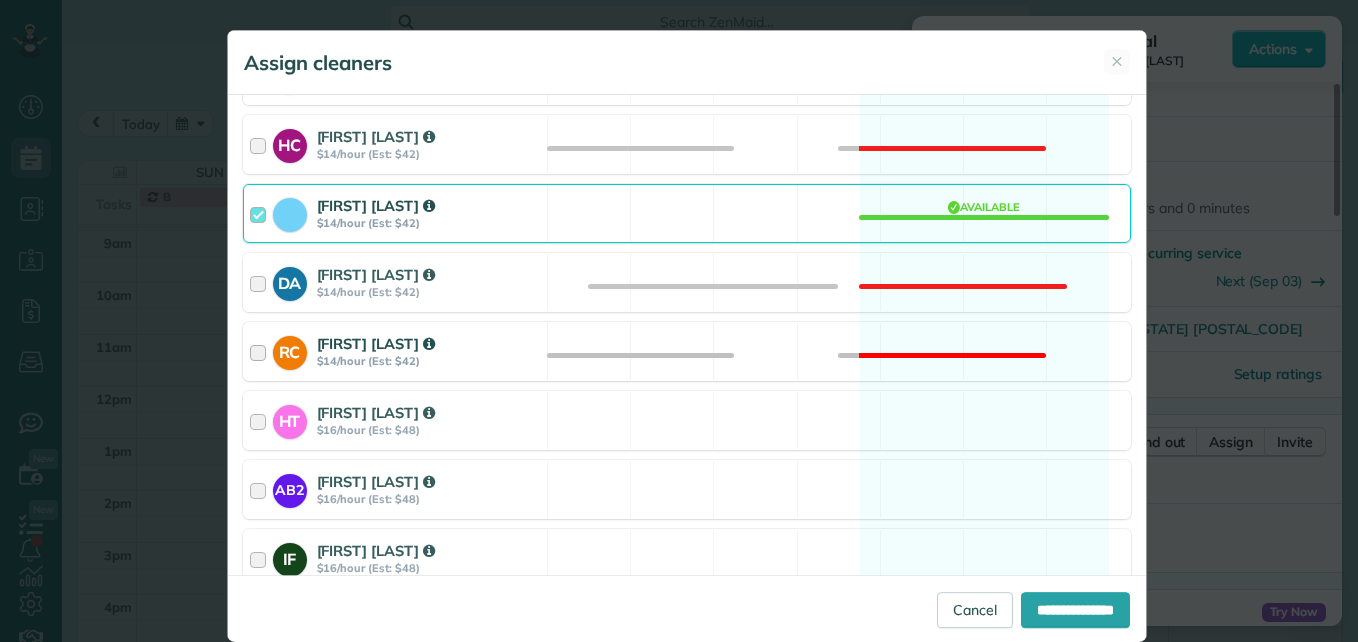 scroll, scrollTop: 500, scrollLeft: 0, axis: vertical 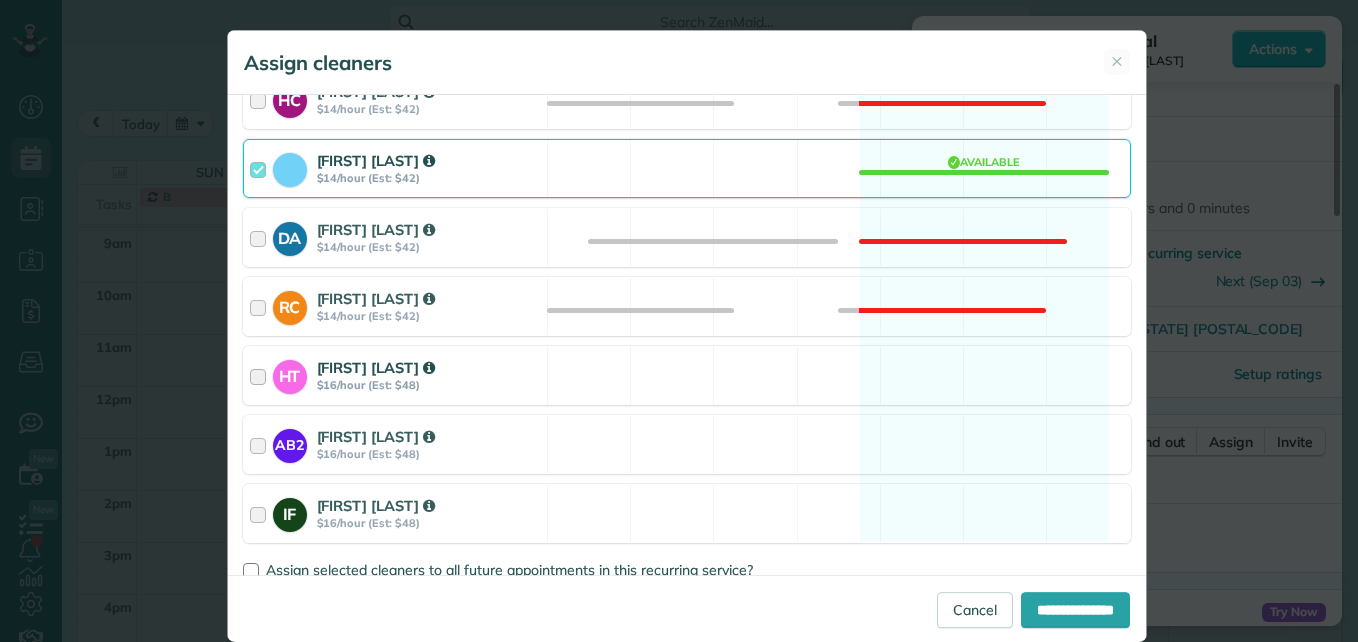 click at bounding box center [261, 375] 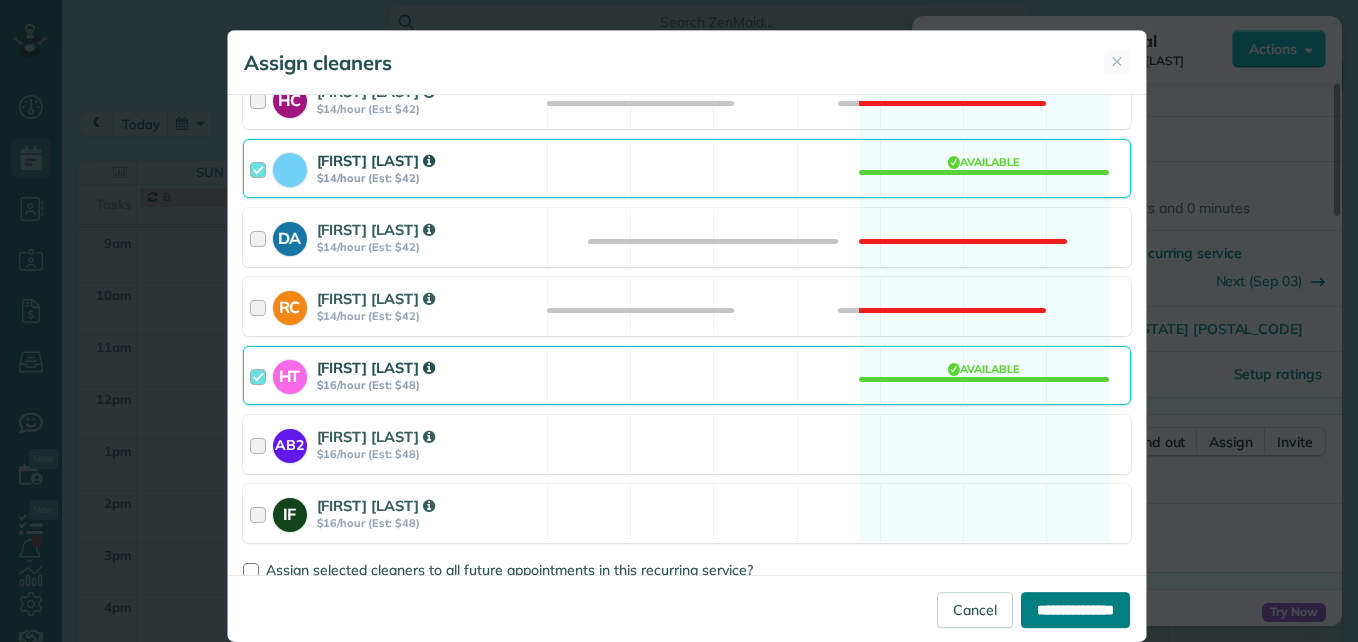 click on "**********" at bounding box center [1075, 610] 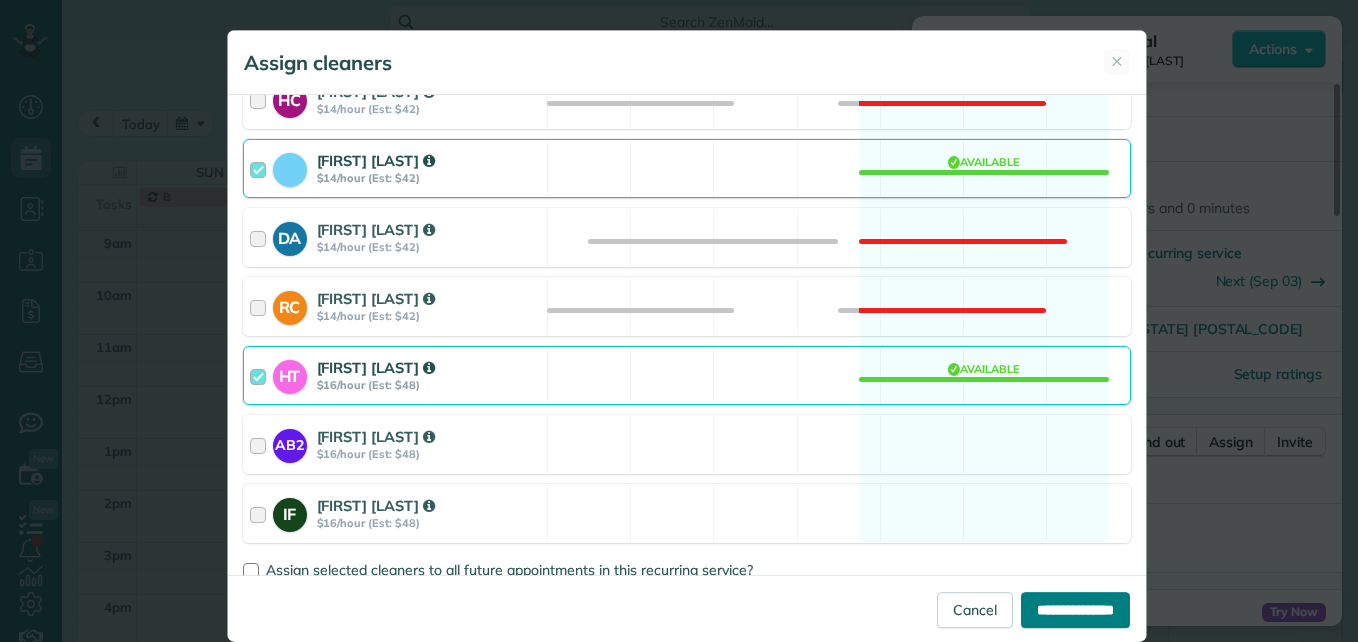 type on "**********" 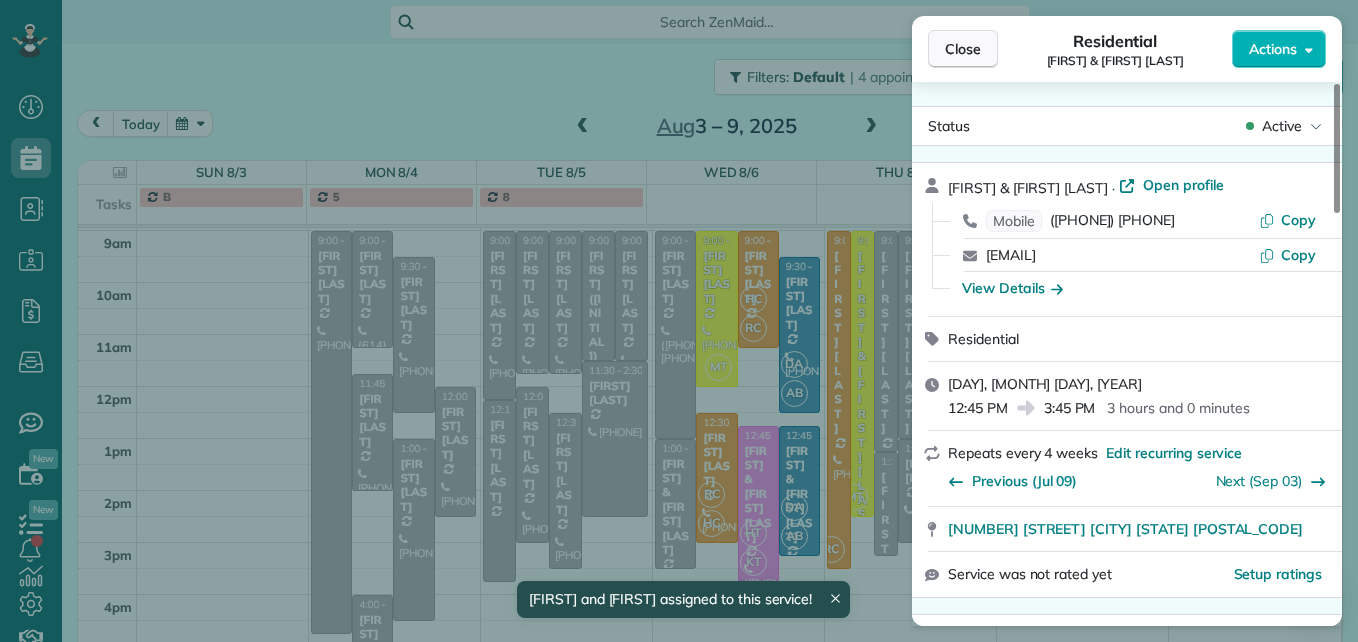 click on "Close" at bounding box center [963, 49] 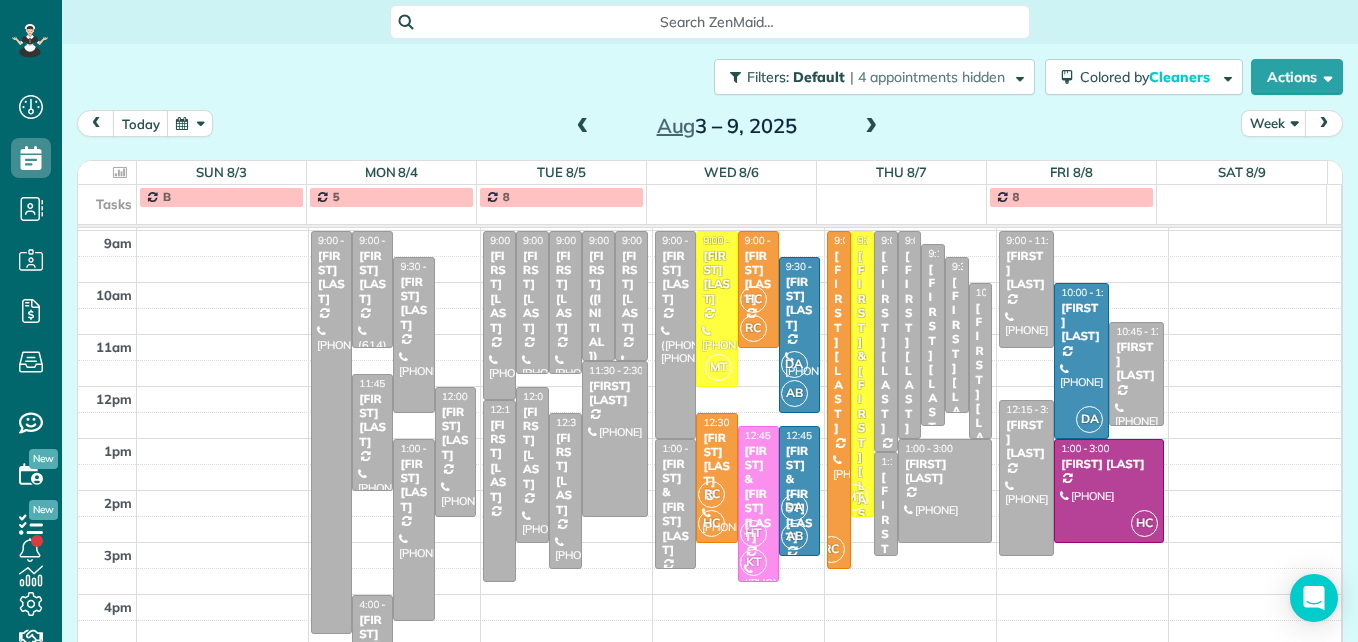 click at bounding box center [583, 127] 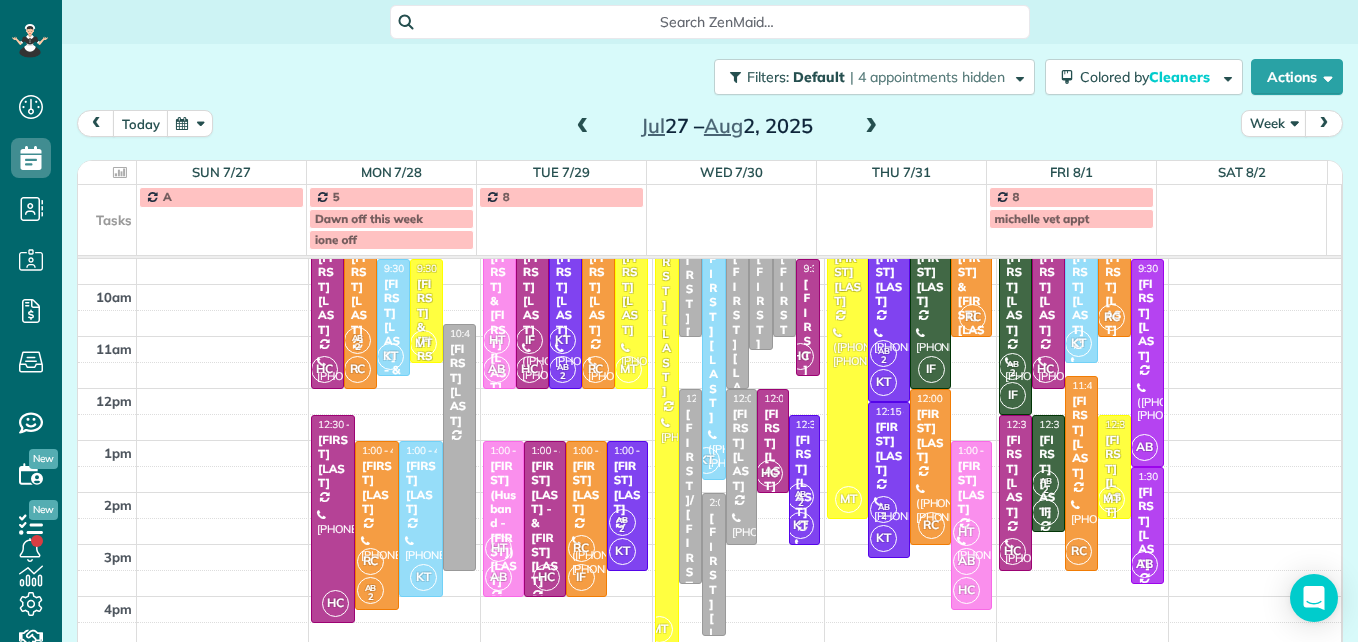 scroll, scrollTop: 290, scrollLeft: 0, axis: vertical 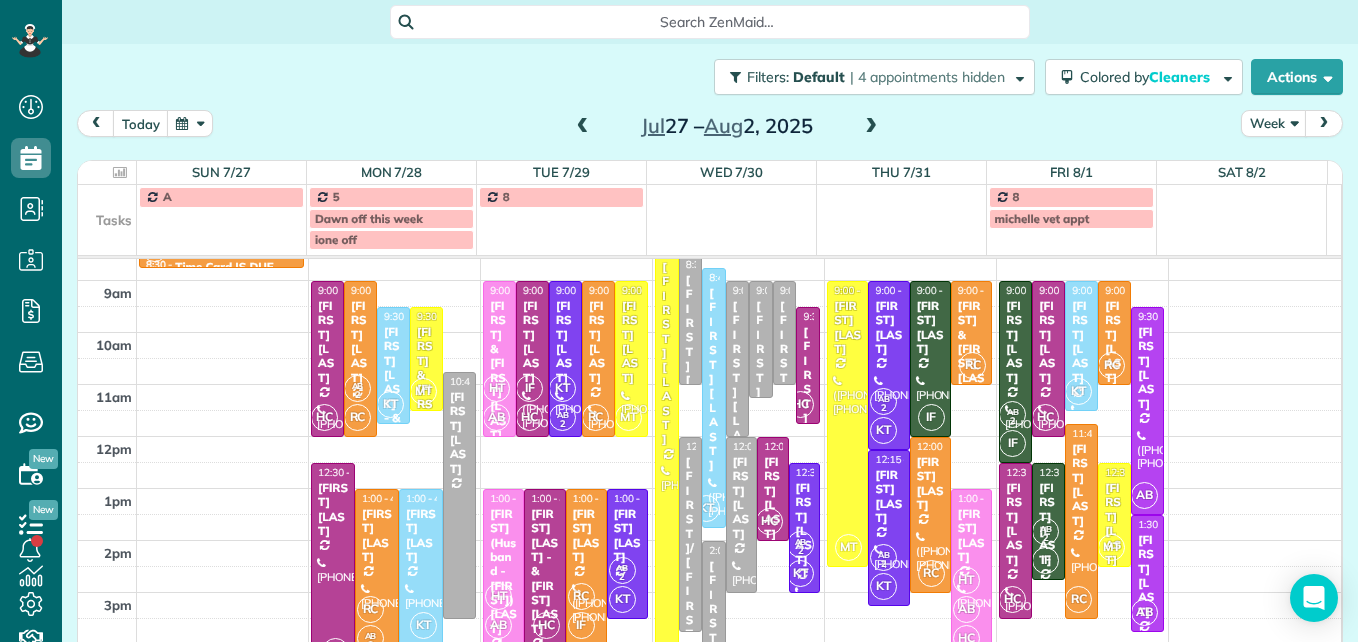 click at bounding box center (871, 127) 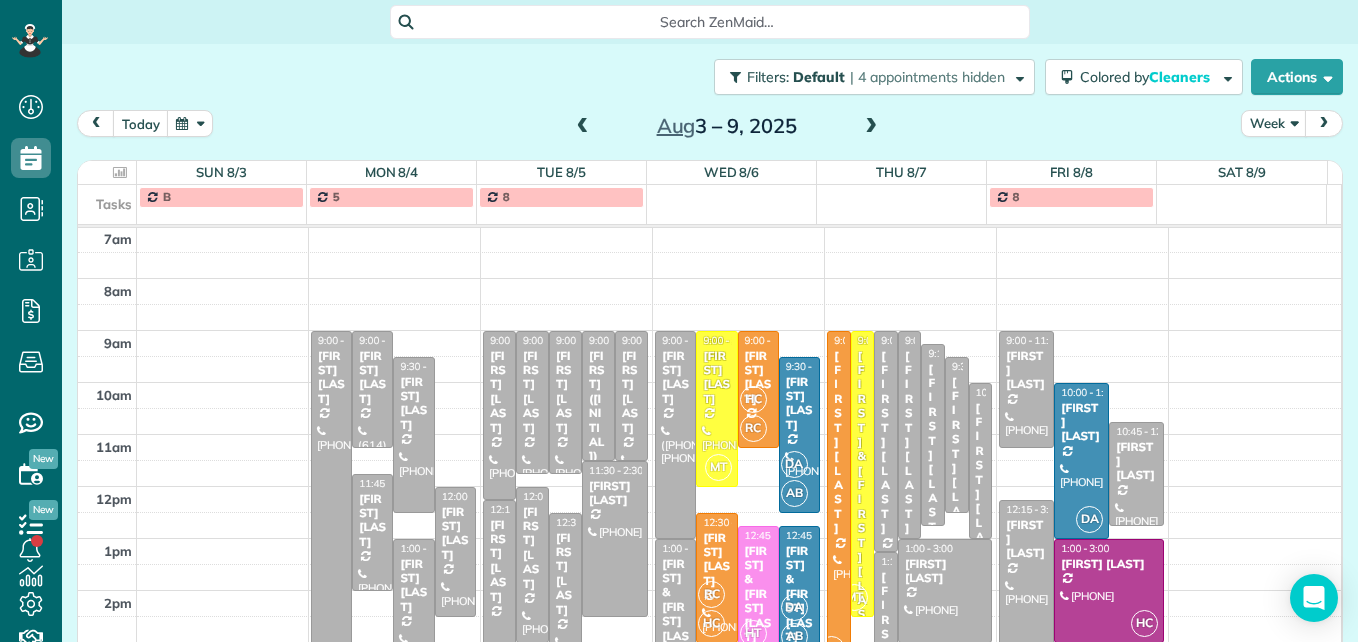 scroll, scrollTop: 309, scrollLeft: 0, axis: vertical 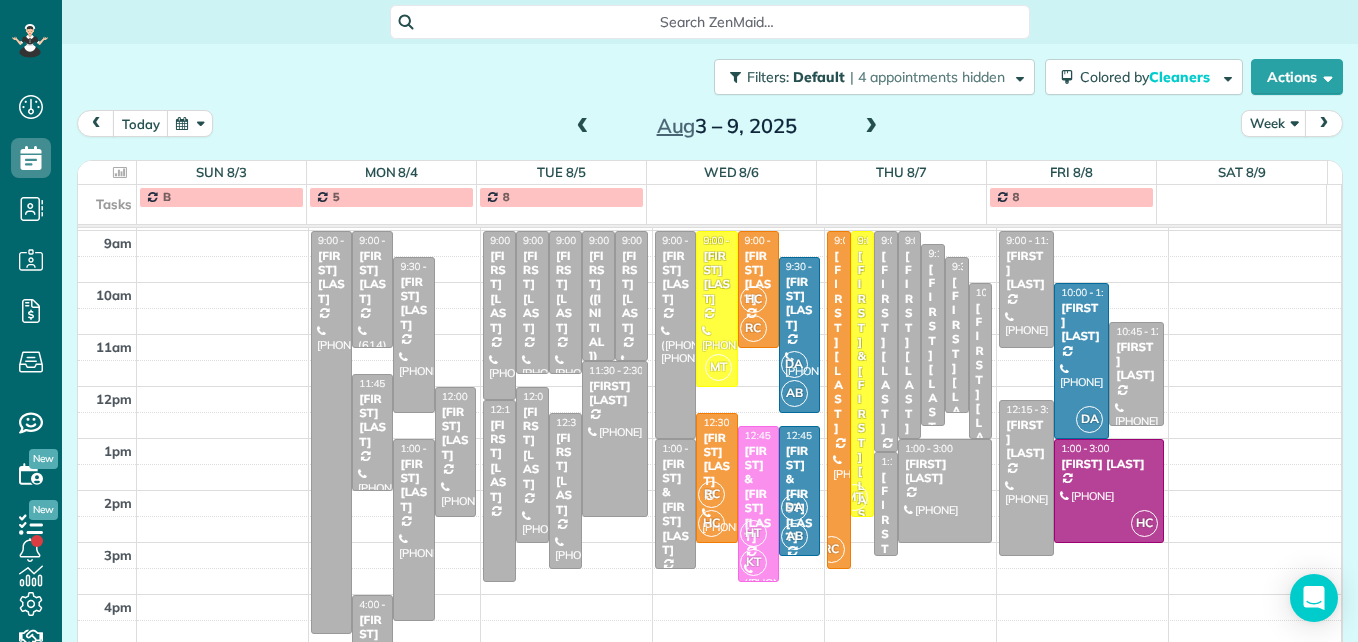 click at bounding box center (583, 127) 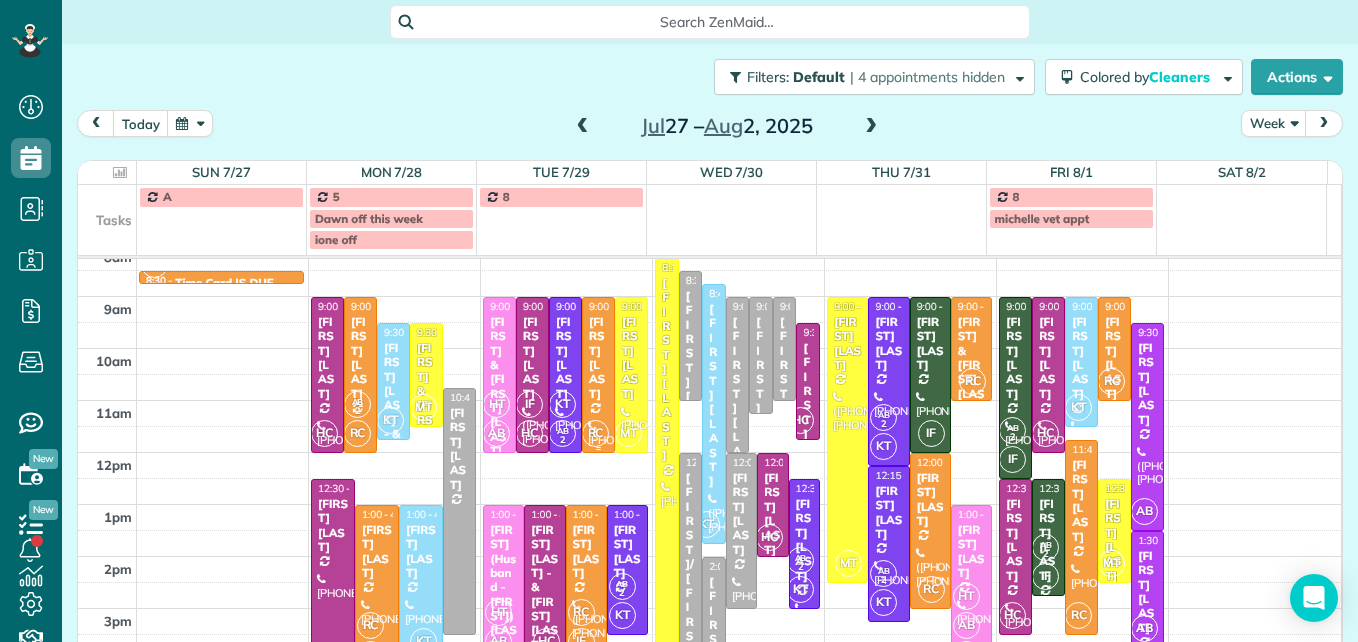 scroll, scrollTop: 309, scrollLeft: 0, axis: vertical 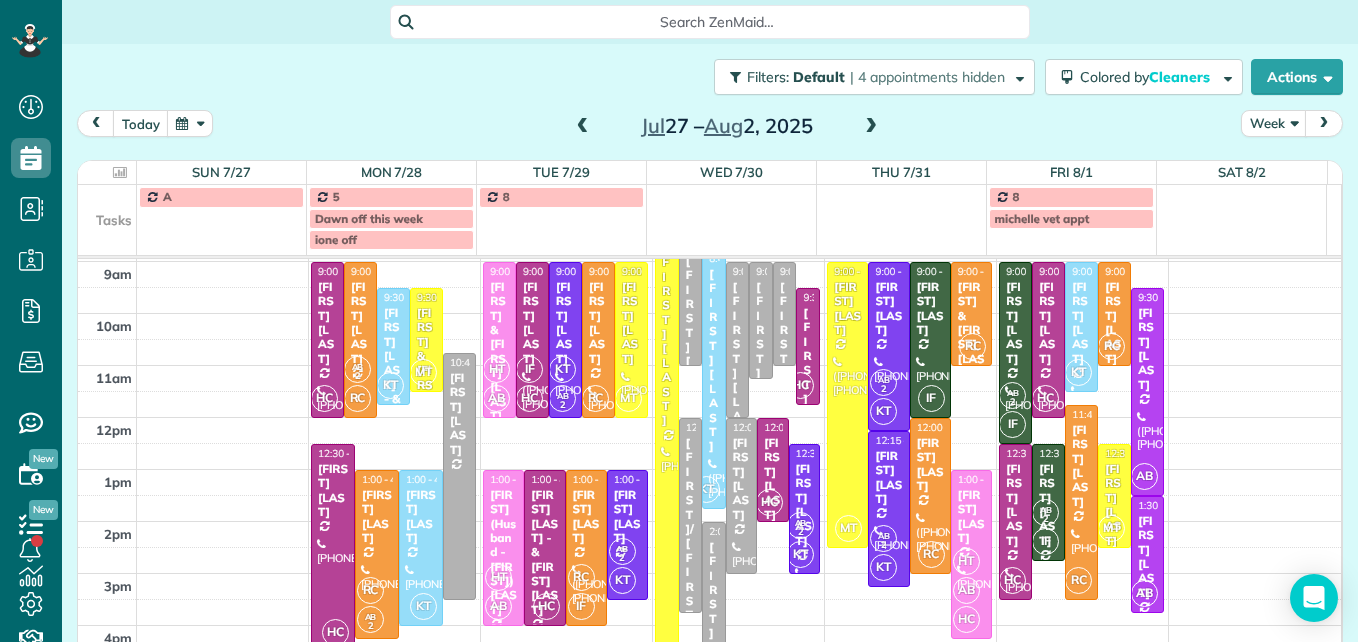 click at bounding box center (871, 127) 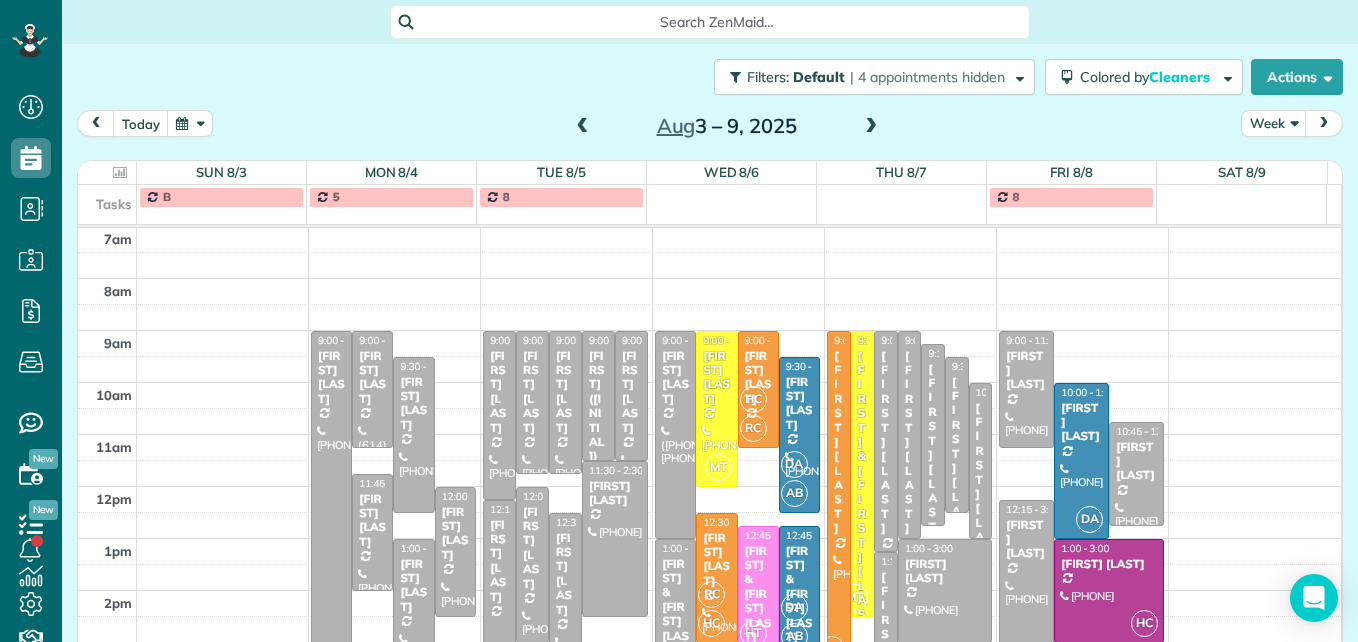 click at bounding box center [871, 127] 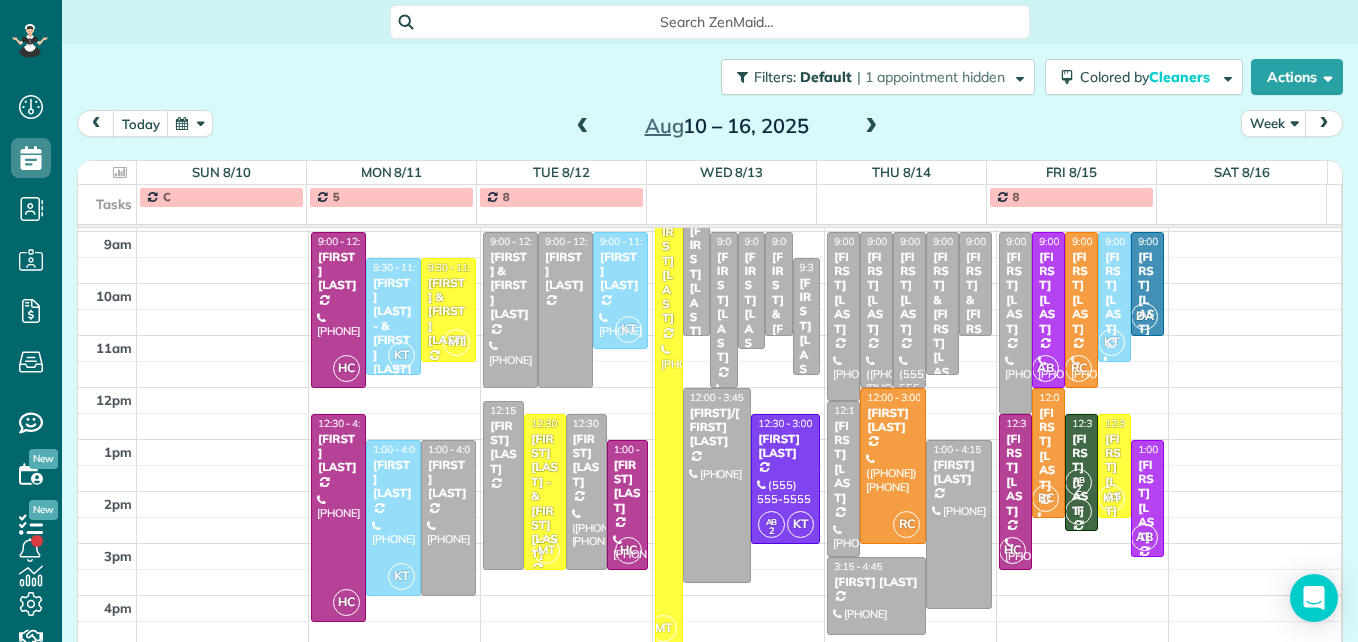 scroll, scrollTop: 309, scrollLeft: 0, axis: vertical 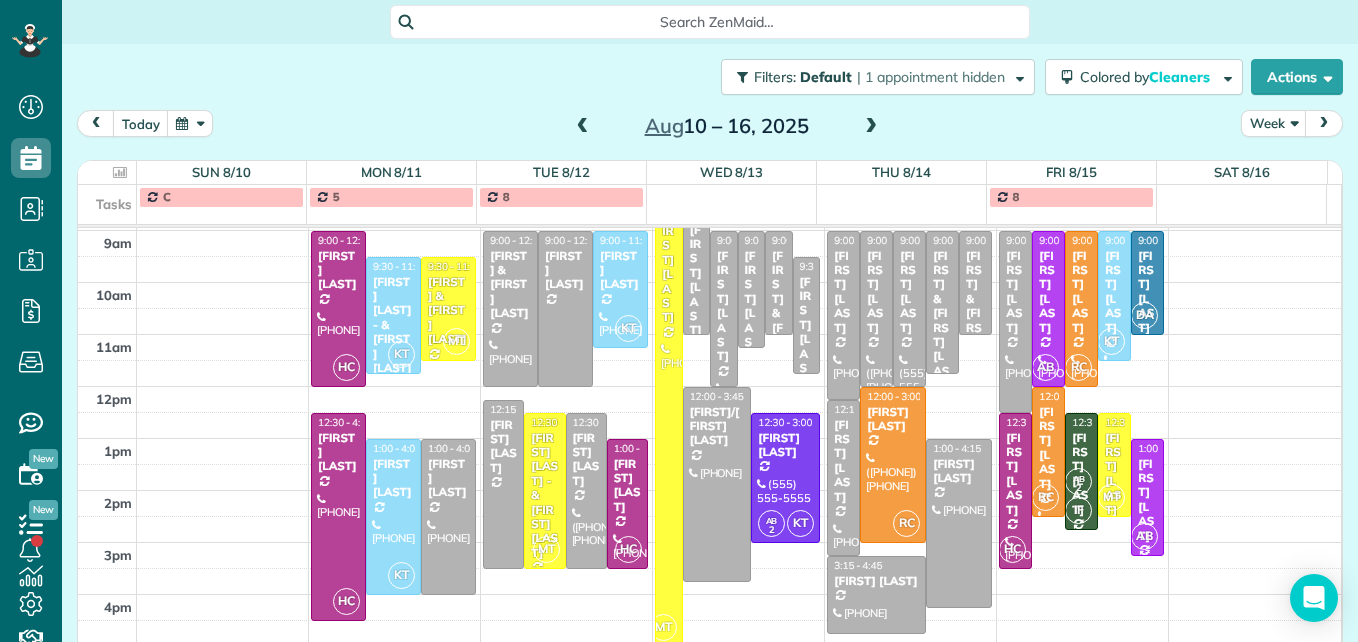 click on "[FIRST] [LAST]" at bounding box center (1147, 500) 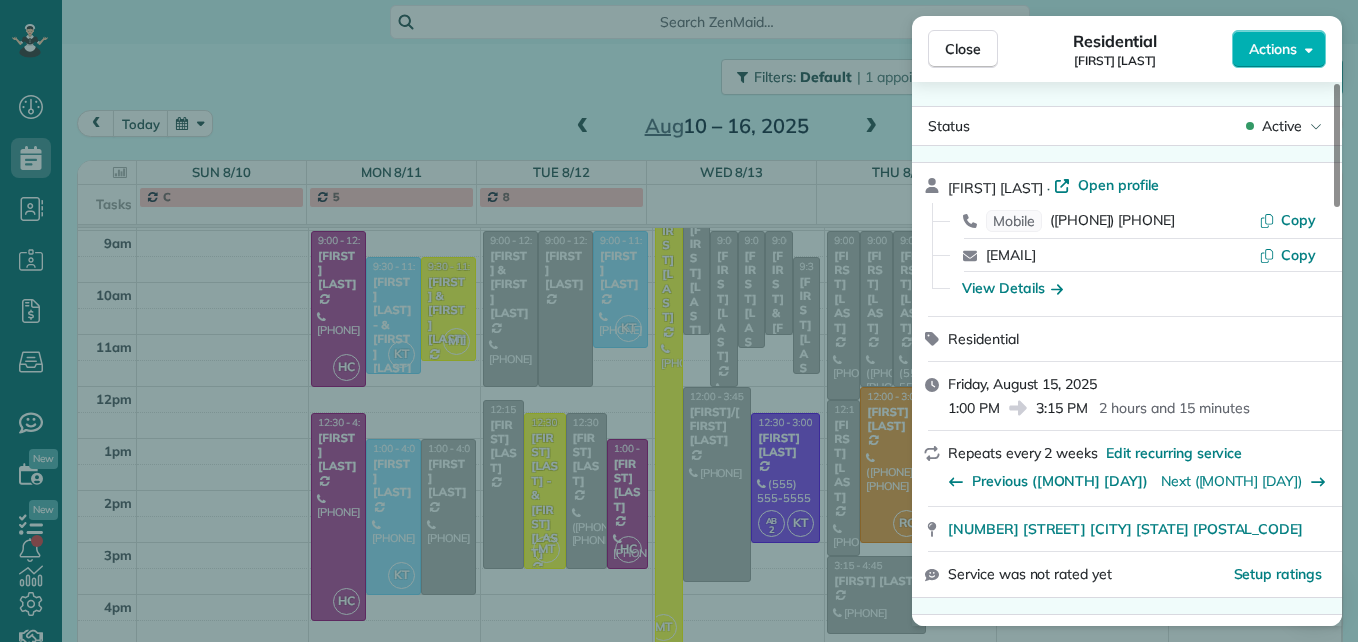 scroll, scrollTop: 100, scrollLeft: 0, axis: vertical 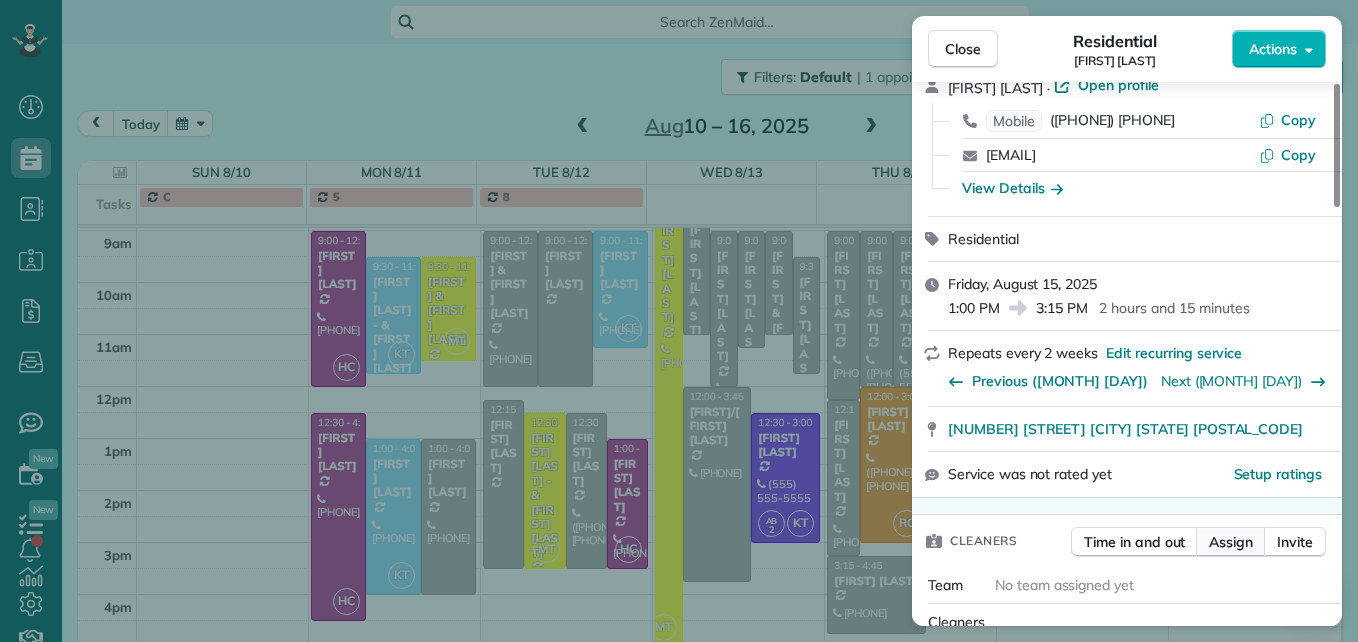 click on "Assign" at bounding box center [1231, 542] 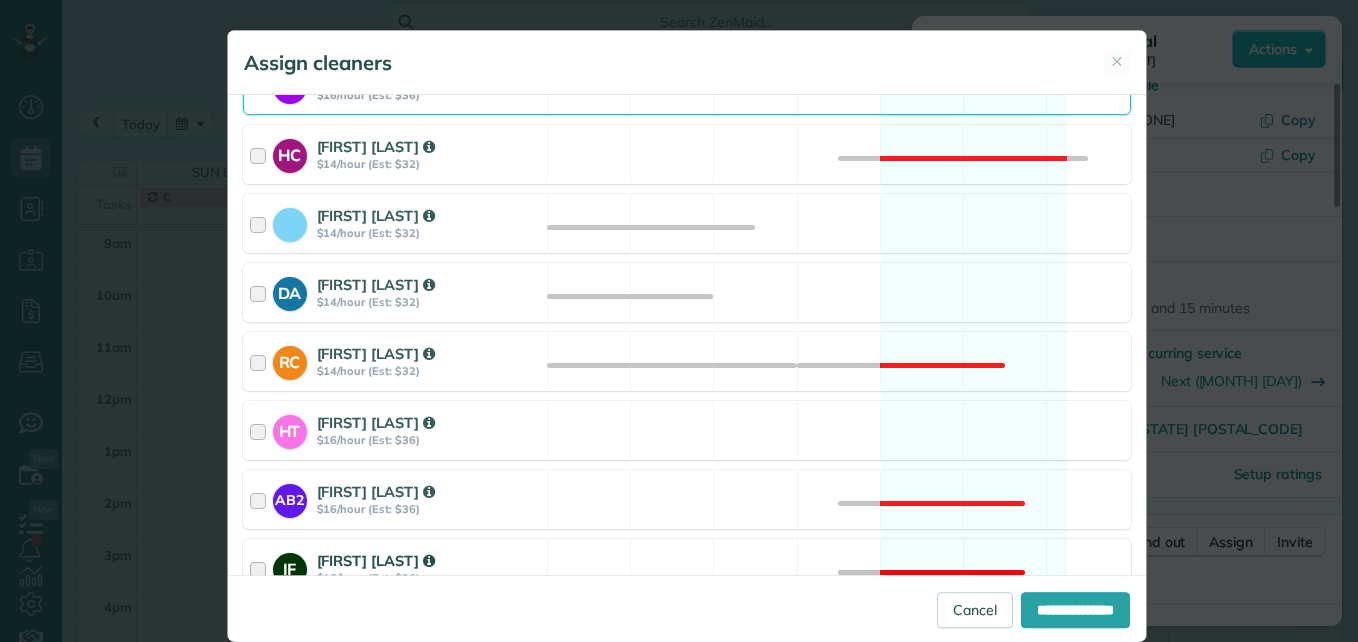 scroll, scrollTop: 400, scrollLeft: 0, axis: vertical 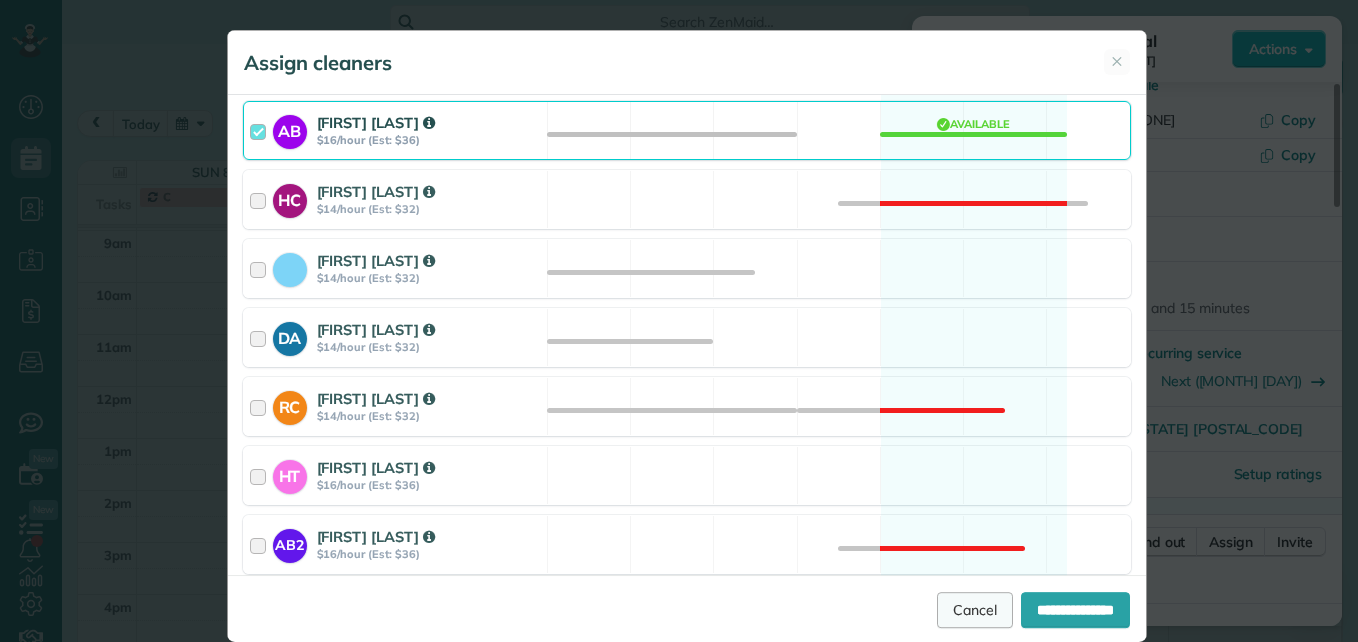 click on "Cancel" at bounding box center (975, 610) 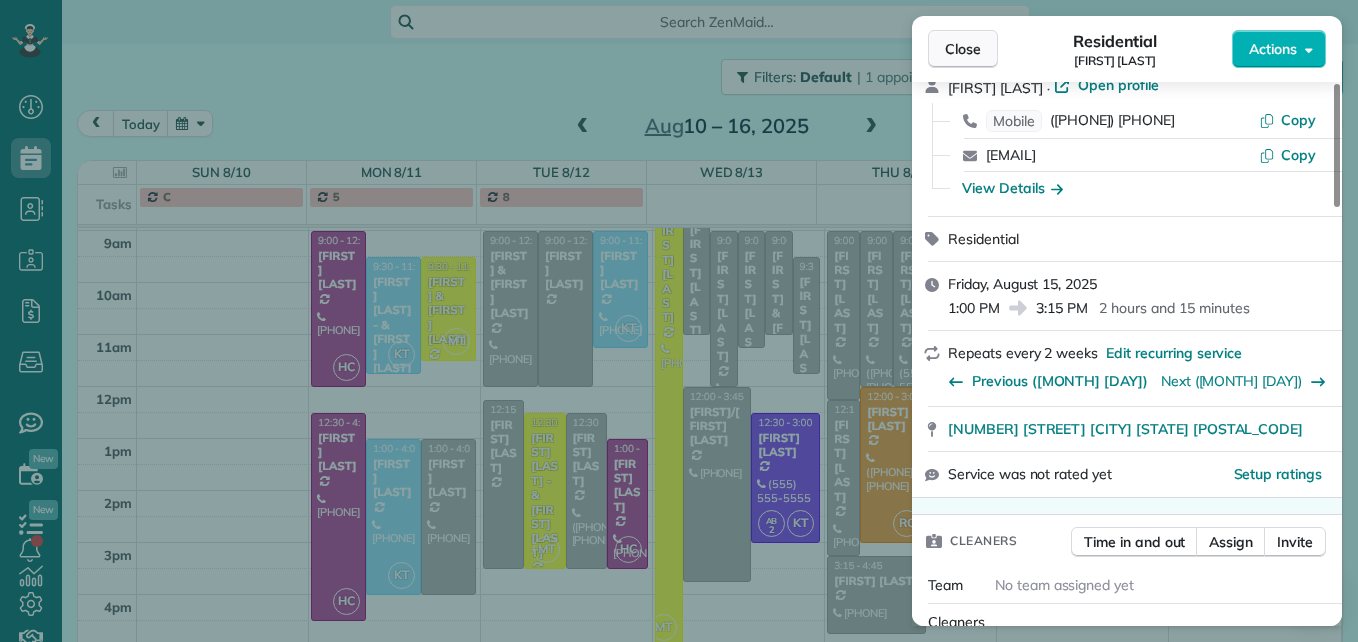 click on "Close" at bounding box center [963, 49] 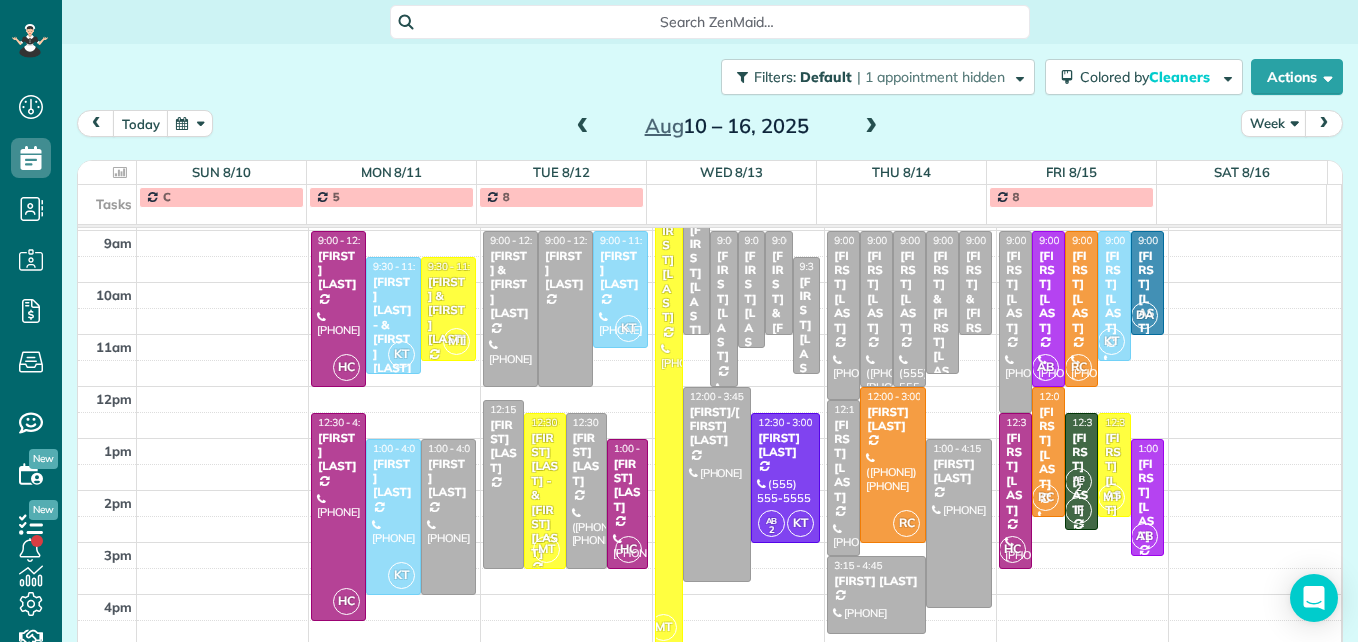 click on "IF" at bounding box center (1078, 510) 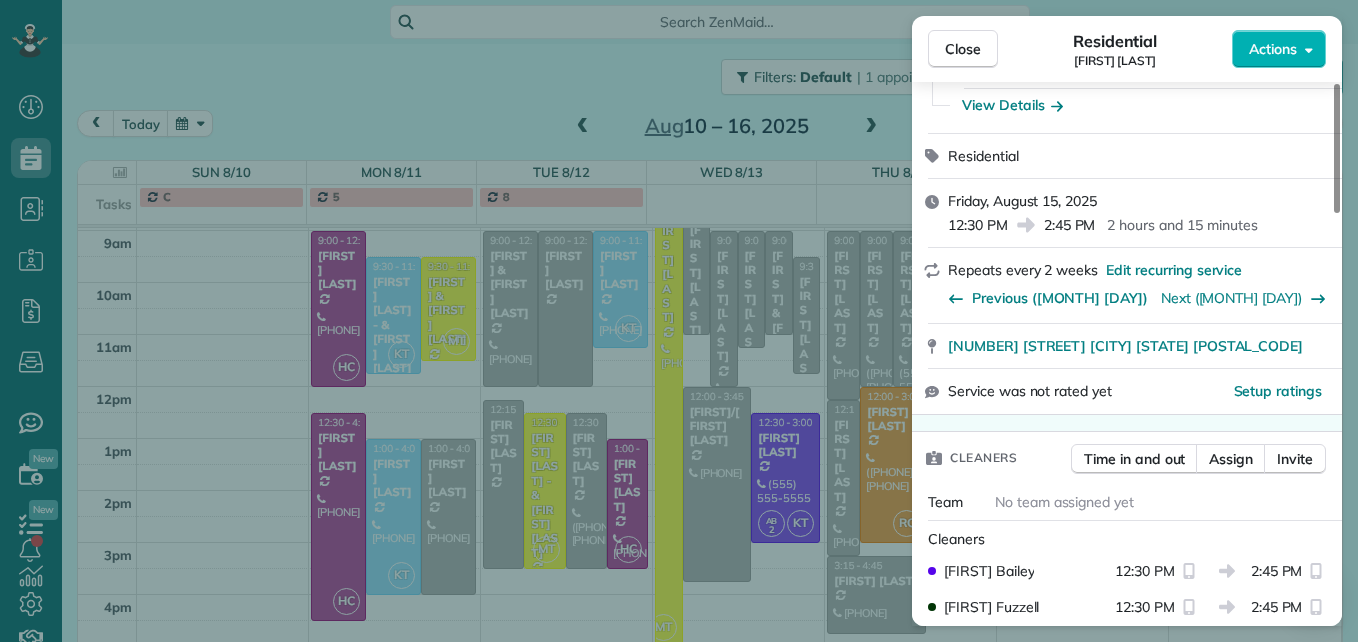 scroll, scrollTop: 200, scrollLeft: 0, axis: vertical 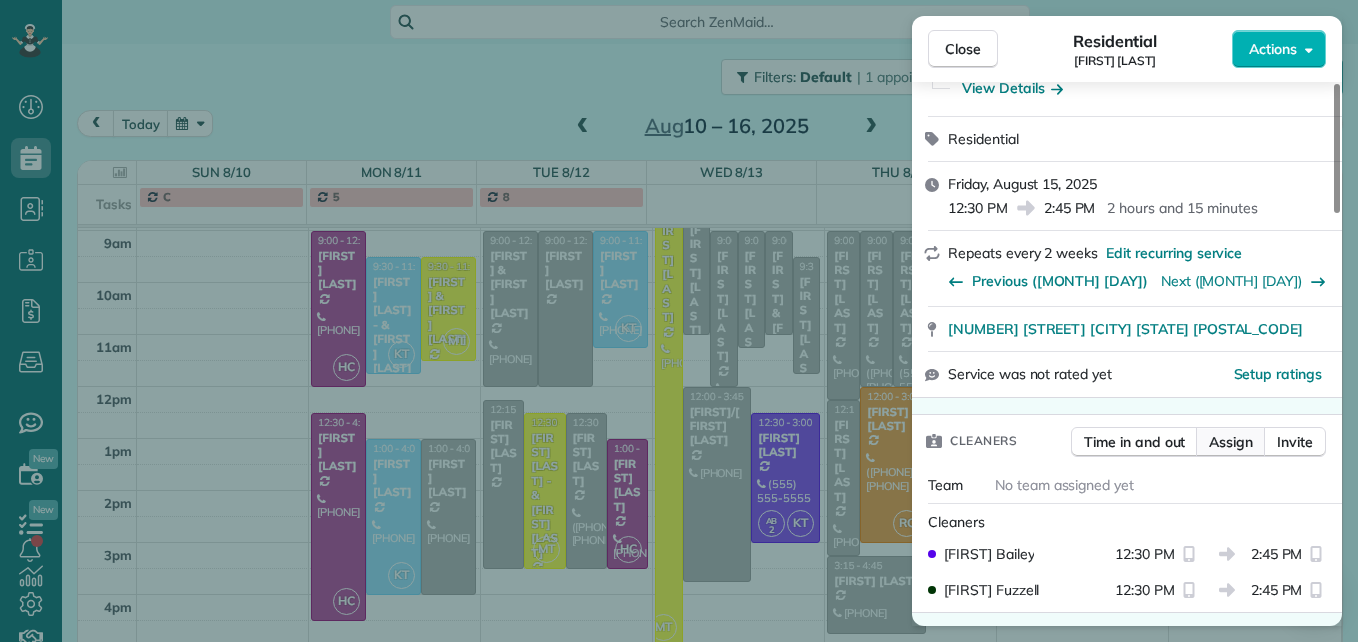 click on "Assign" at bounding box center (1231, 442) 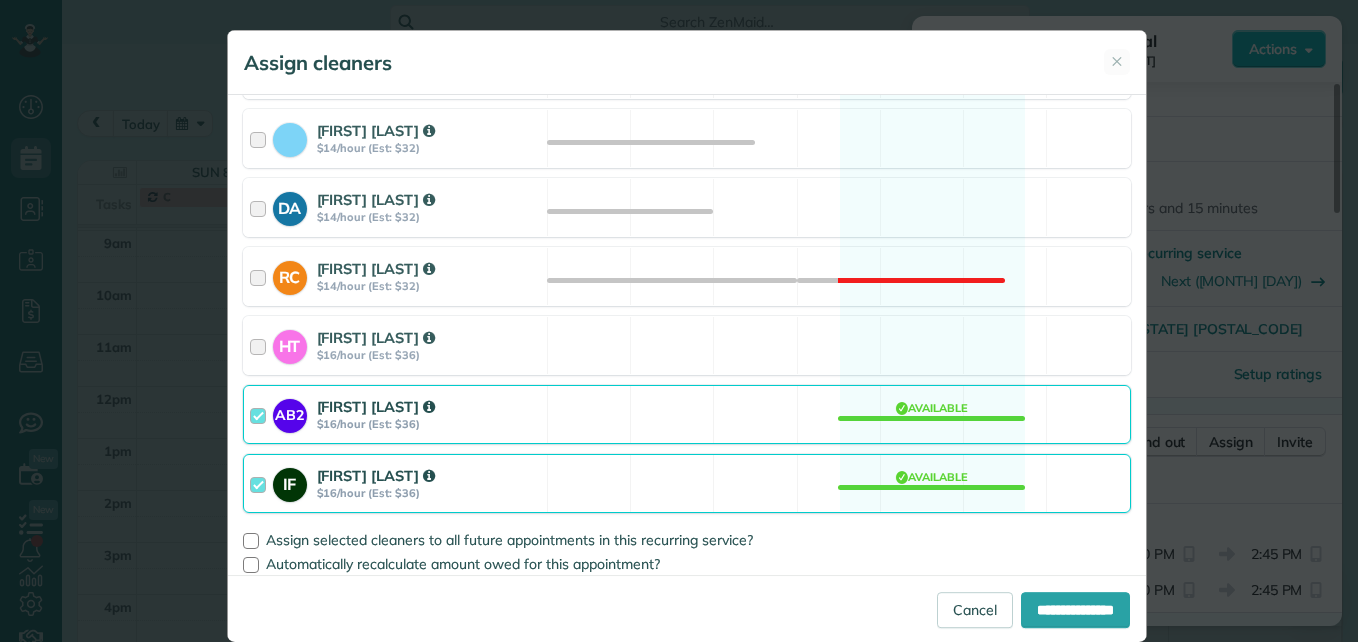 scroll, scrollTop: 539, scrollLeft: 0, axis: vertical 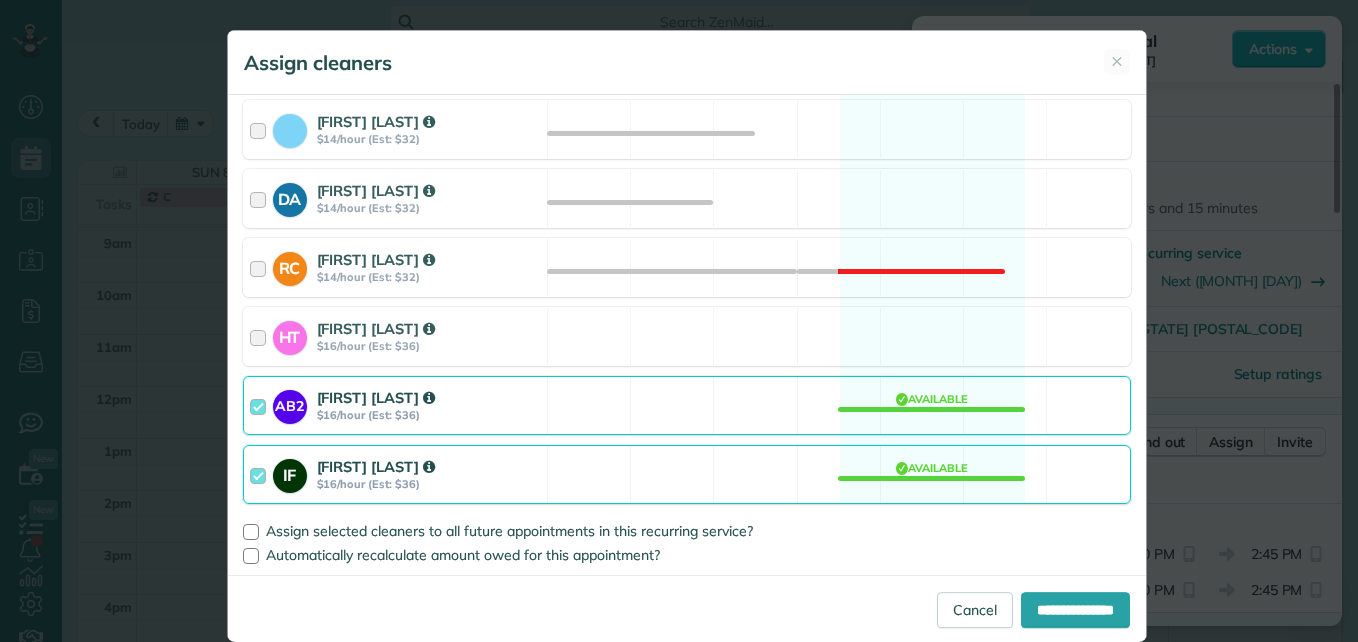 click at bounding box center (261, 474) 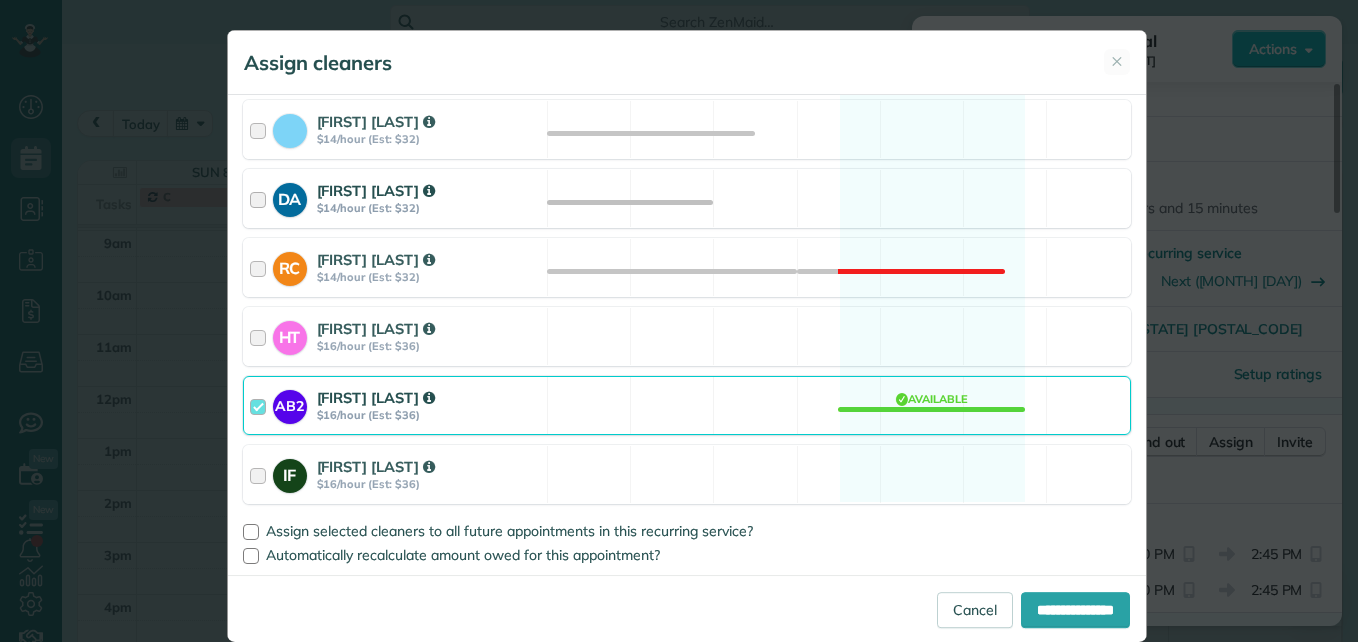 click at bounding box center [261, 198] 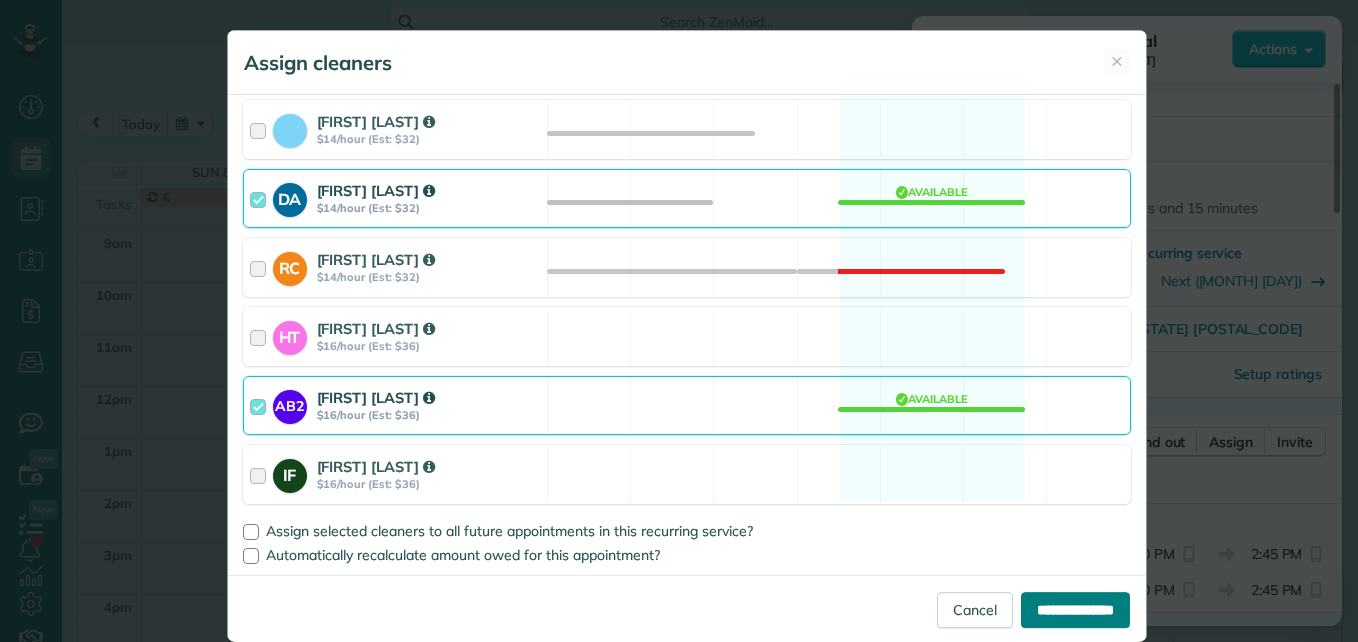 click on "**********" at bounding box center [1075, 610] 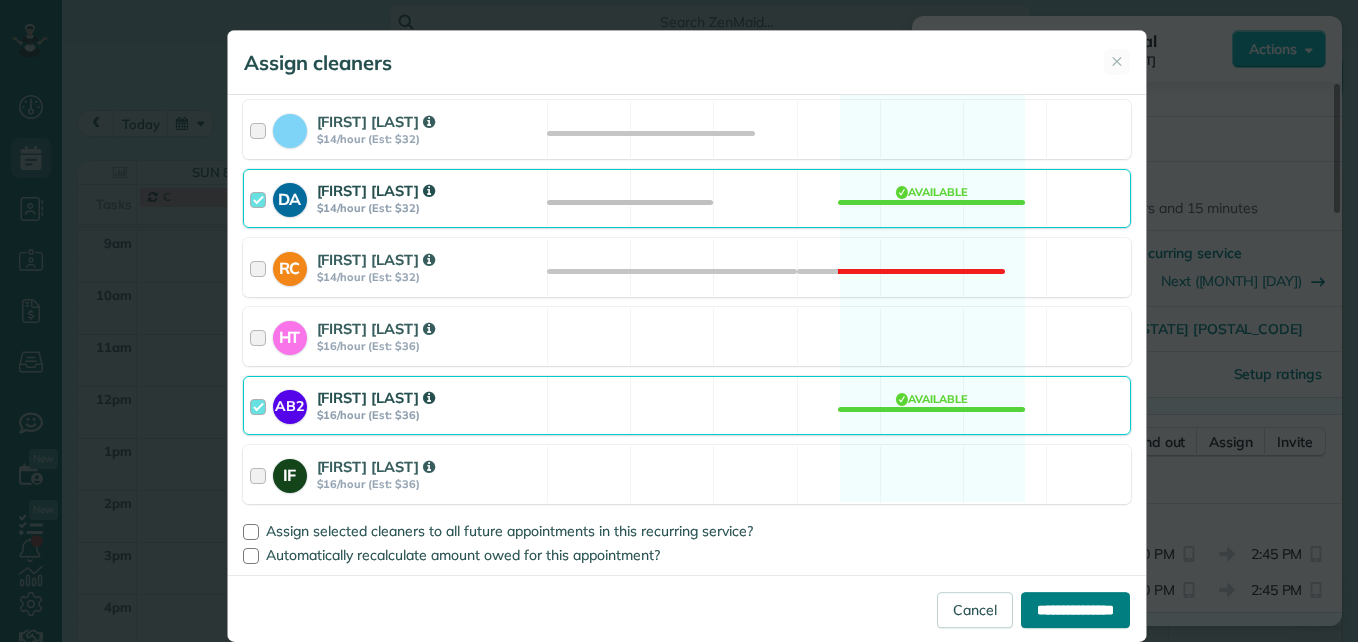 type on "**********" 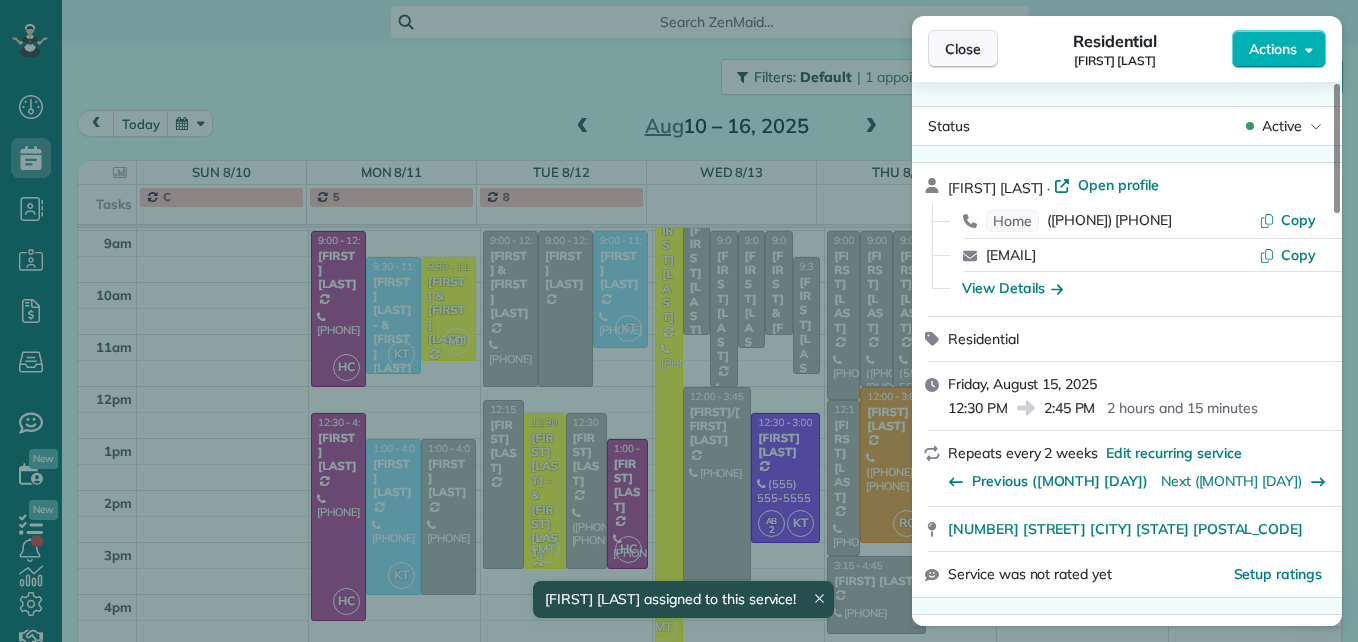 click on "Close" at bounding box center [963, 49] 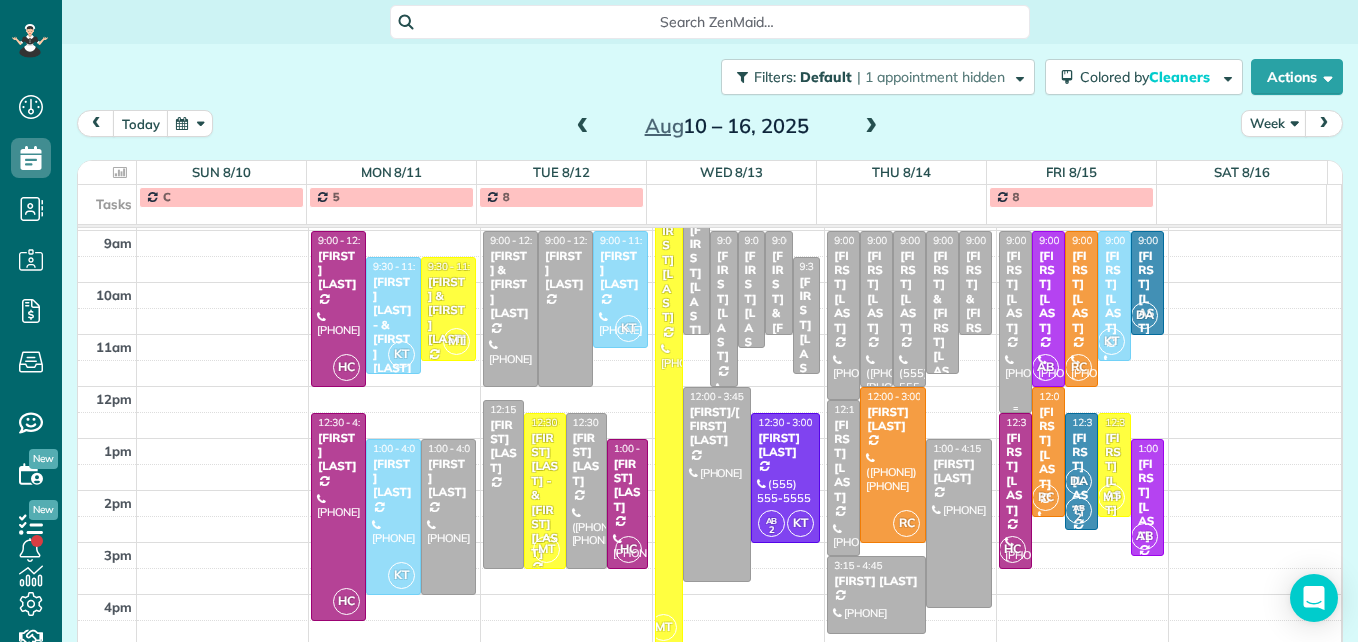click on "[FIRST] [LAST]" at bounding box center (1015, 292) 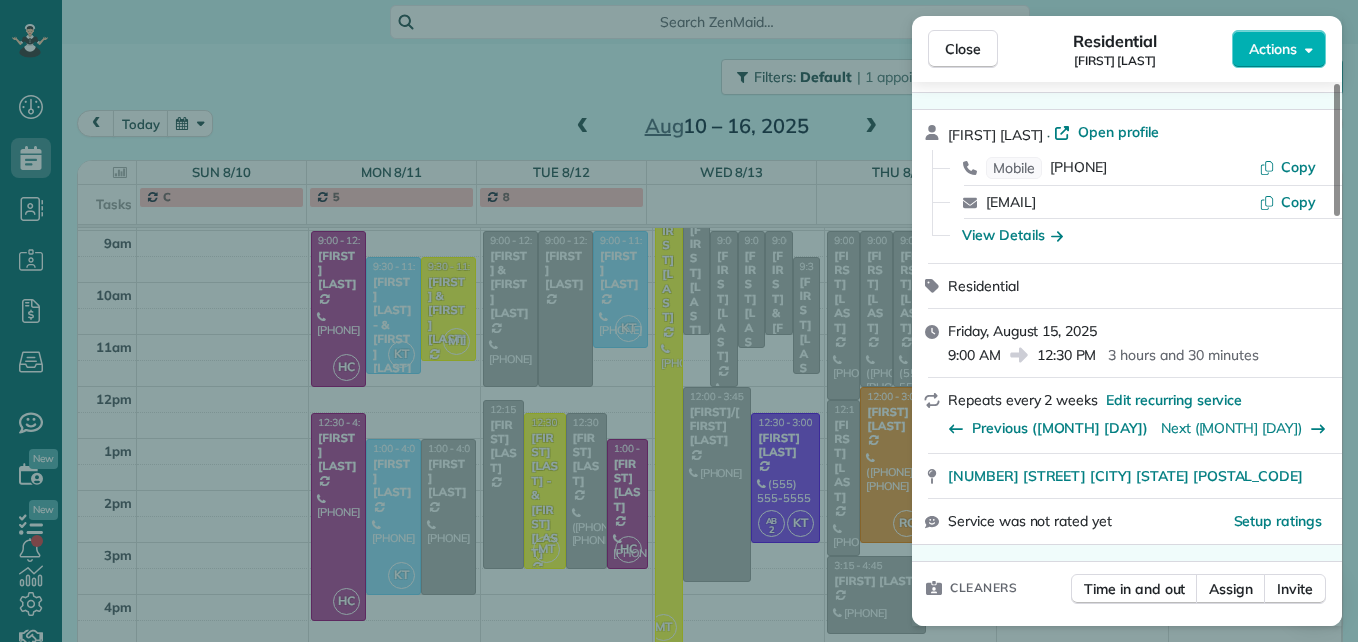 scroll, scrollTop: 100, scrollLeft: 0, axis: vertical 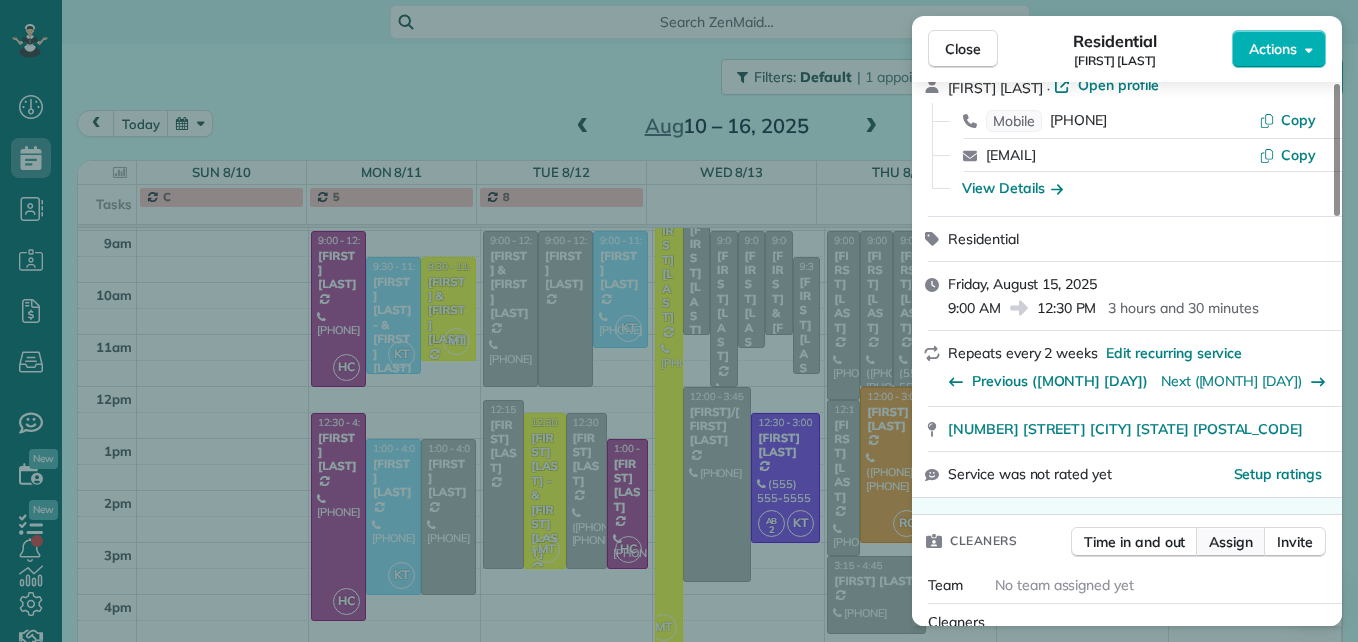 click on "Assign" at bounding box center (1231, 542) 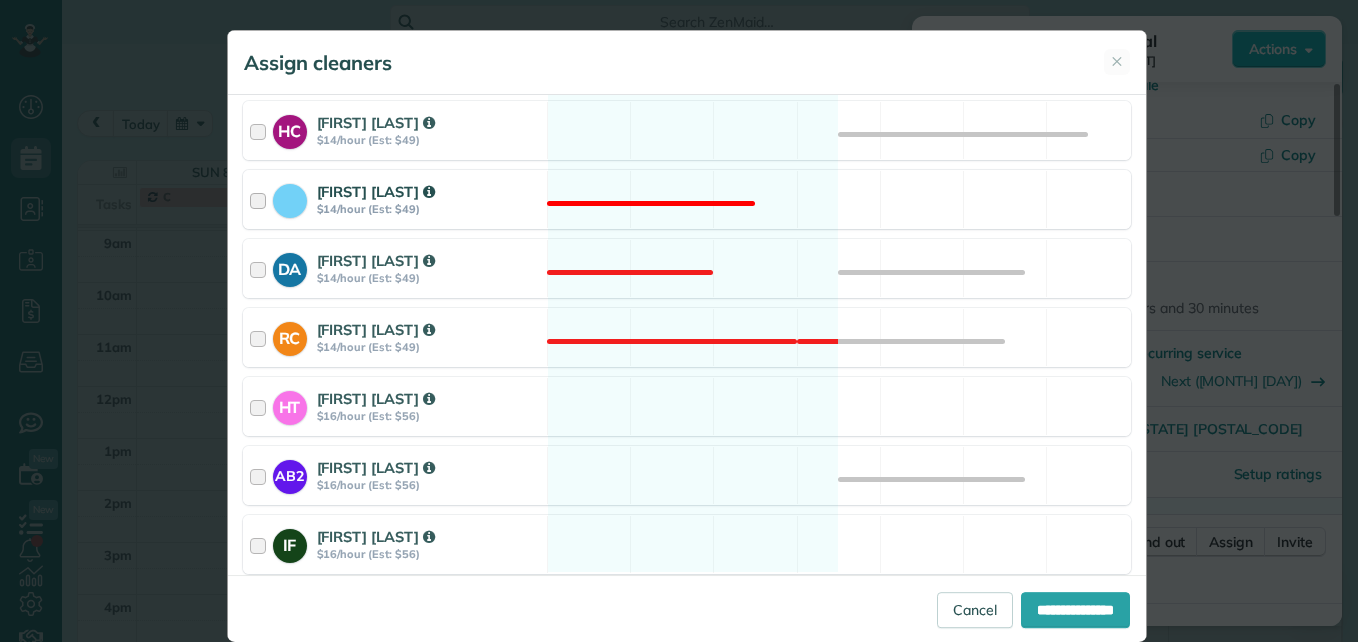 scroll, scrollTop: 500, scrollLeft: 0, axis: vertical 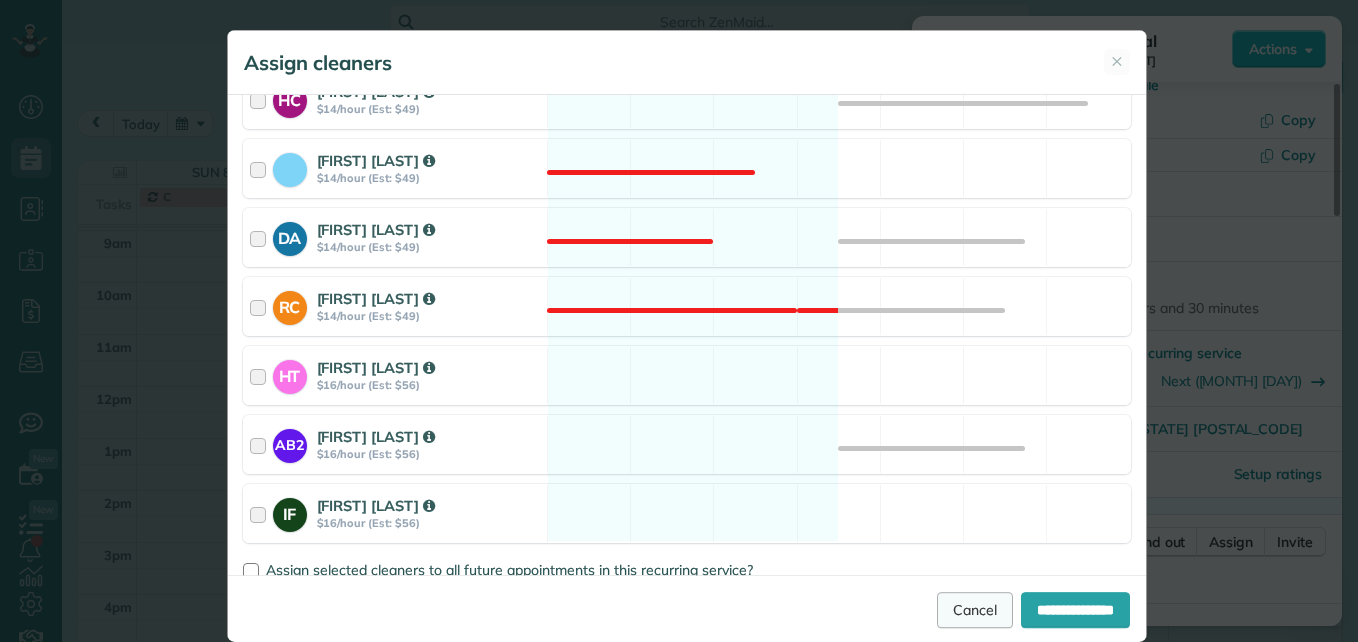 click on "Cancel" at bounding box center (975, 610) 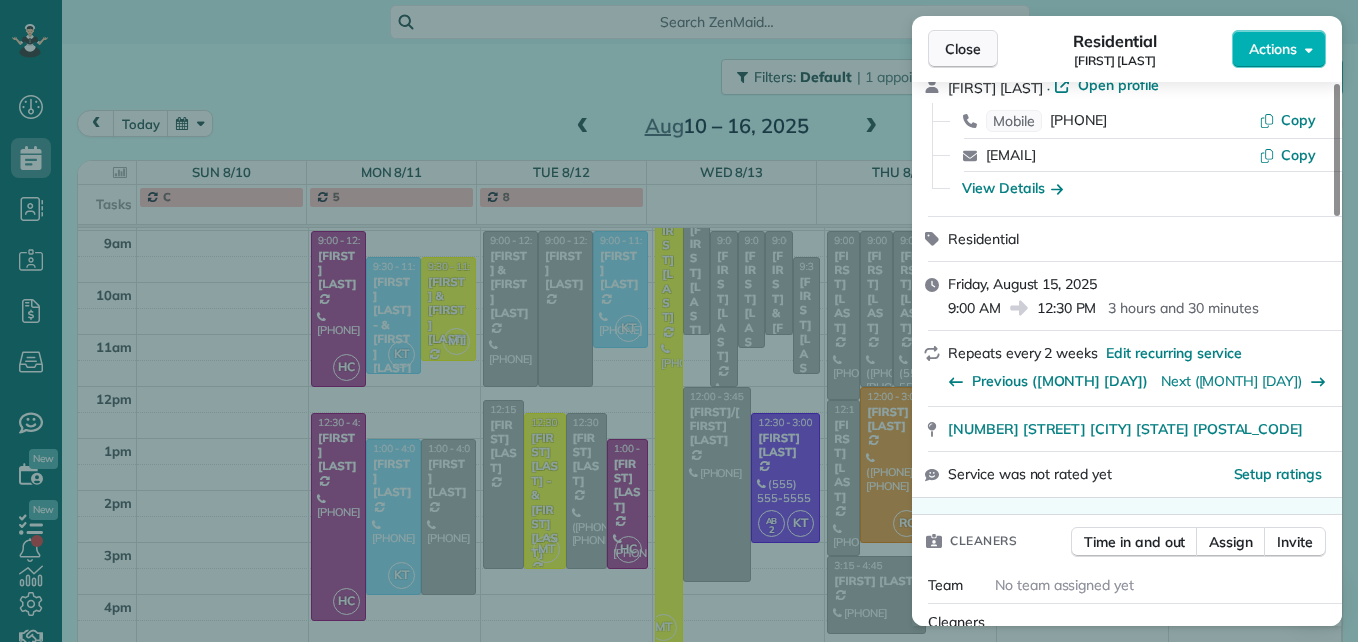 click on "Close" at bounding box center (963, 49) 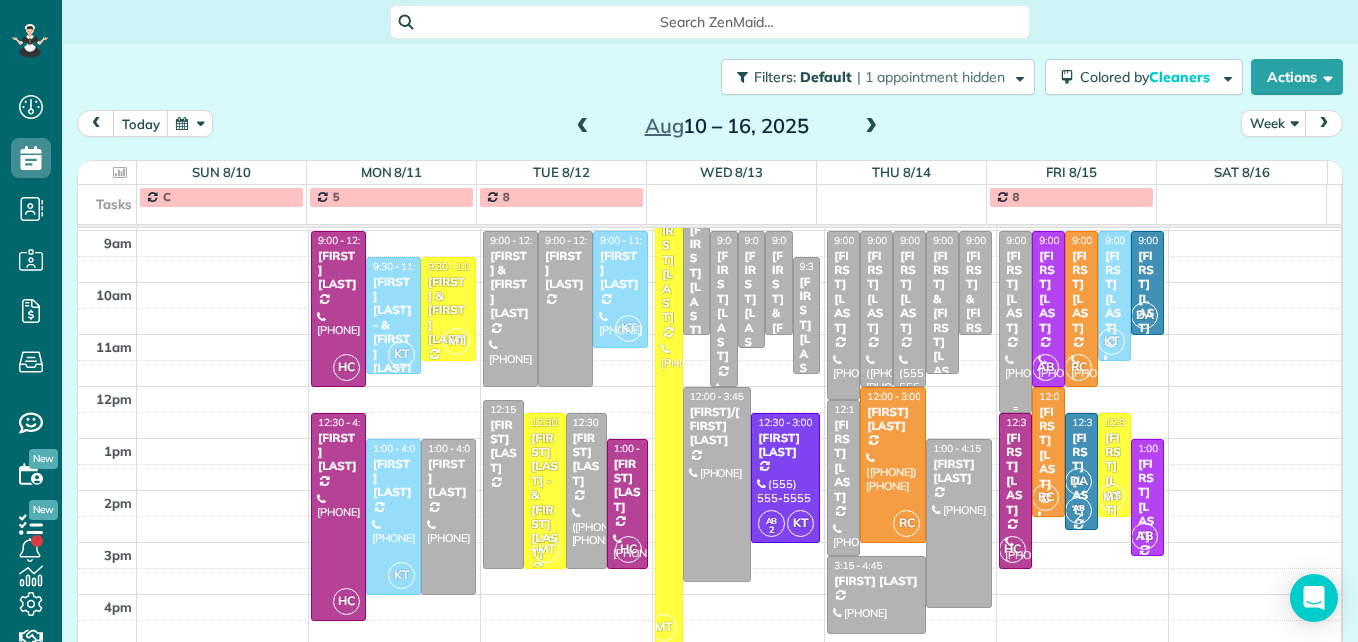 click on "[FIRST] [LAST]" at bounding box center [1015, 292] 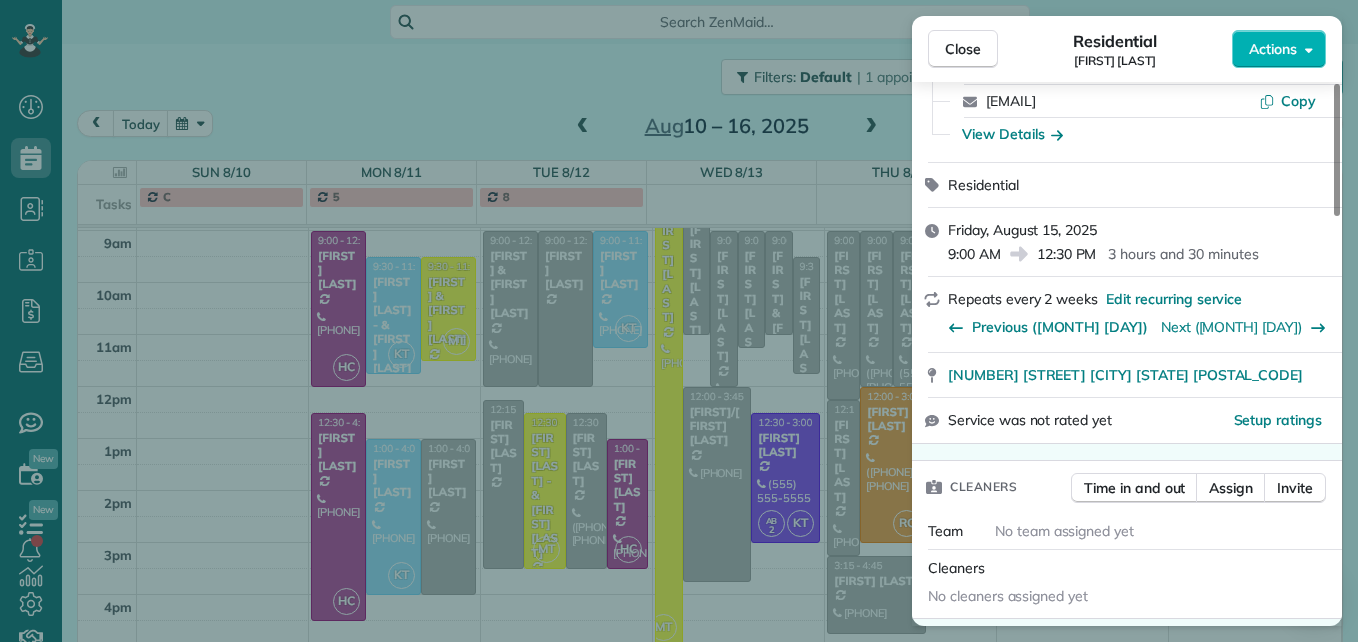 scroll, scrollTop: 200, scrollLeft: 0, axis: vertical 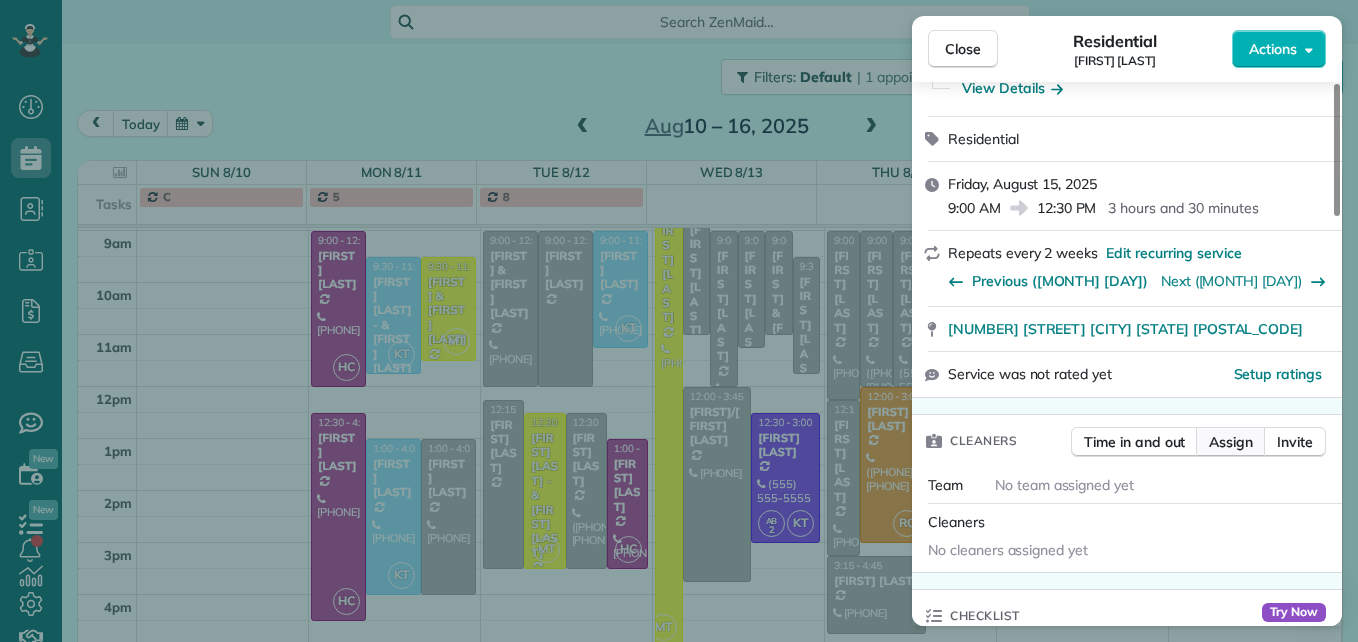 click on "Assign" at bounding box center (1231, 442) 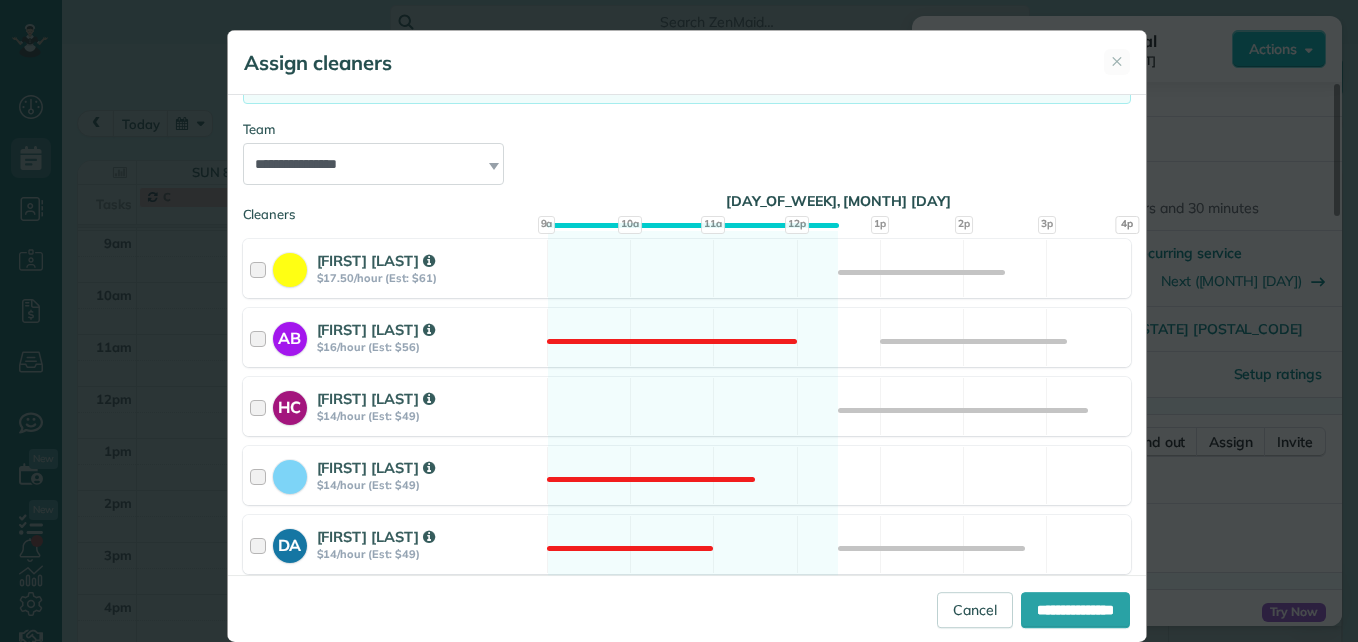 scroll, scrollTop: 200, scrollLeft: 0, axis: vertical 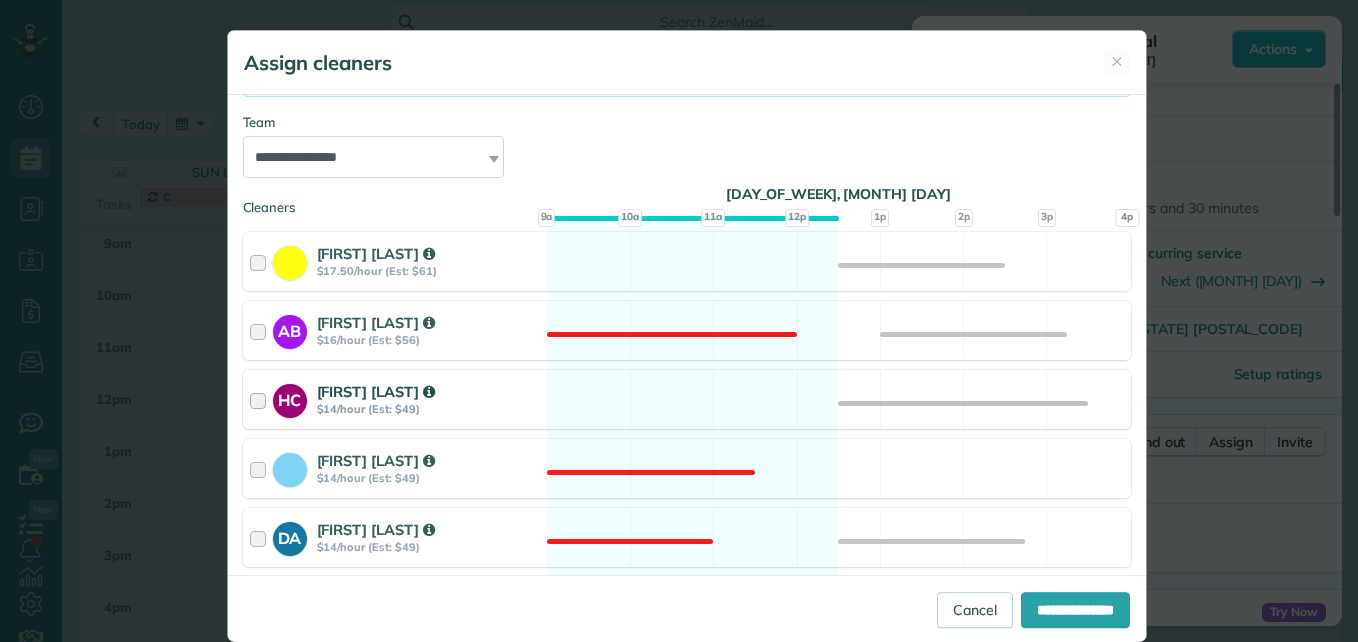 click at bounding box center [261, 399] 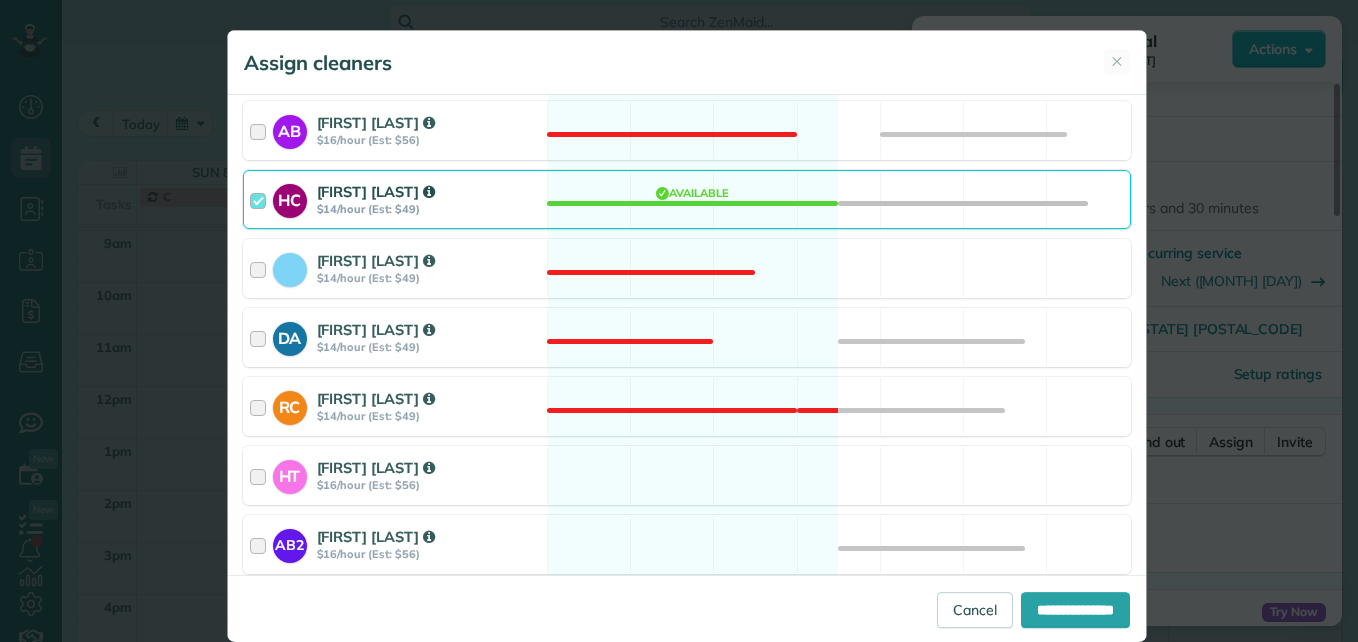 scroll, scrollTop: 500, scrollLeft: 0, axis: vertical 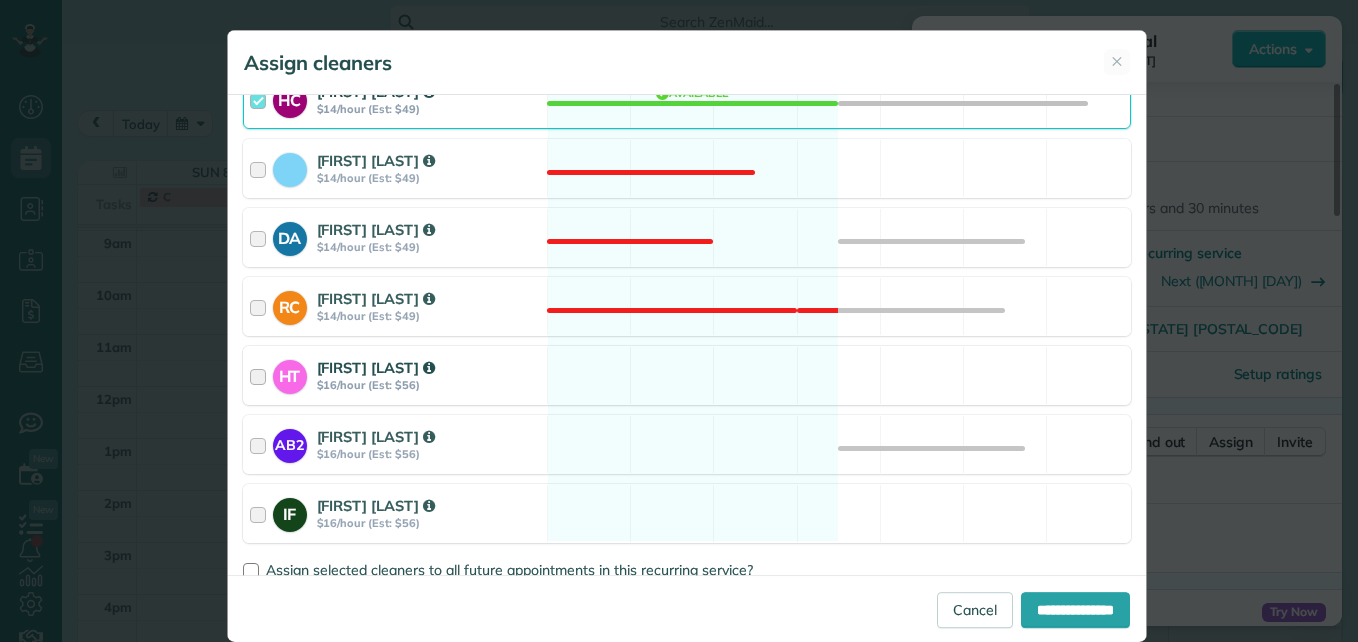 click at bounding box center [261, 375] 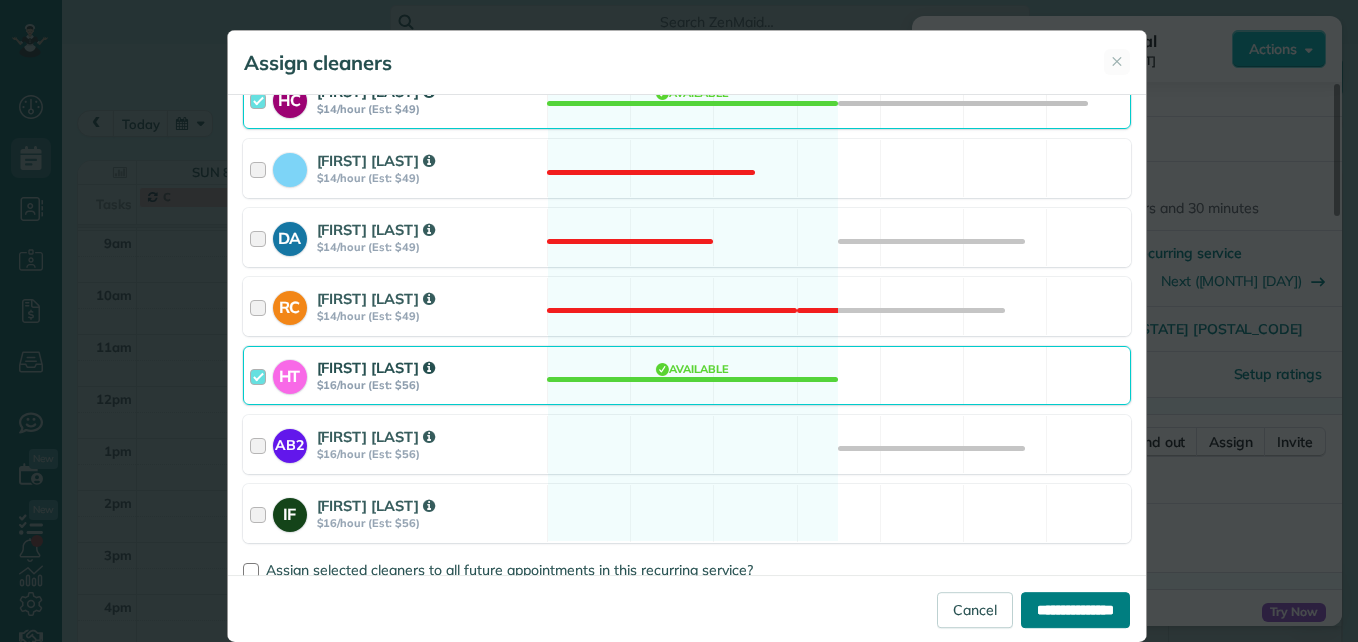 click on "**********" at bounding box center [1075, 610] 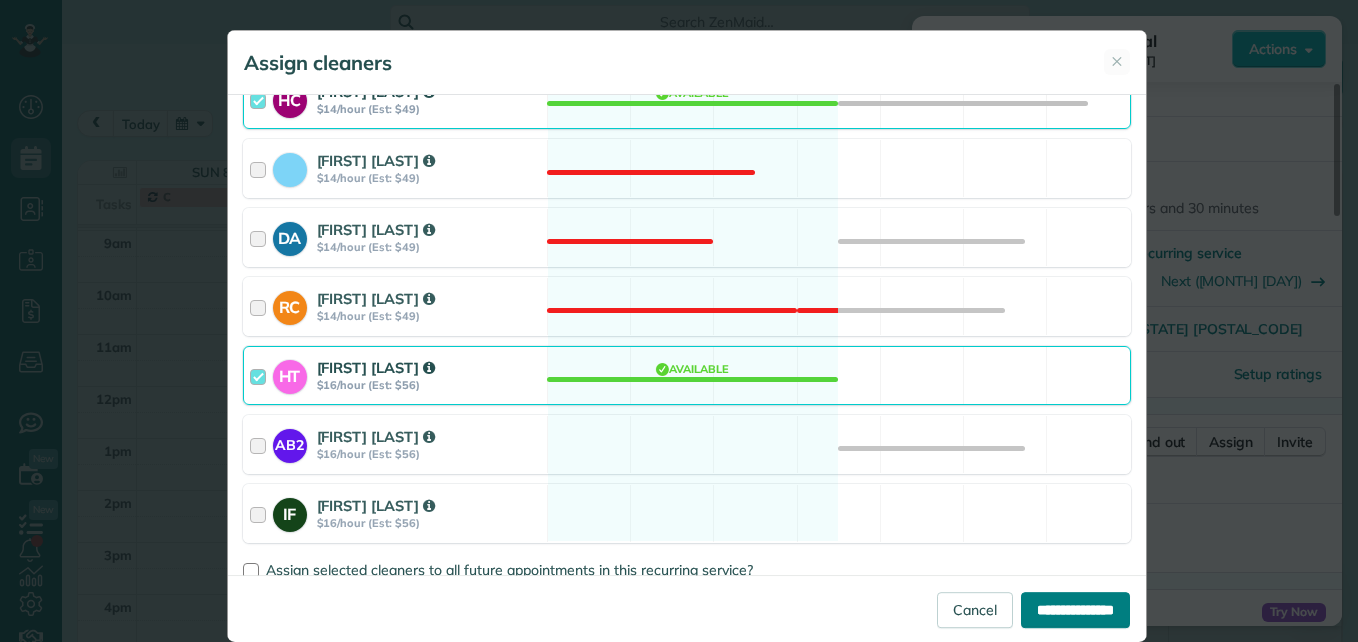 type on "**********" 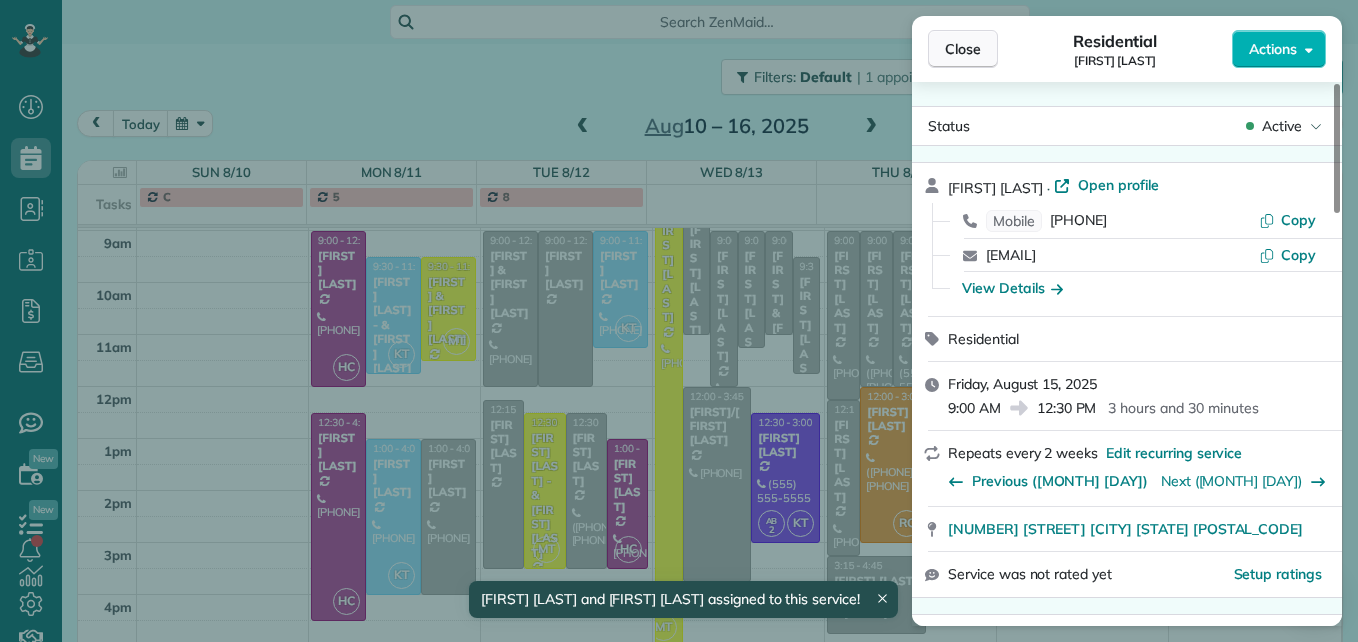 click on "Close" at bounding box center (963, 49) 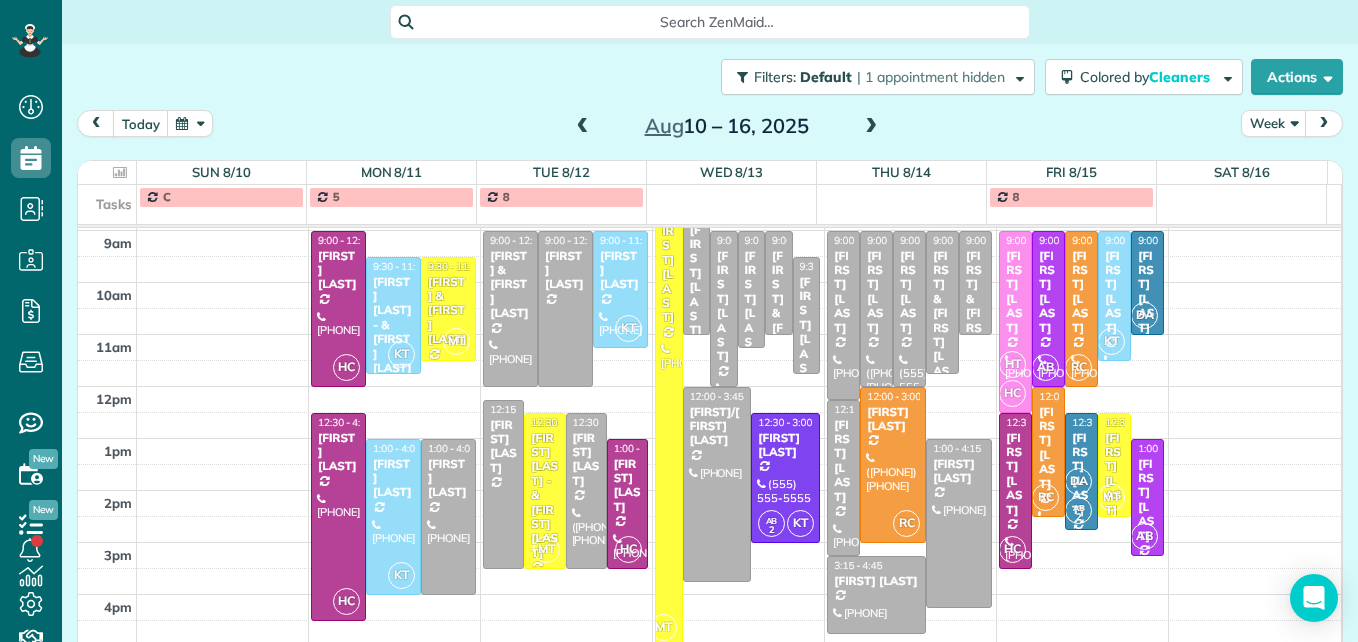 click at bounding box center (583, 127) 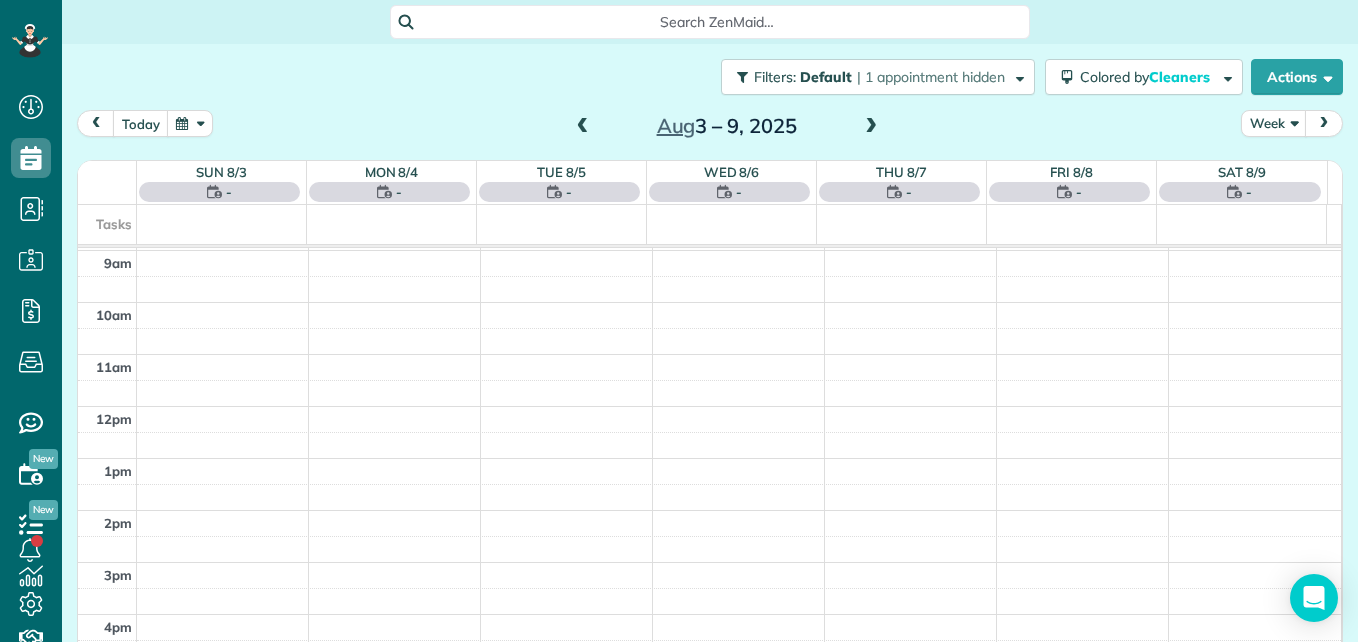 scroll, scrollTop: 209, scrollLeft: 0, axis: vertical 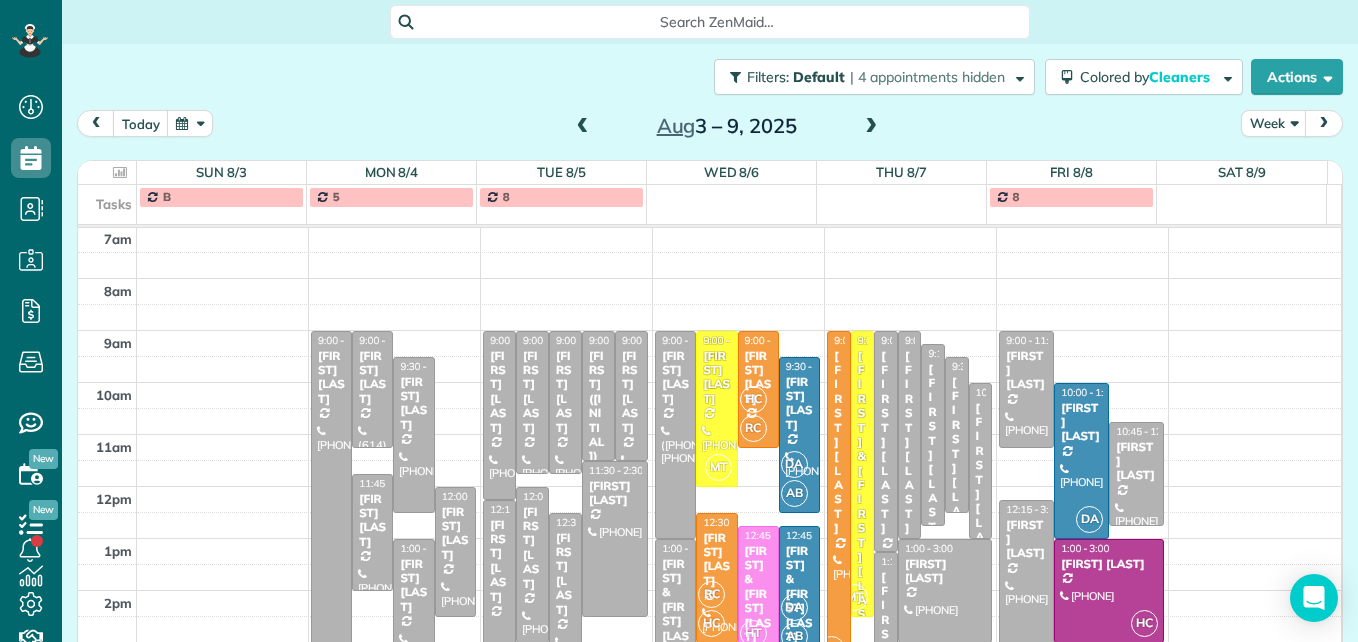 click at bounding box center (583, 127) 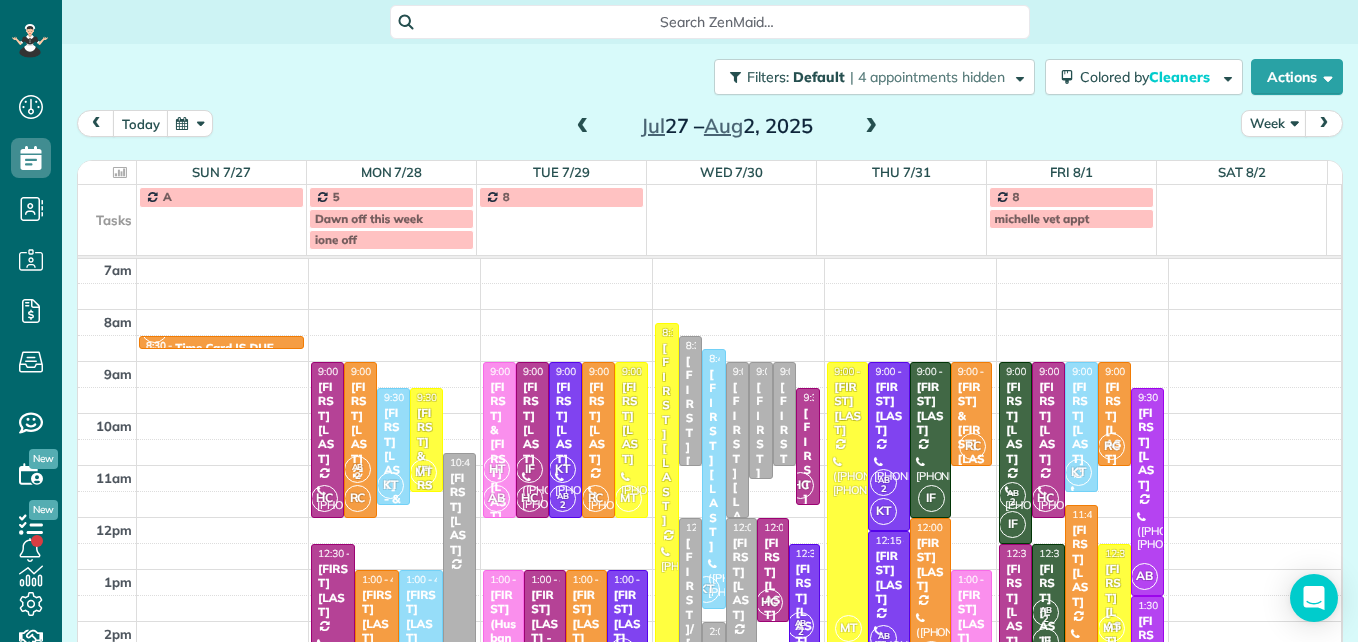 click at bounding box center [583, 127] 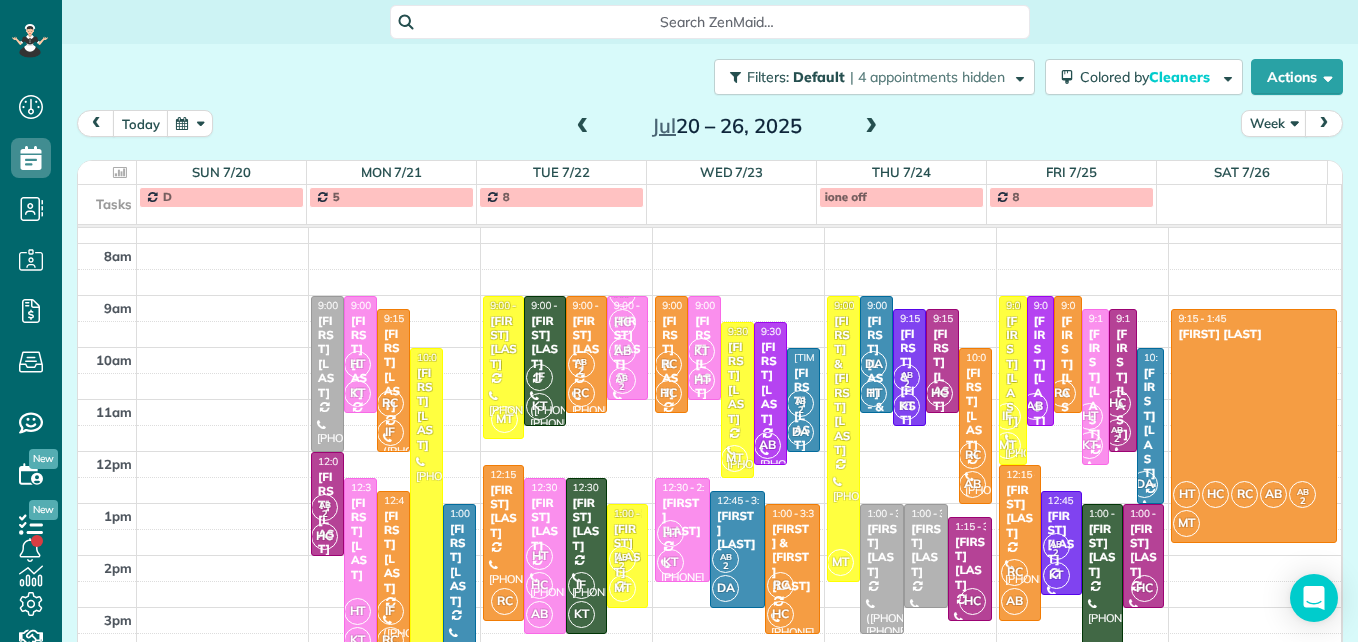 scroll, scrollTop: 209, scrollLeft: 0, axis: vertical 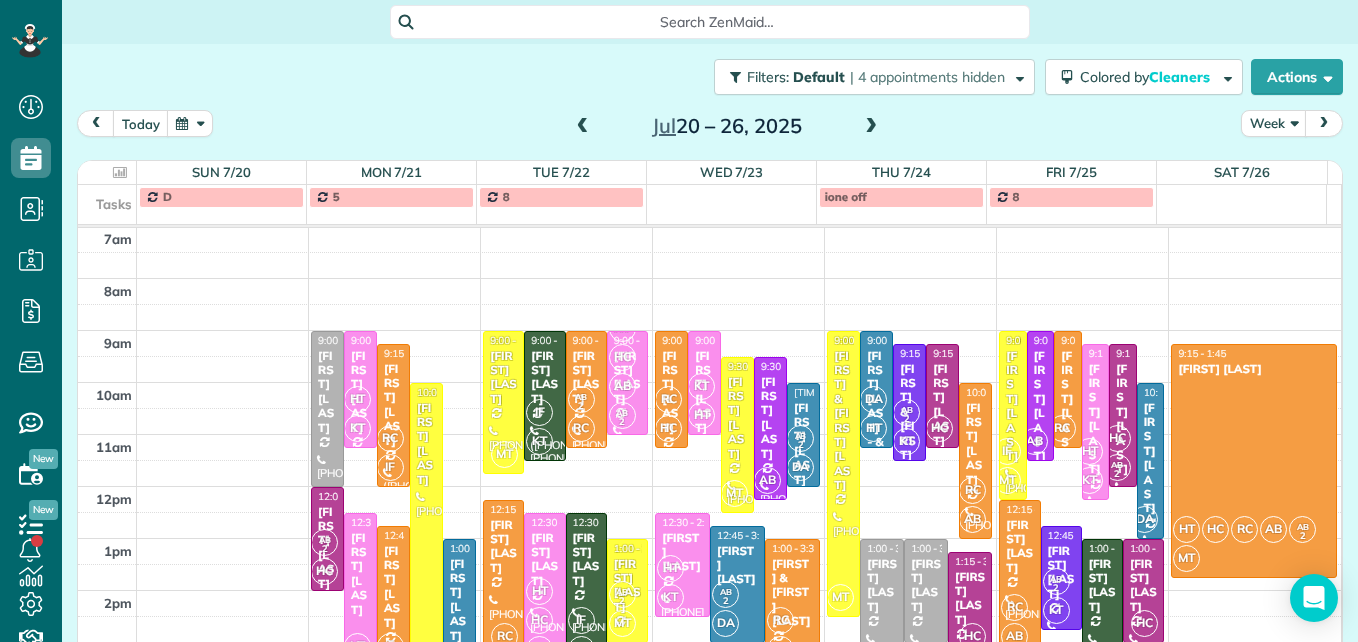 click at bounding box center (583, 127) 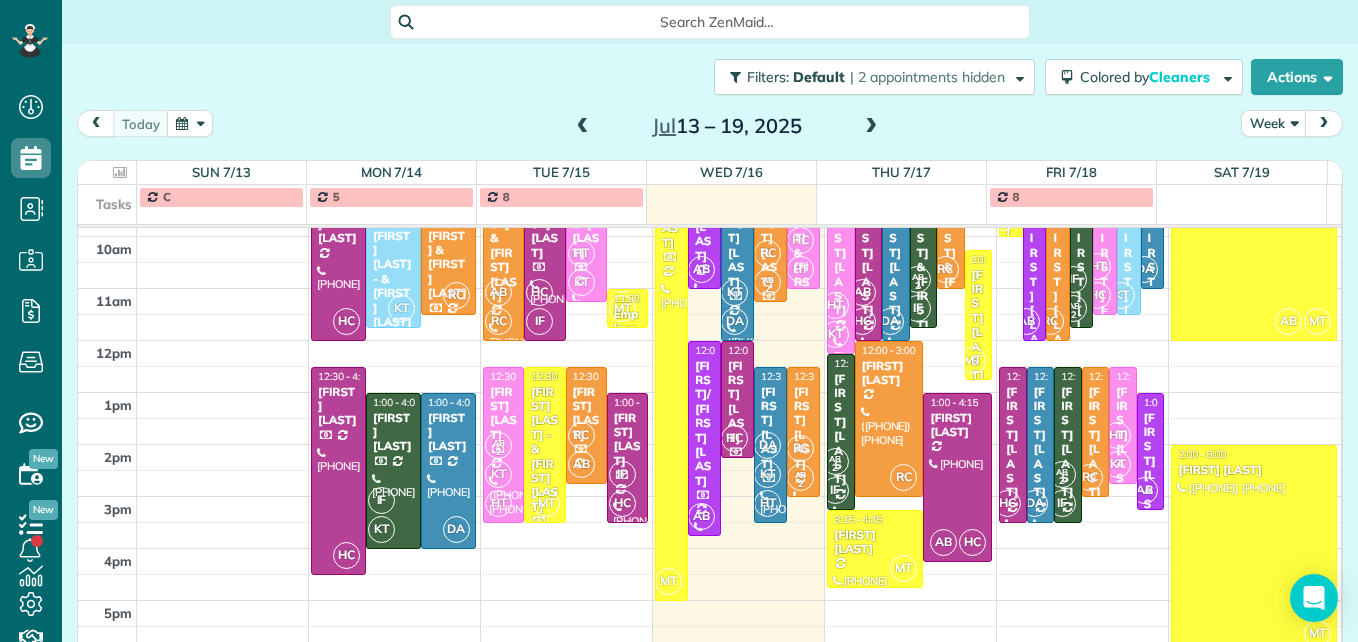 scroll, scrollTop: 360, scrollLeft: 0, axis: vertical 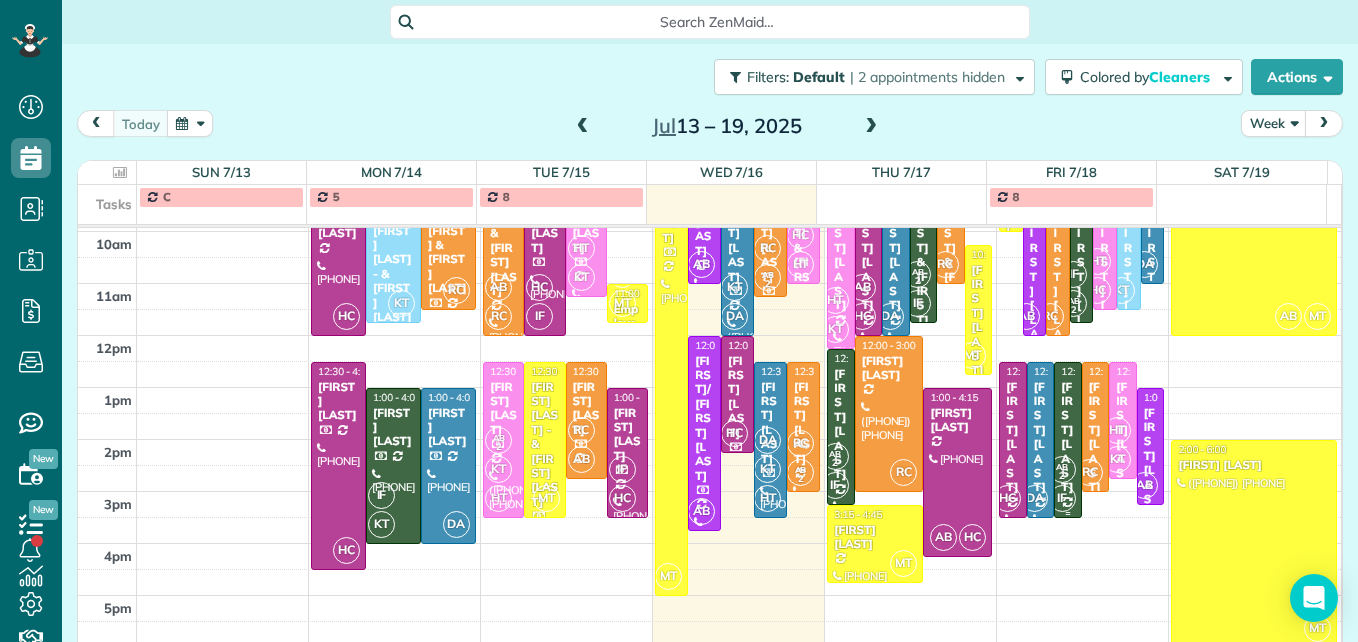 click on "[FIRST] [LAST]" at bounding box center [1067, 437] 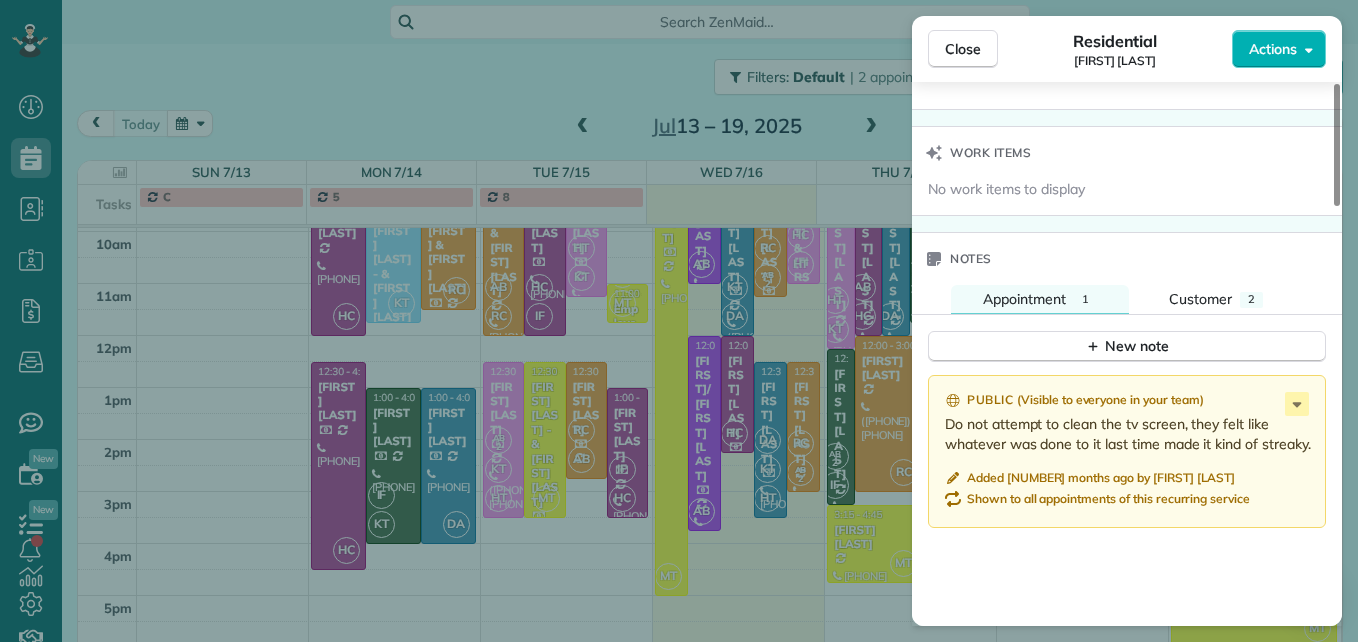 scroll, scrollTop: 1600, scrollLeft: 0, axis: vertical 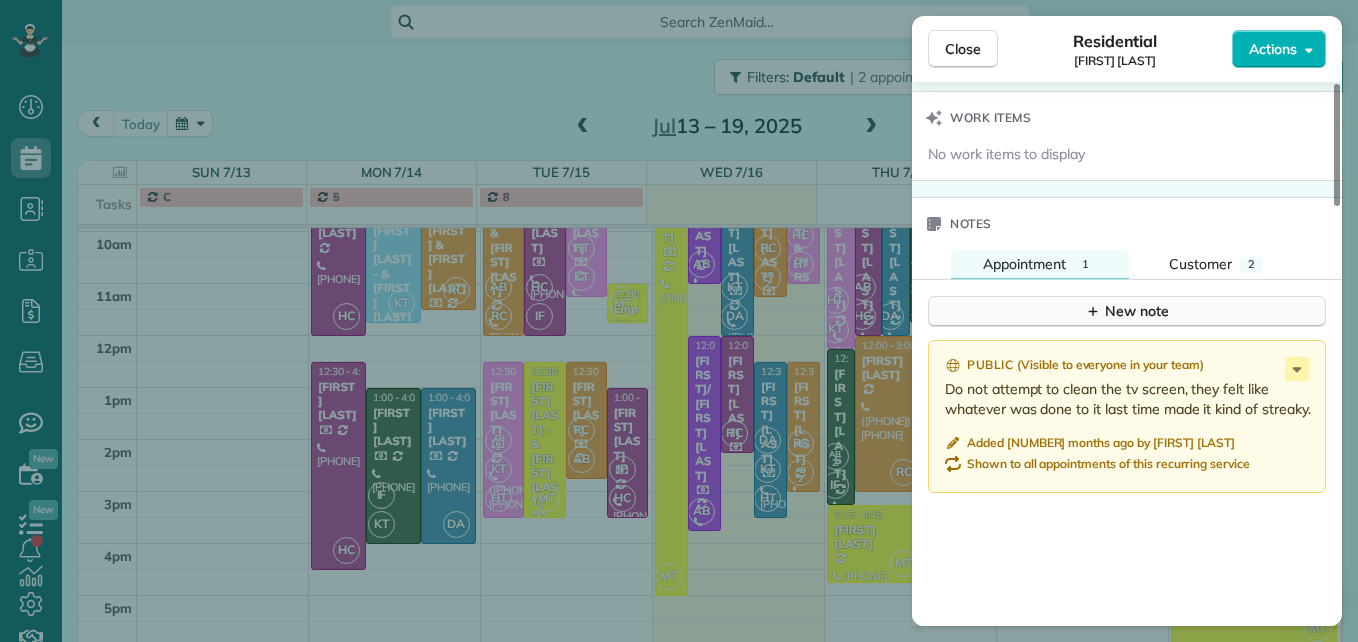 click on "New note" at bounding box center [1127, 311] 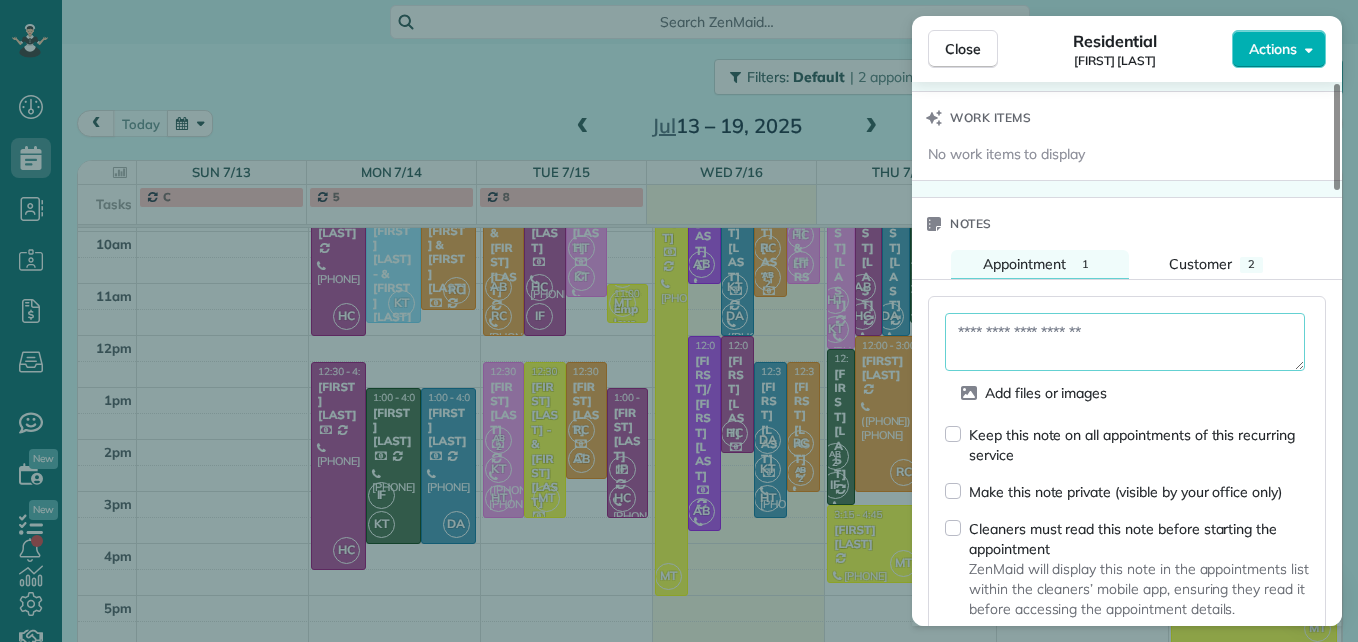 click at bounding box center [1125, 342] 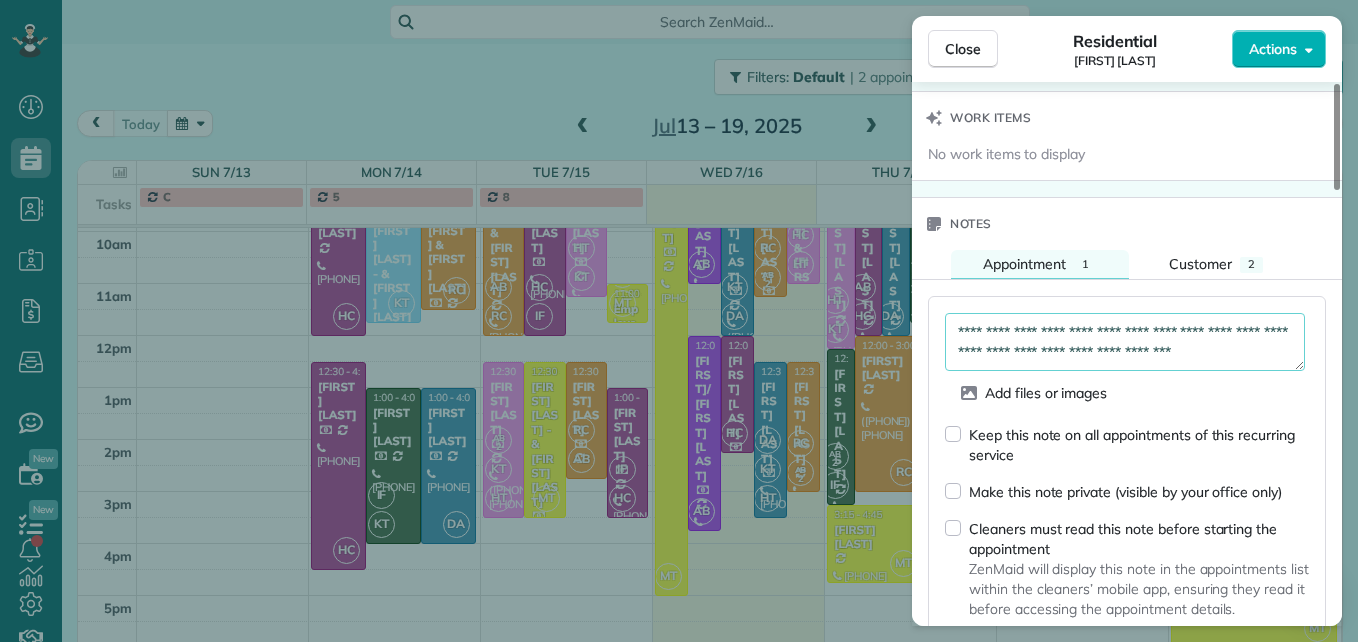 scroll, scrollTop: 12, scrollLeft: 0, axis: vertical 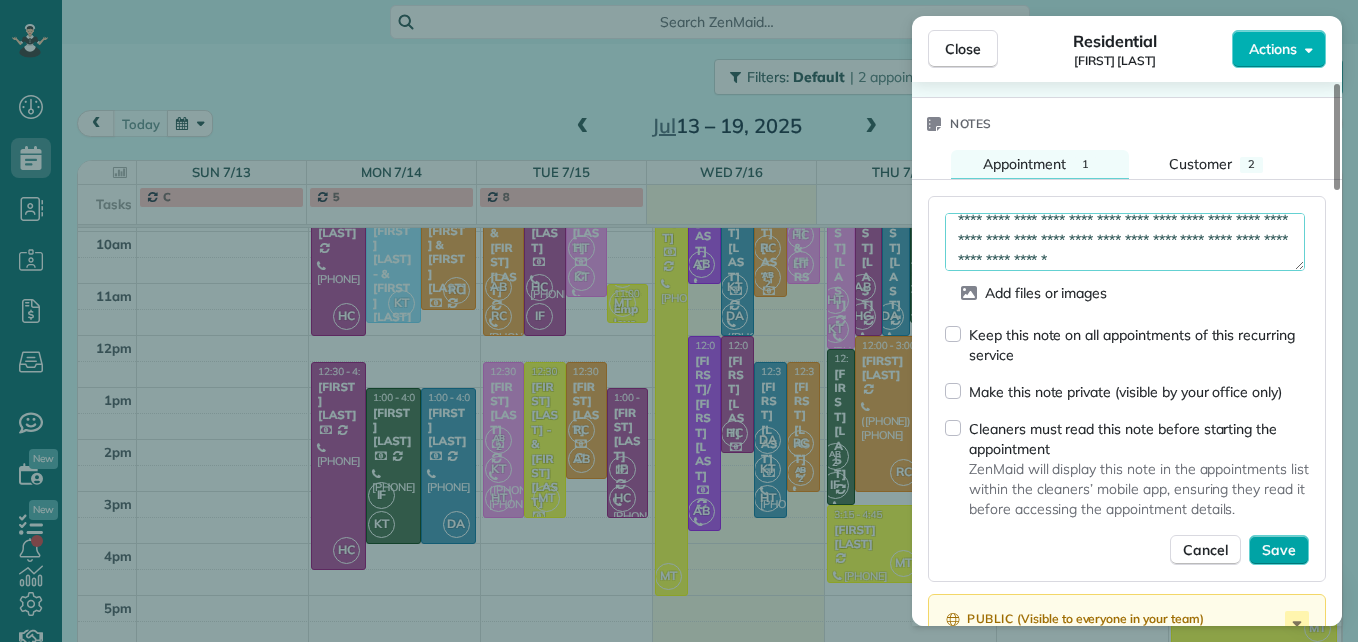 type on "**********" 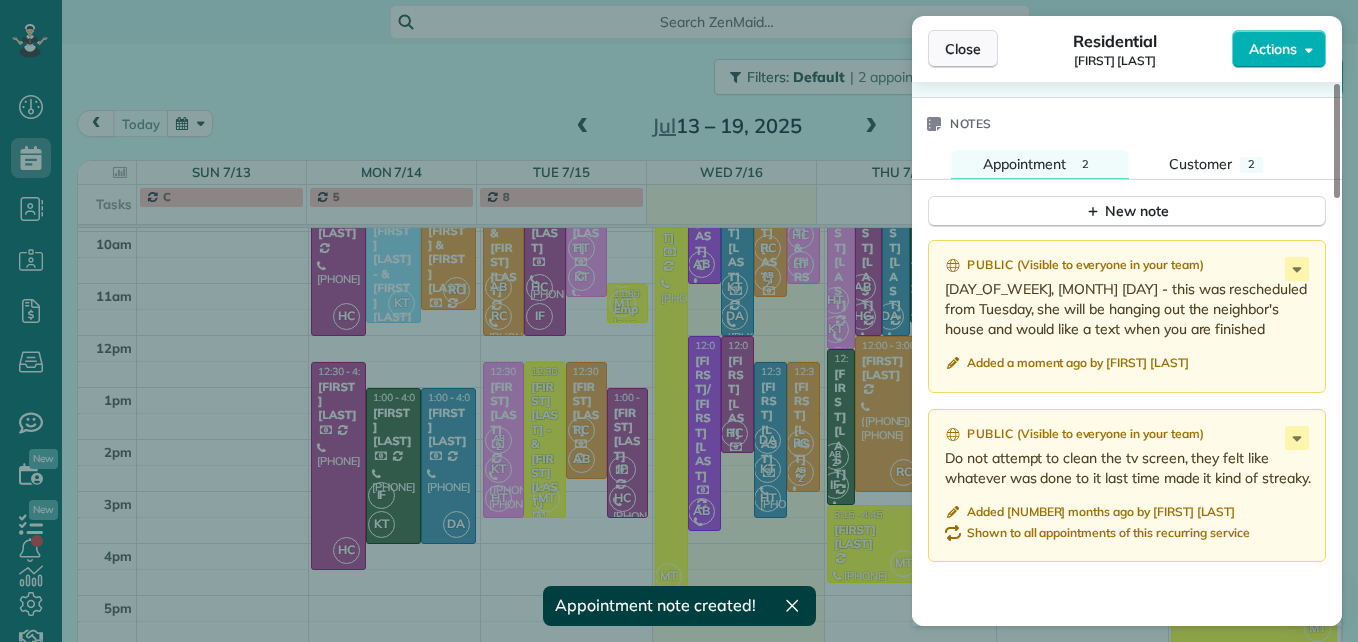 click on "Close" at bounding box center (963, 49) 